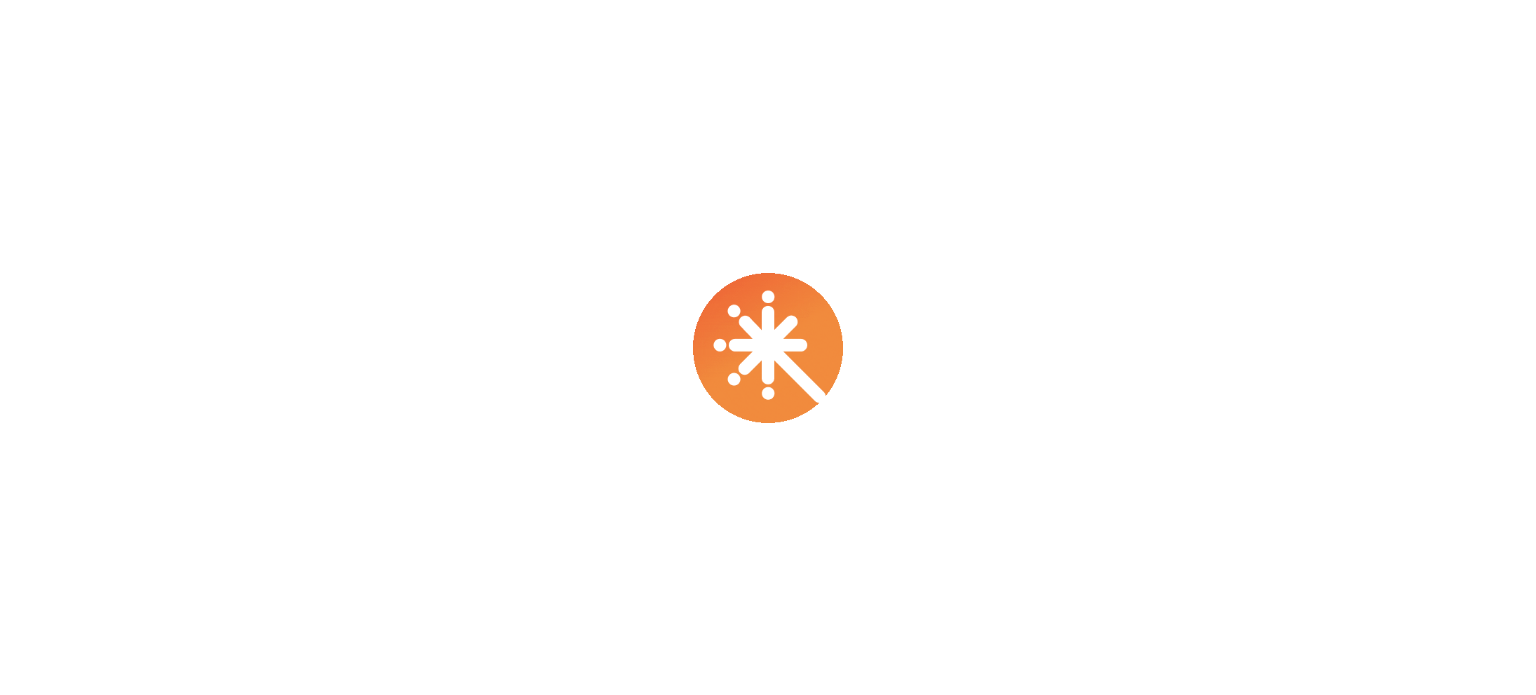 scroll, scrollTop: 0, scrollLeft: 0, axis: both 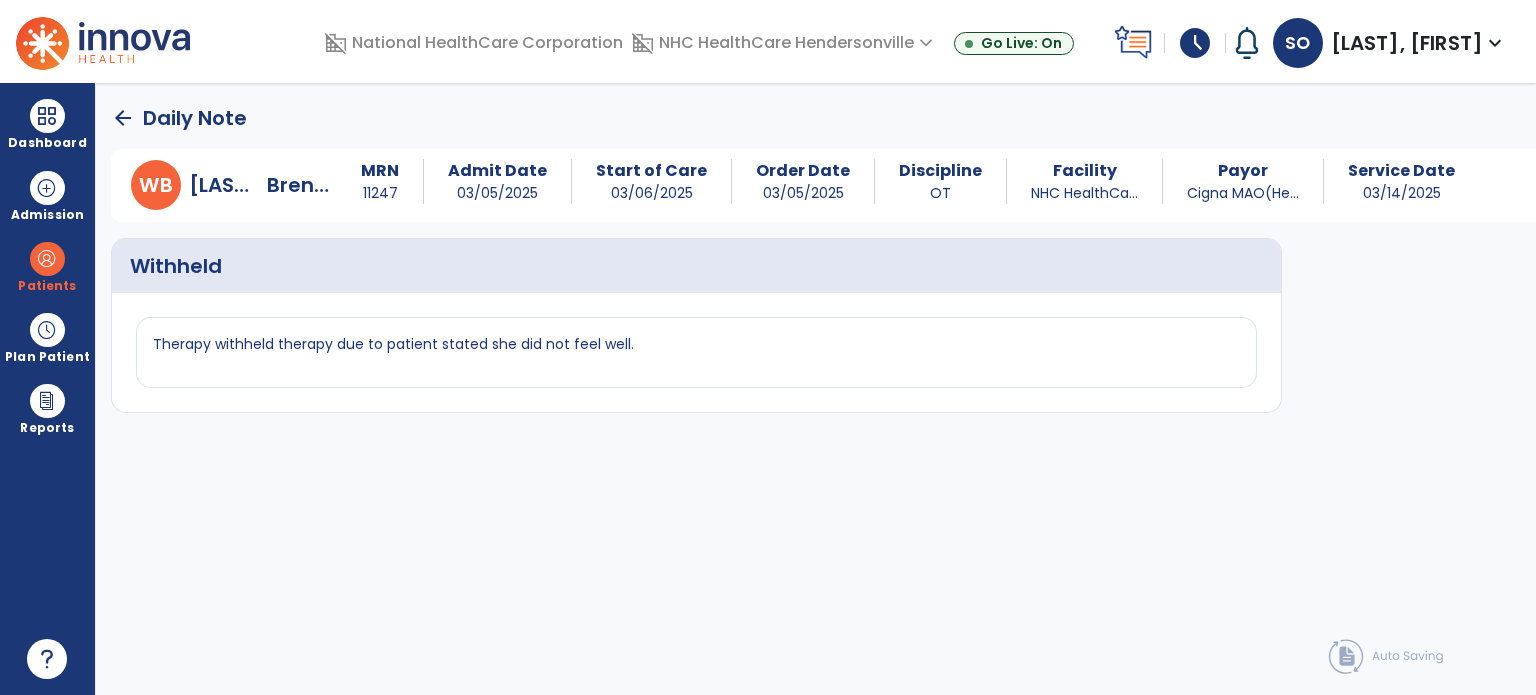 click on "schedule" at bounding box center [1195, 43] 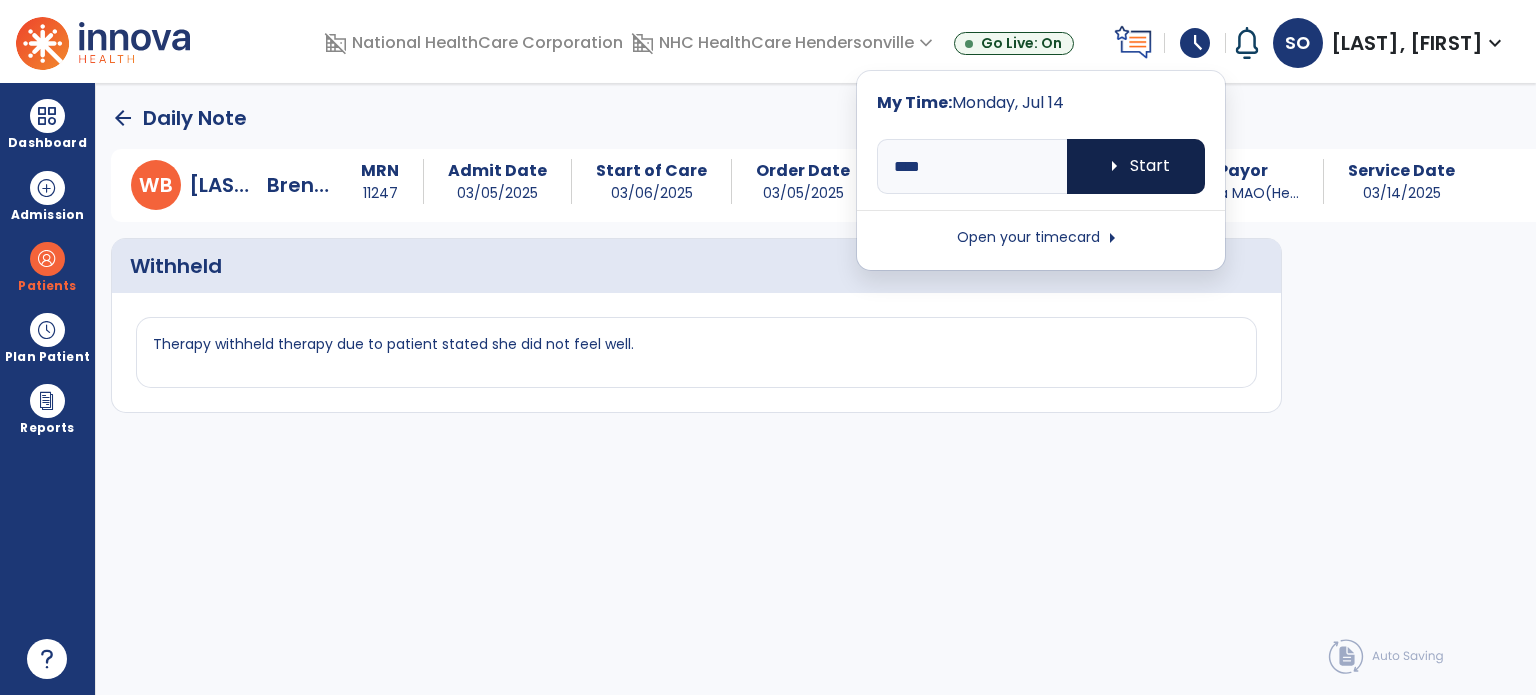 click on "arrow_right  Start" at bounding box center (1136, 166) 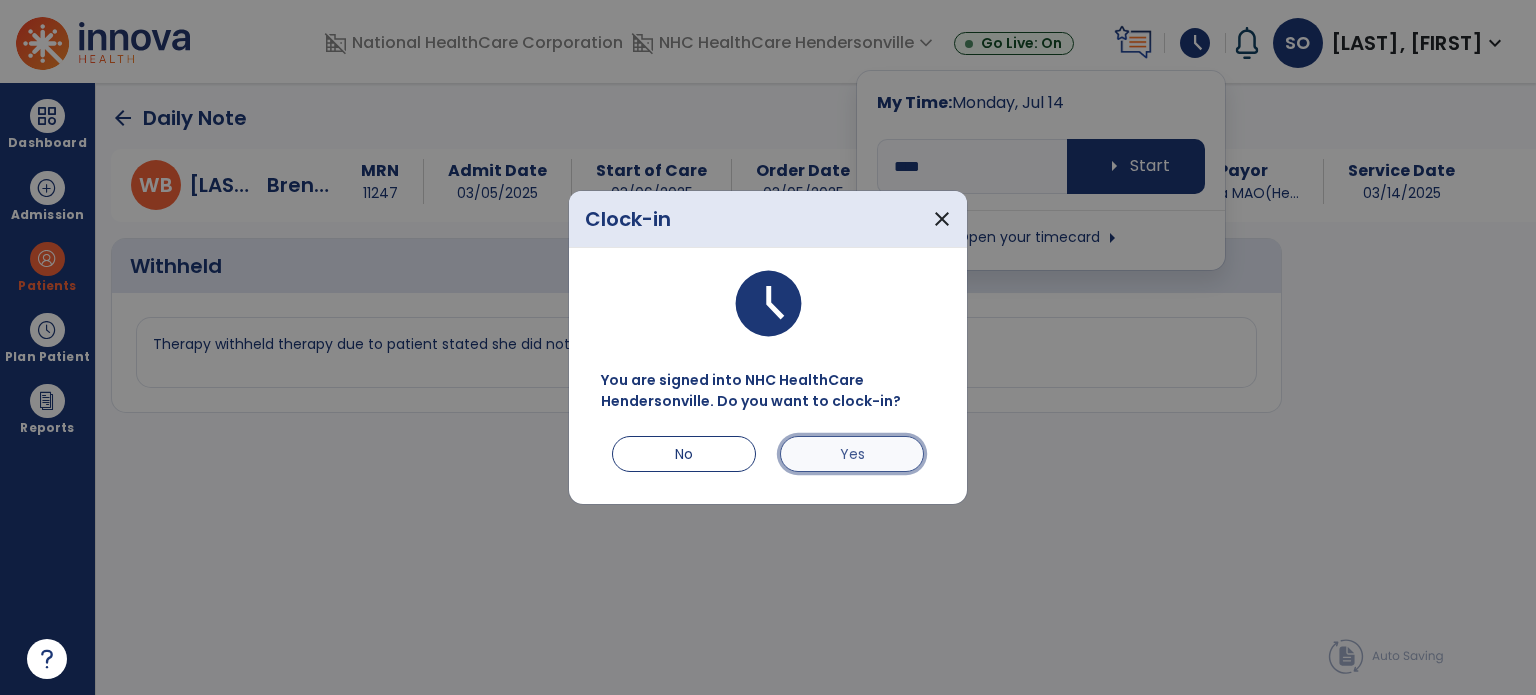 click on "Yes" at bounding box center (852, 454) 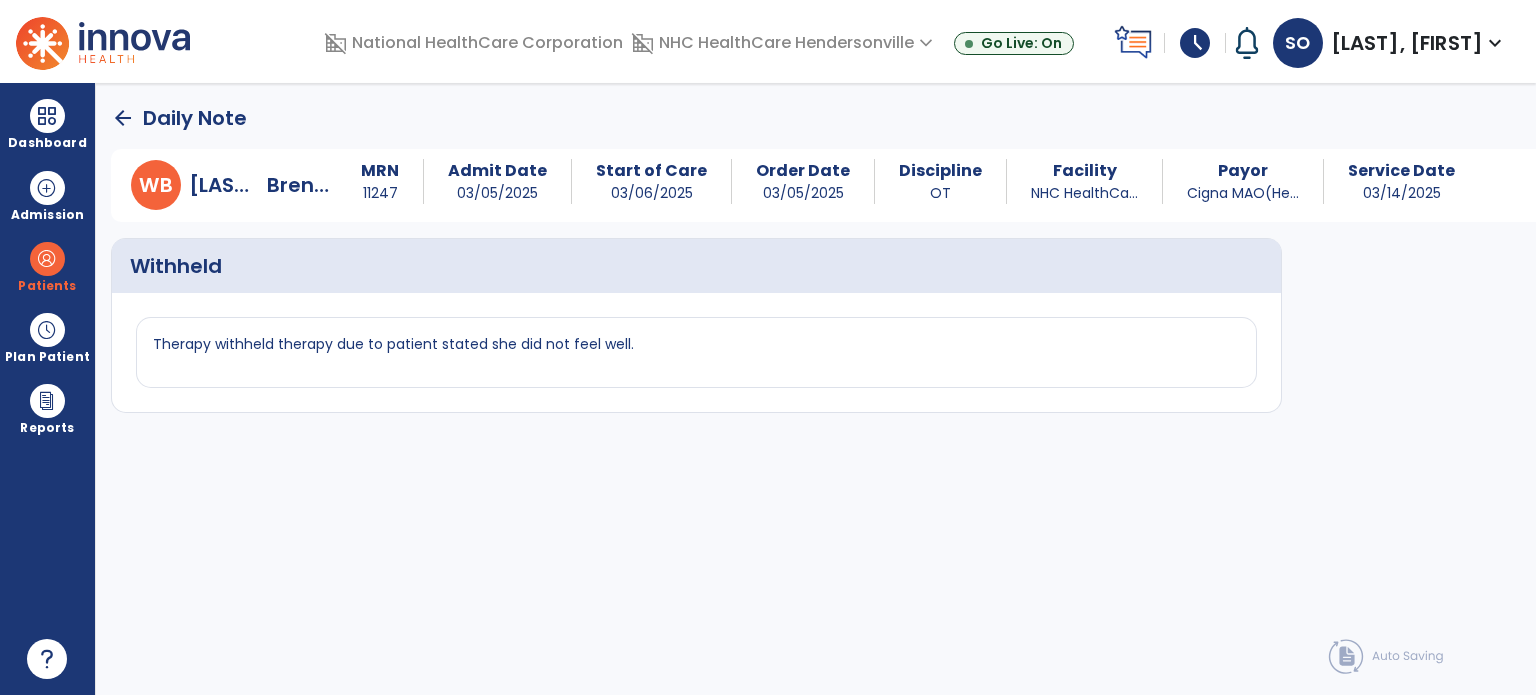 click on "schedule" at bounding box center [1195, 43] 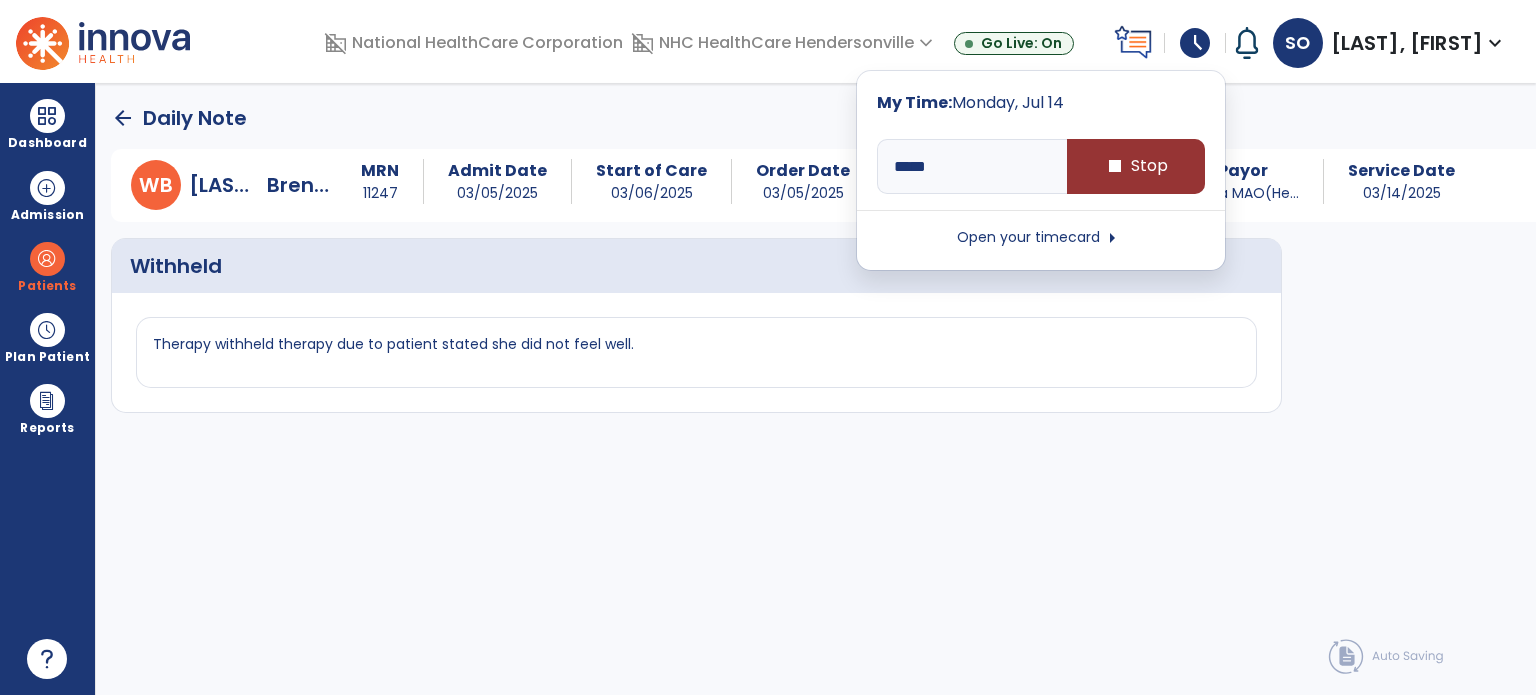 click on "stop  Stop" at bounding box center (1136, 166) 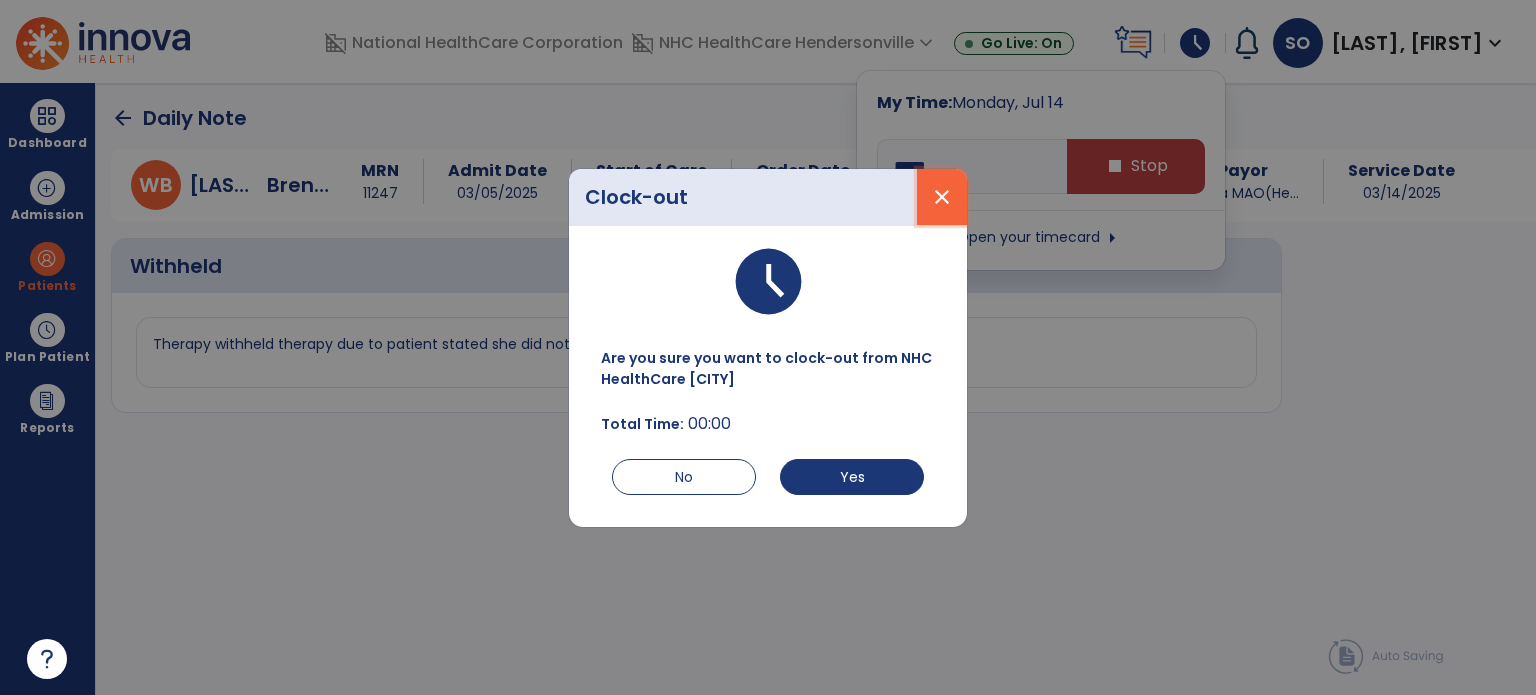 click on "close" at bounding box center (942, 197) 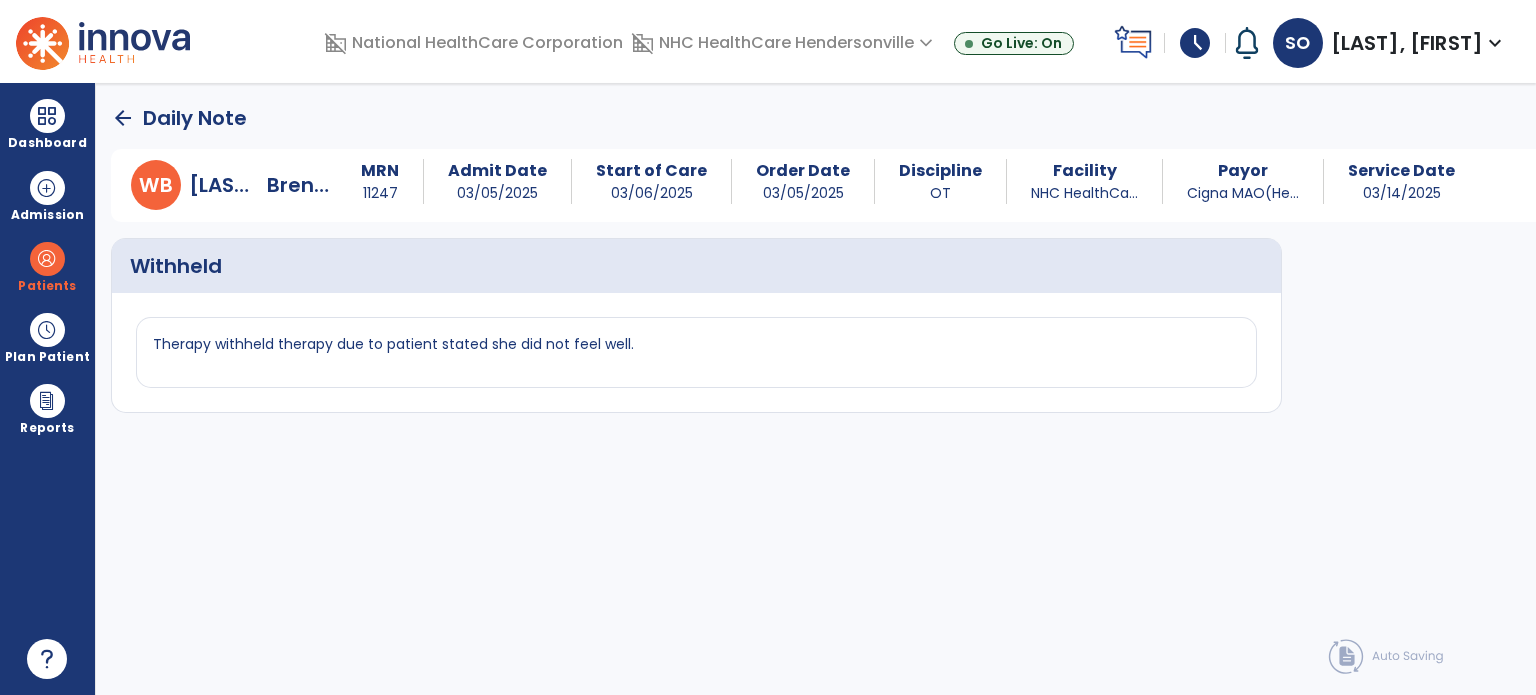 click at bounding box center [103, 41] 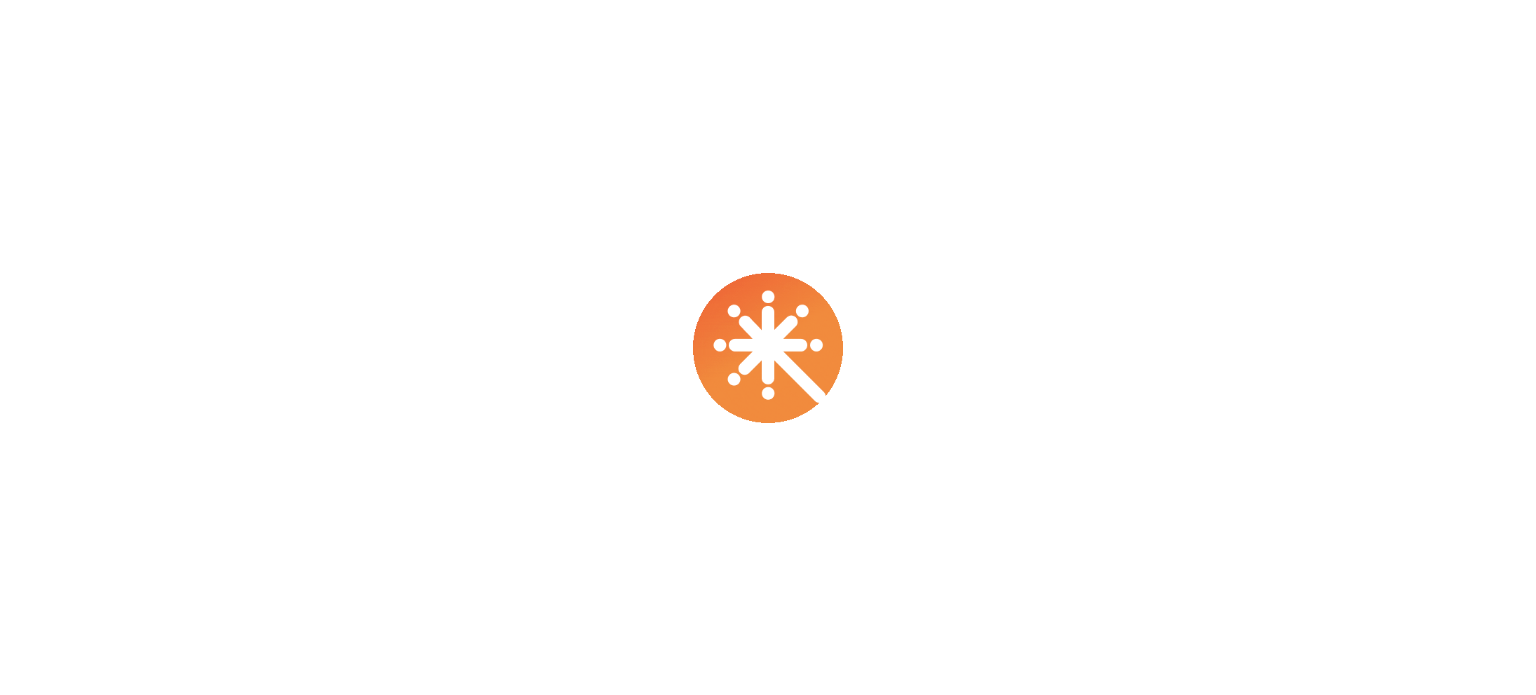 scroll, scrollTop: 0, scrollLeft: 0, axis: both 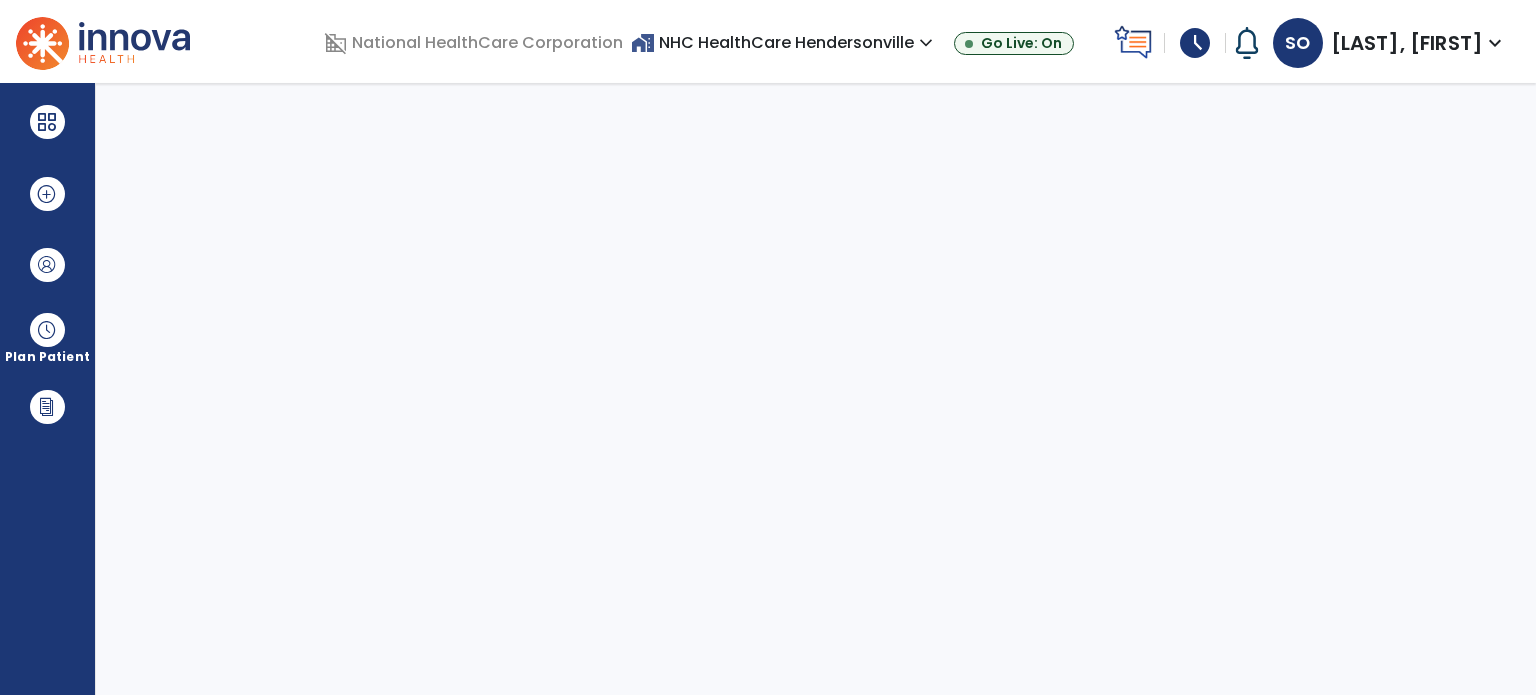 select on "****" 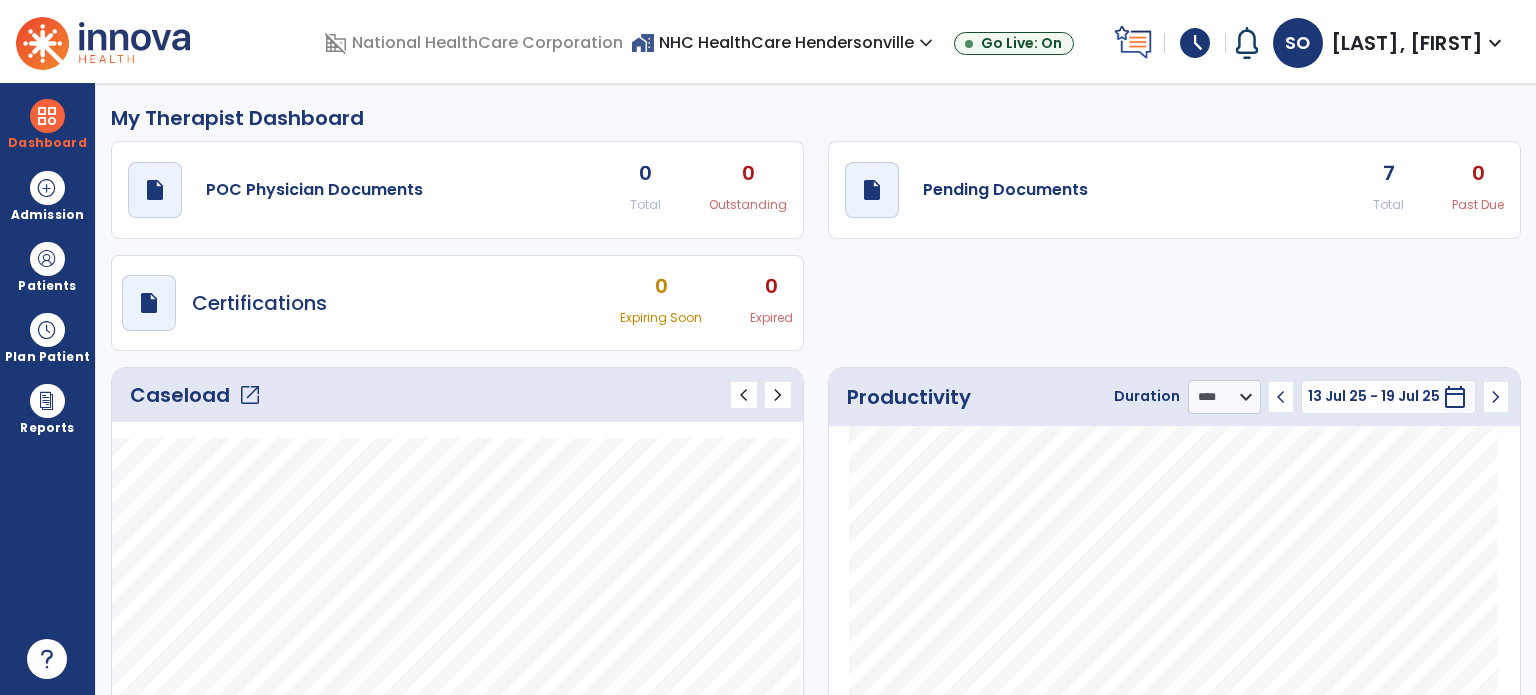 click on "open_in_new" 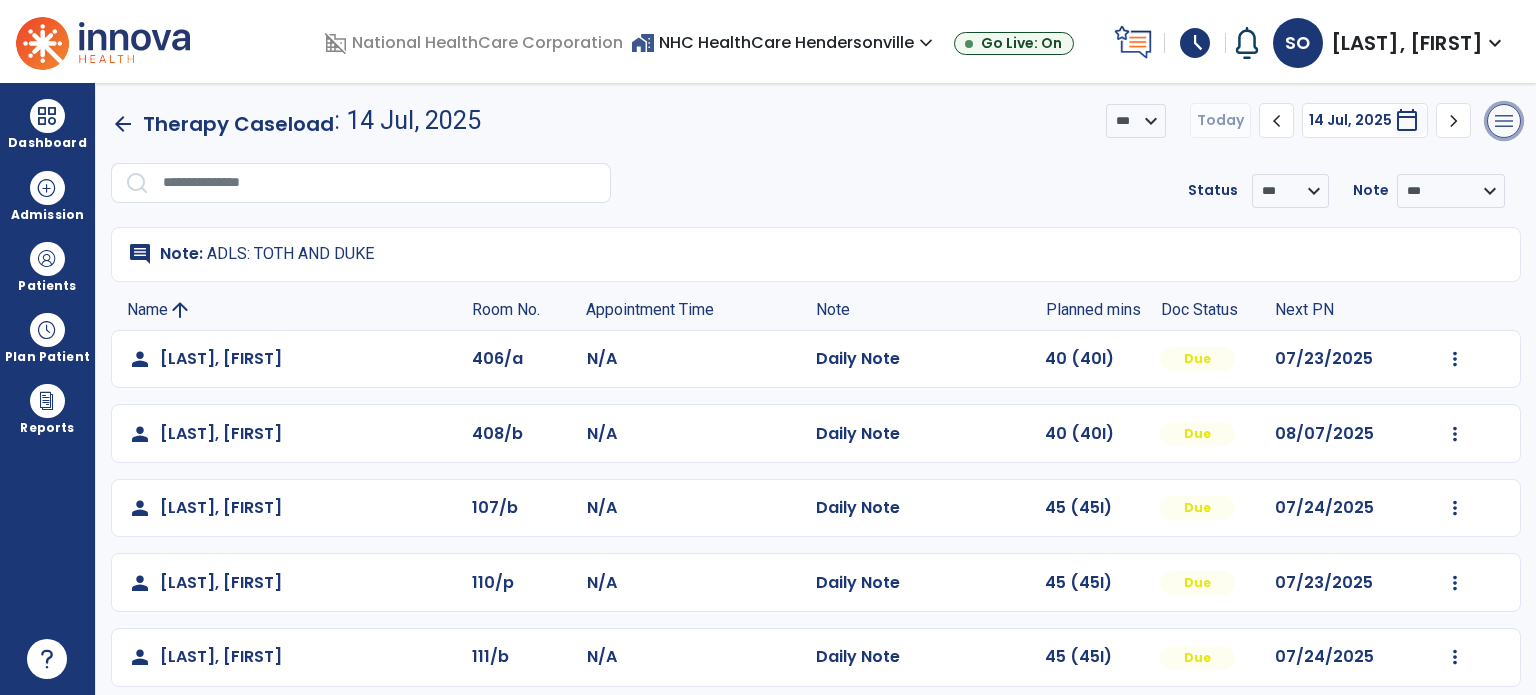 click on "menu" at bounding box center [1504, 121] 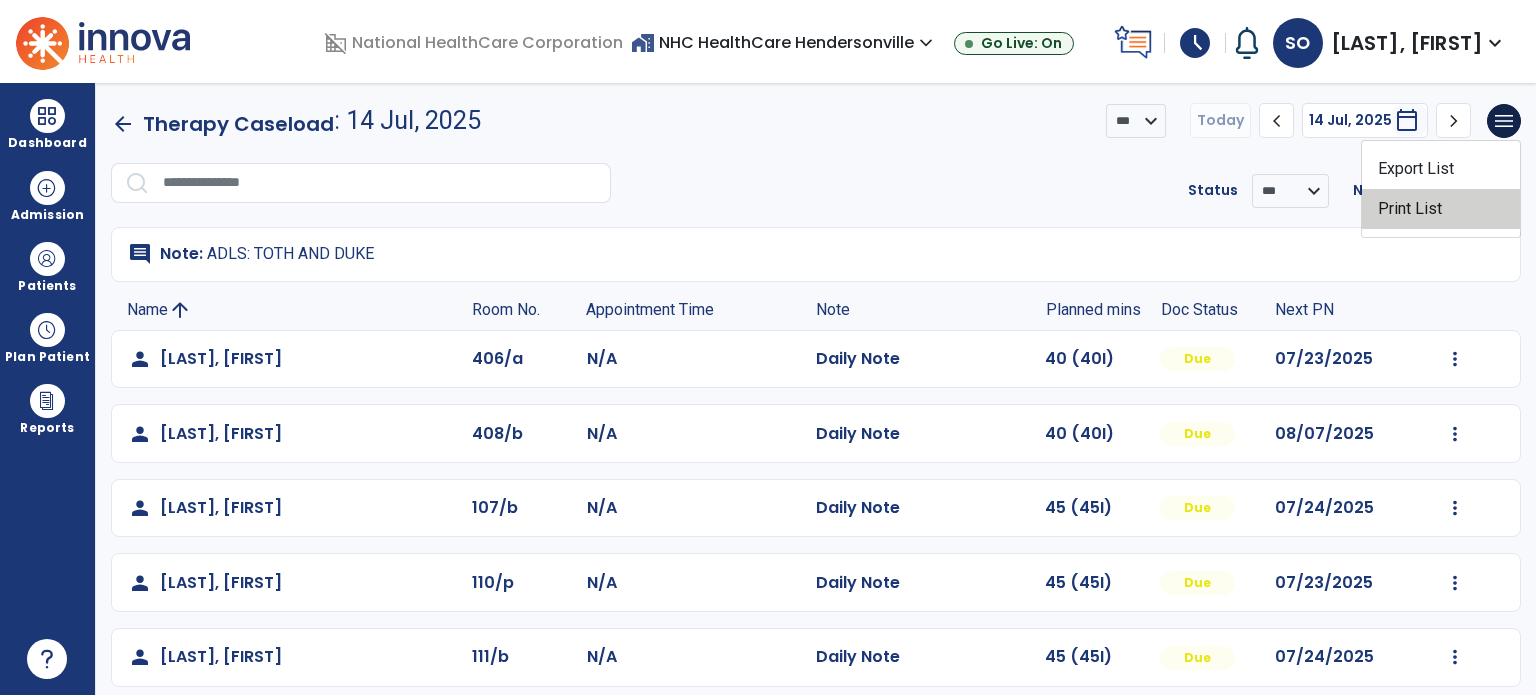 click on "Print List" 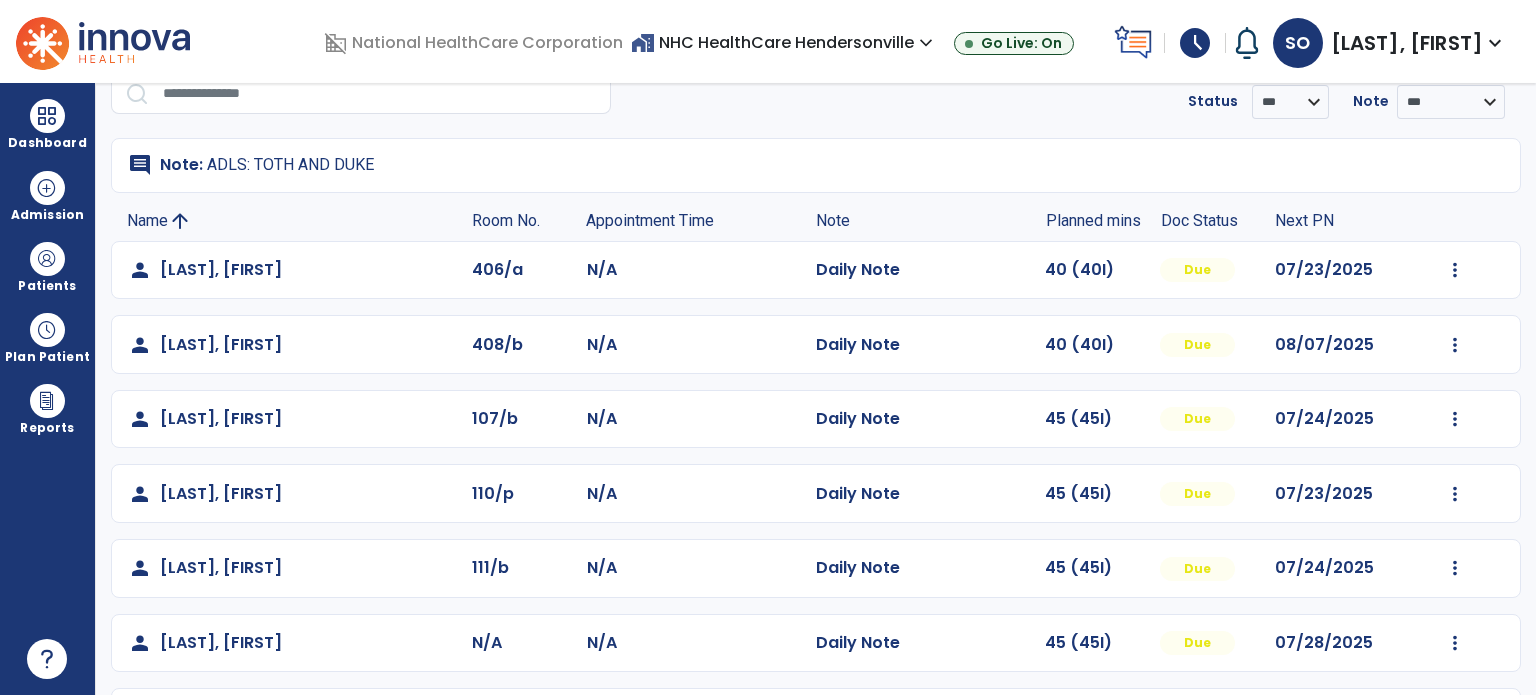 scroll, scrollTop: 0, scrollLeft: 0, axis: both 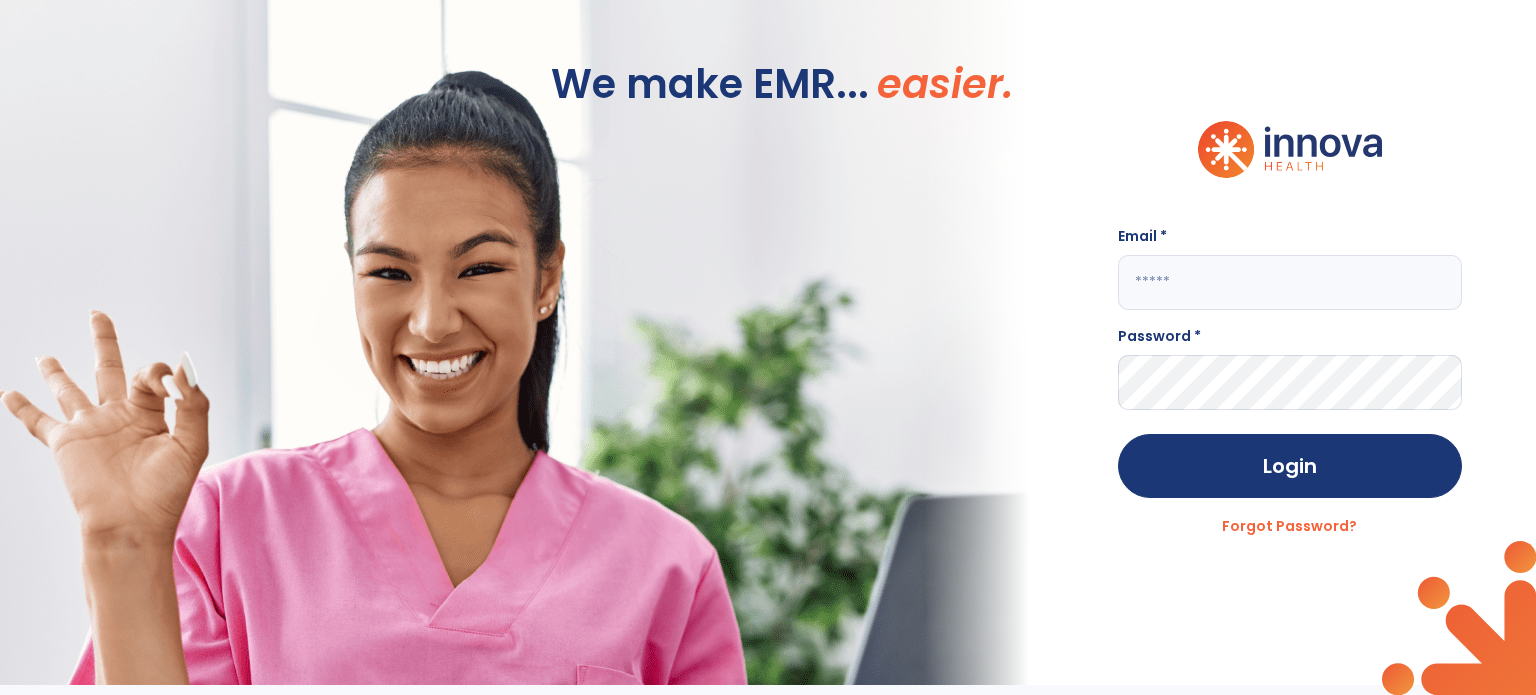 type on "**********" 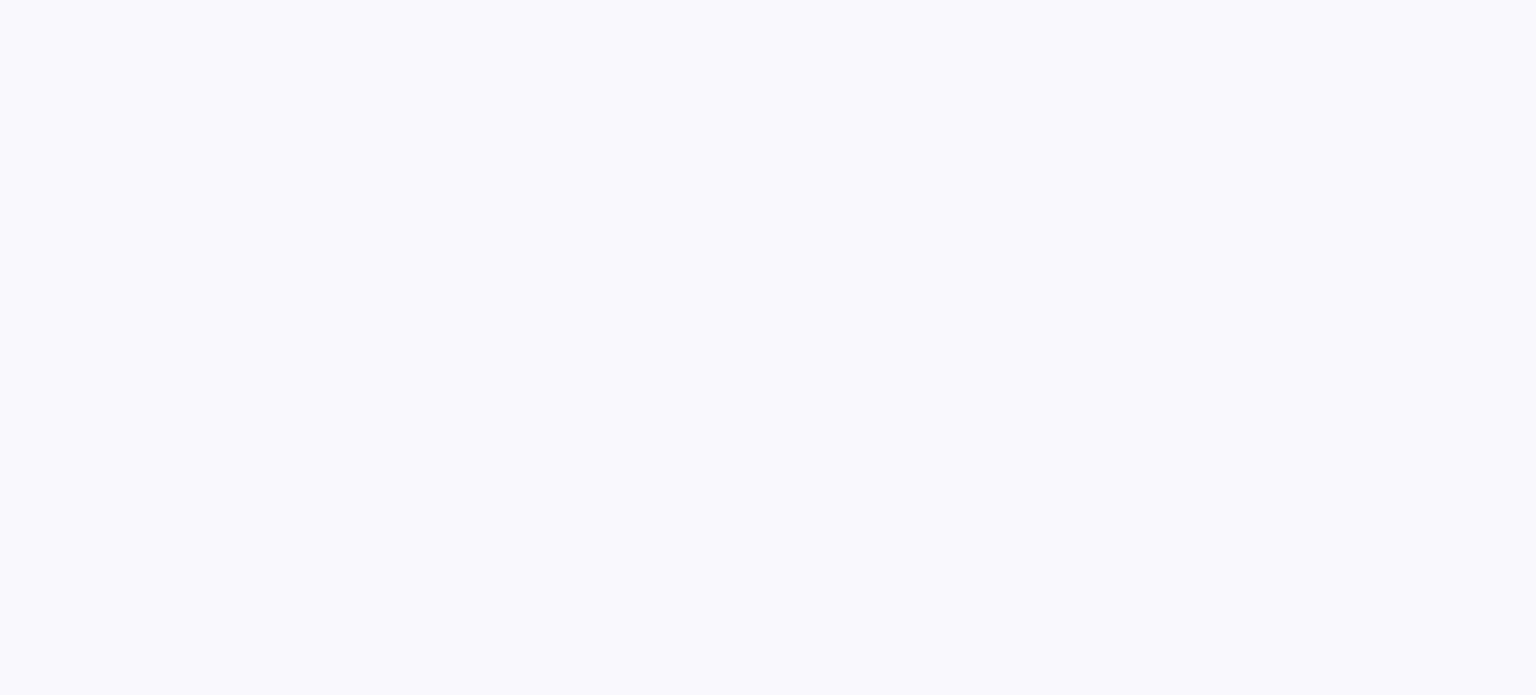 scroll, scrollTop: 0, scrollLeft: 0, axis: both 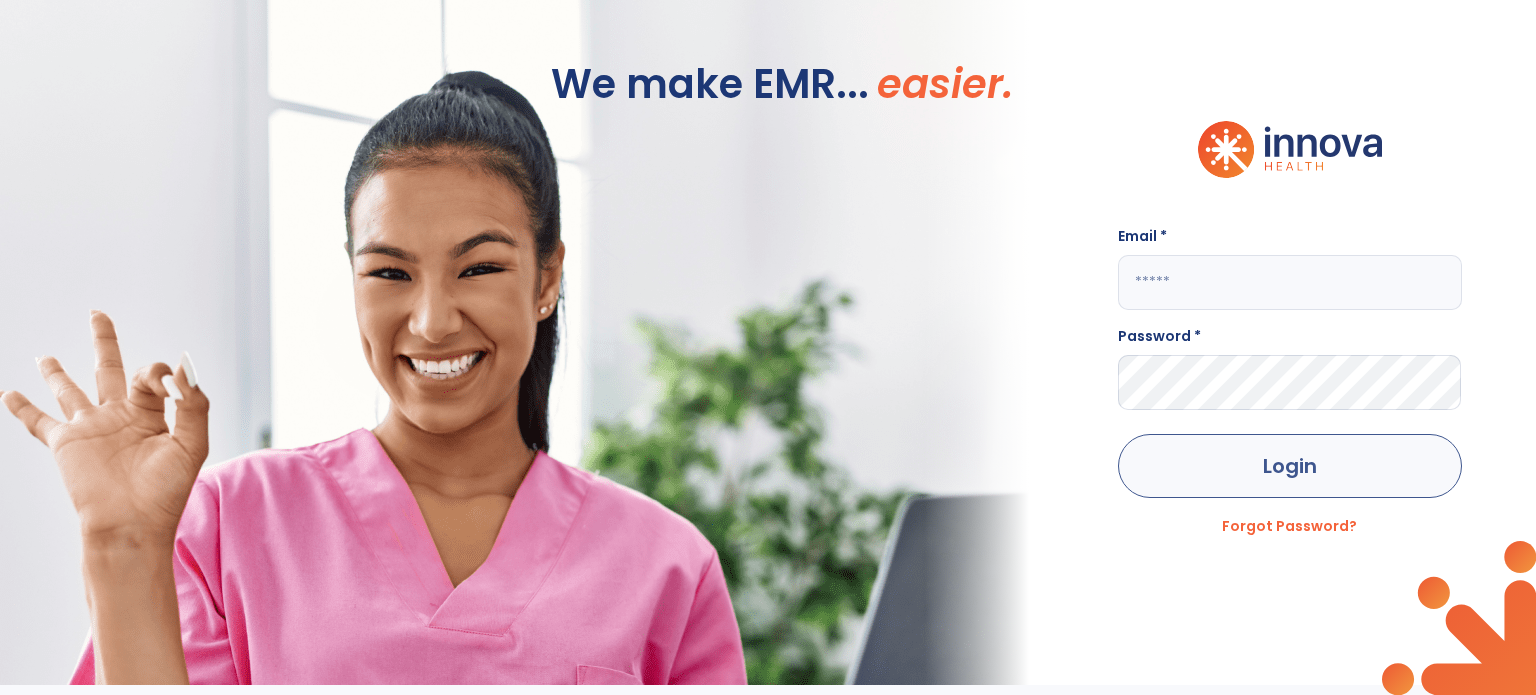type on "**********" 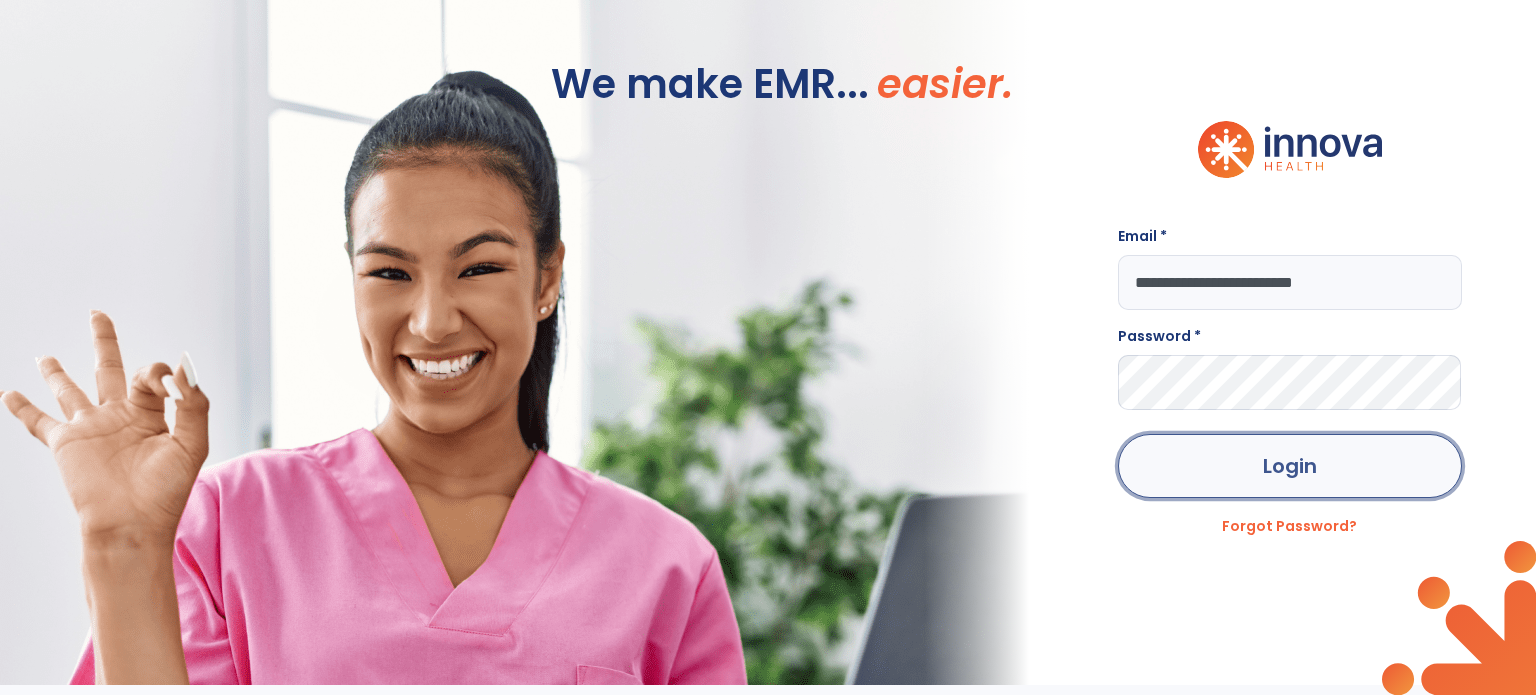 click on "Login" 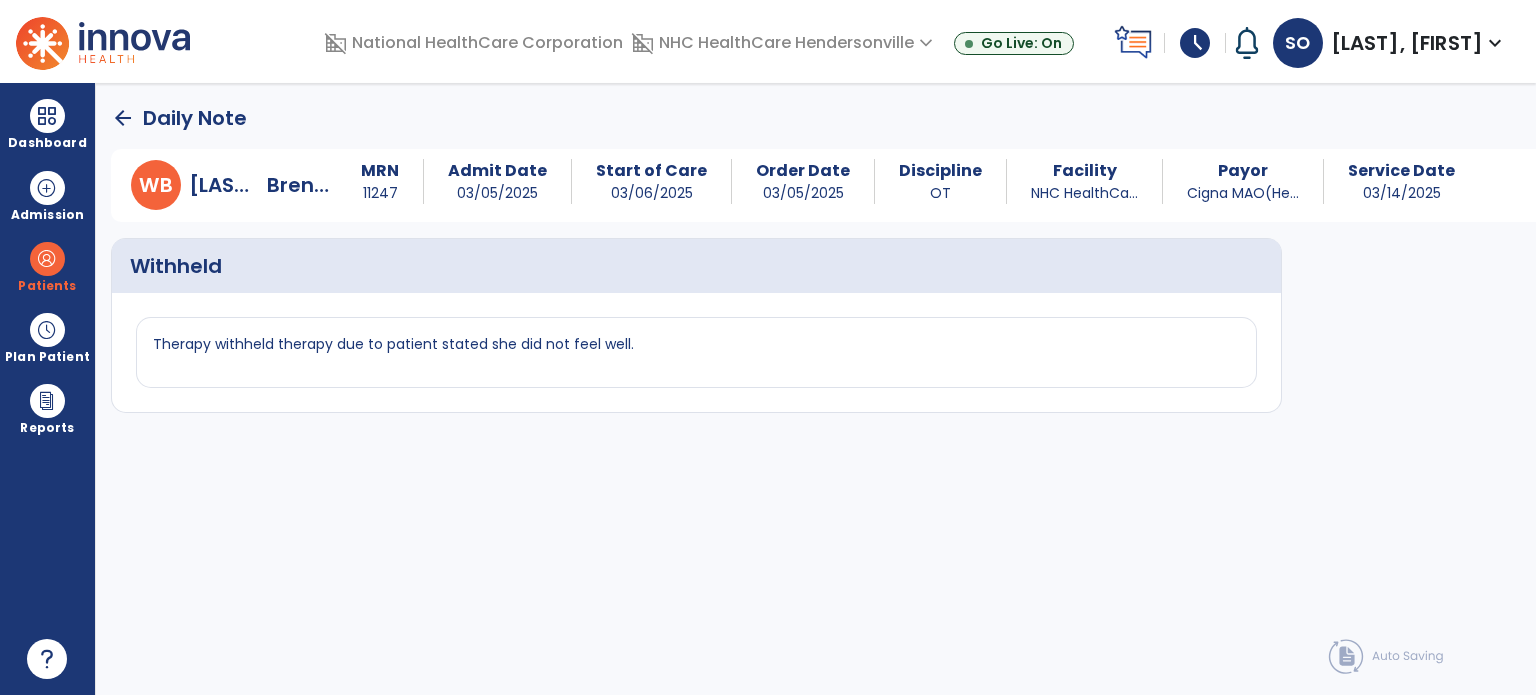 click on "arrow_back" 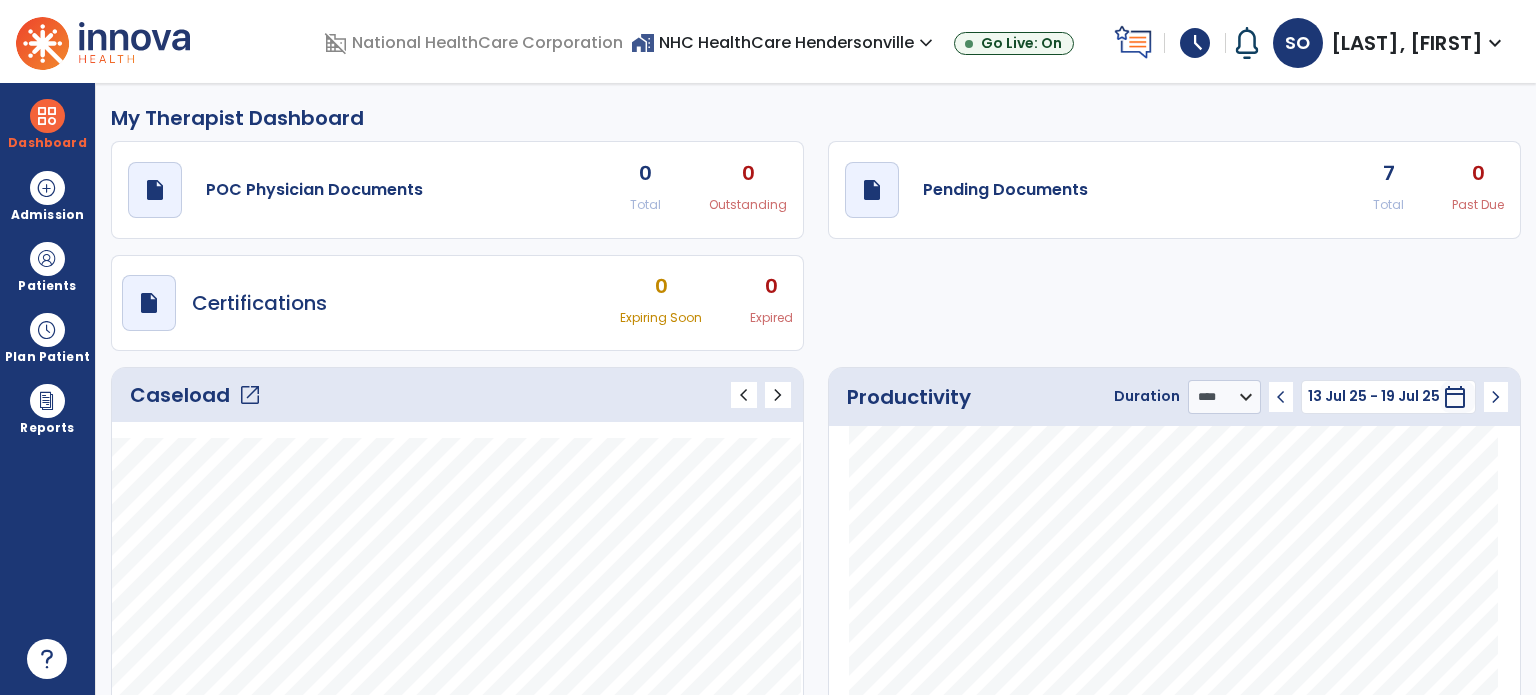 click on "open_in_new" 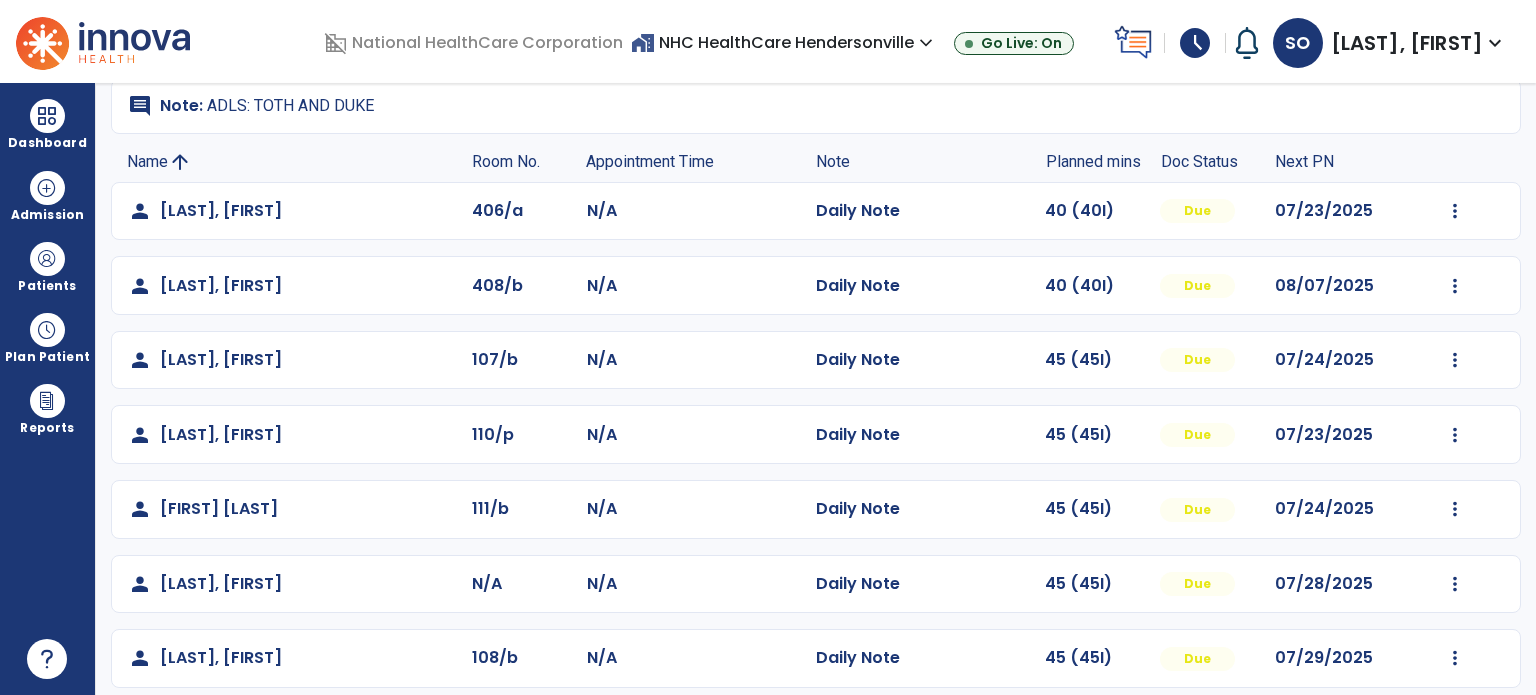 scroll, scrollTop: 165, scrollLeft: 0, axis: vertical 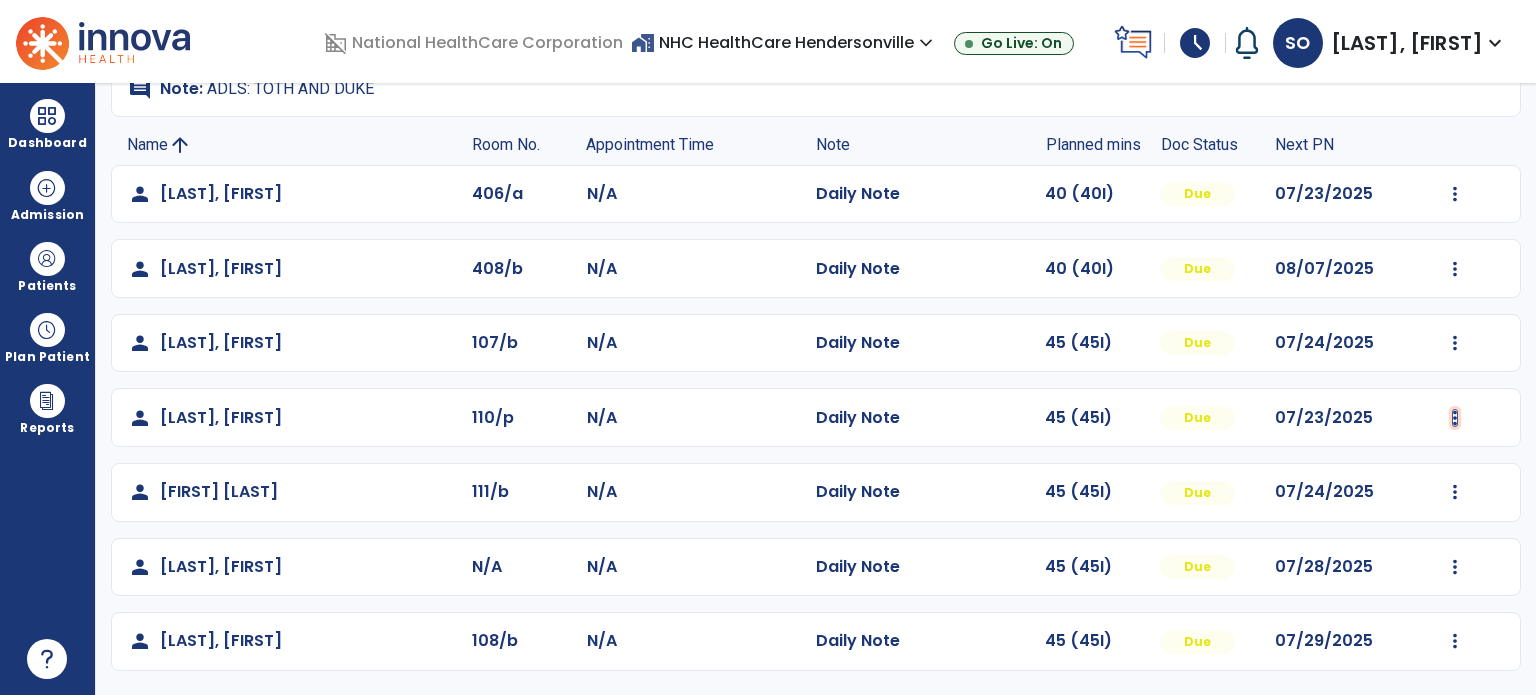 click at bounding box center (1455, 194) 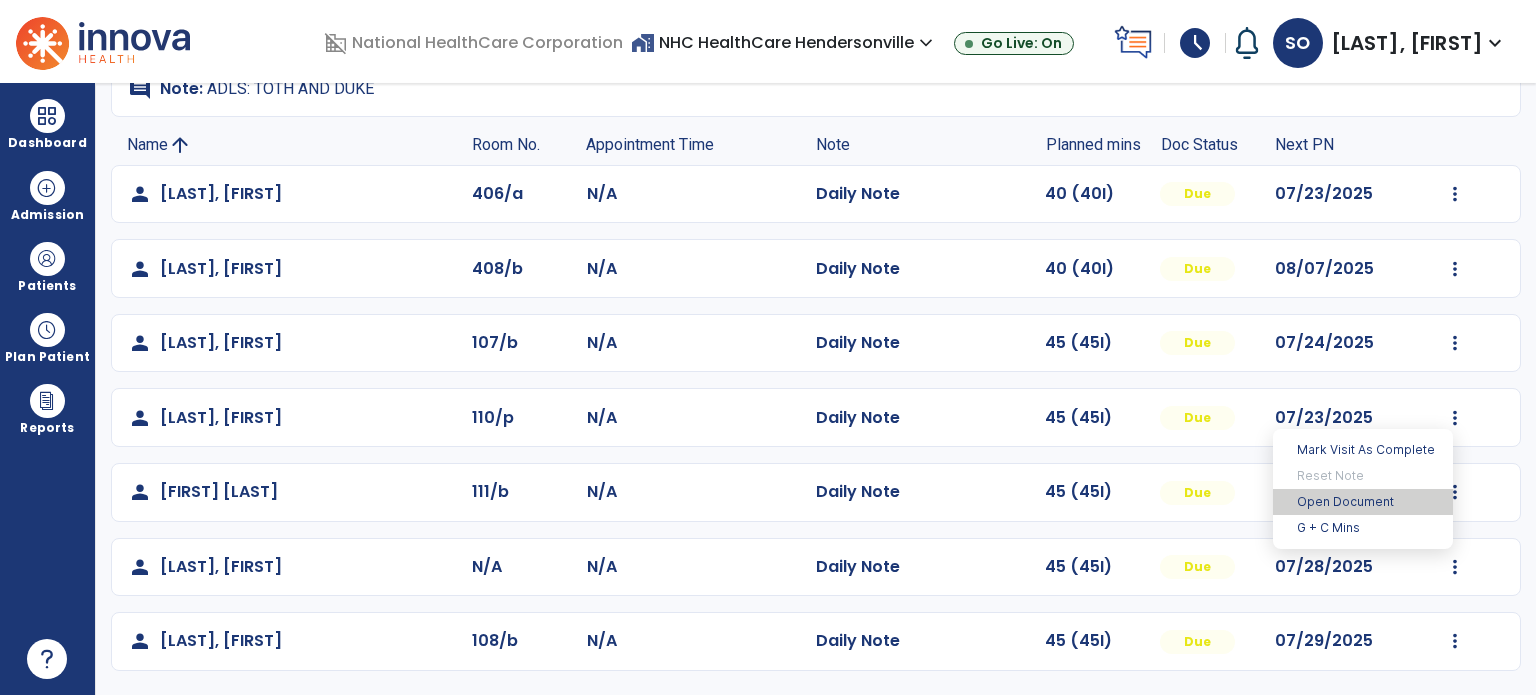 click on "Open Document" at bounding box center (1363, 502) 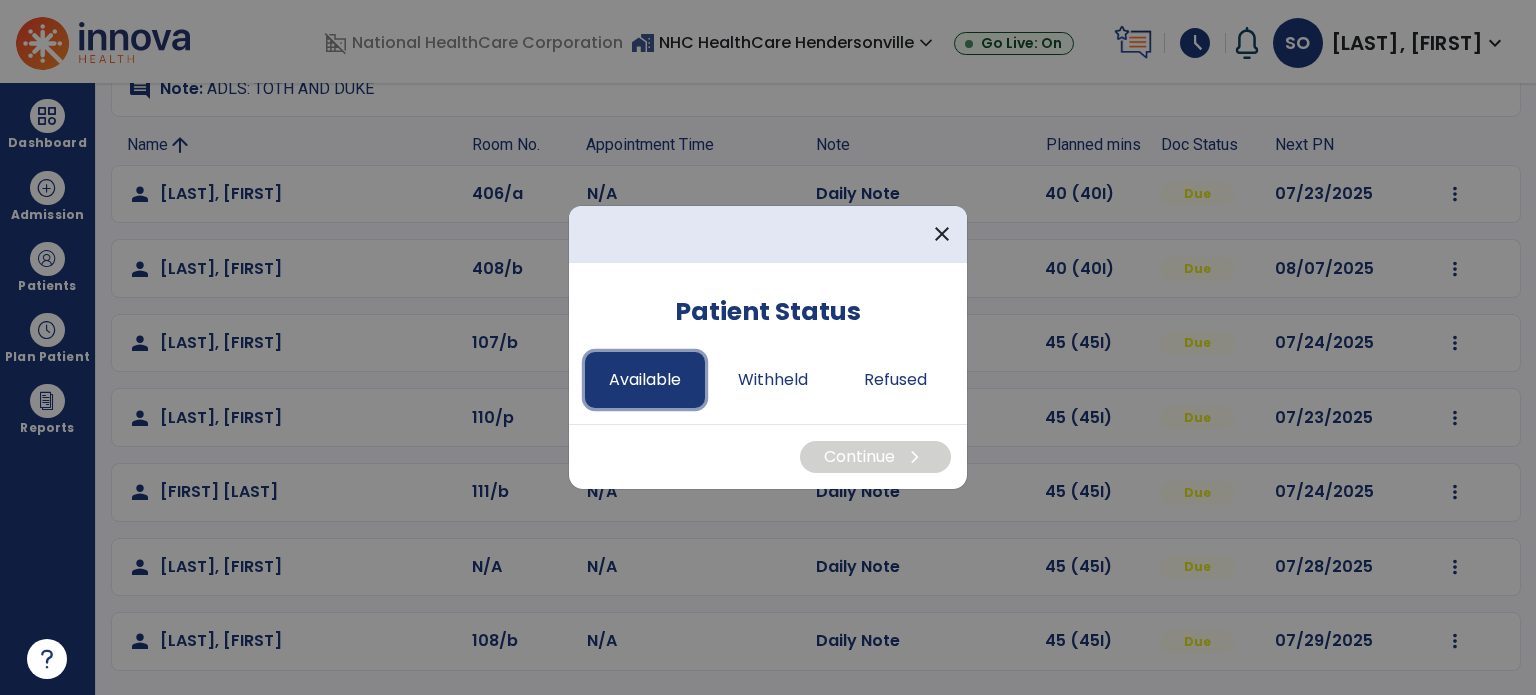 click on "Available" at bounding box center (645, 380) 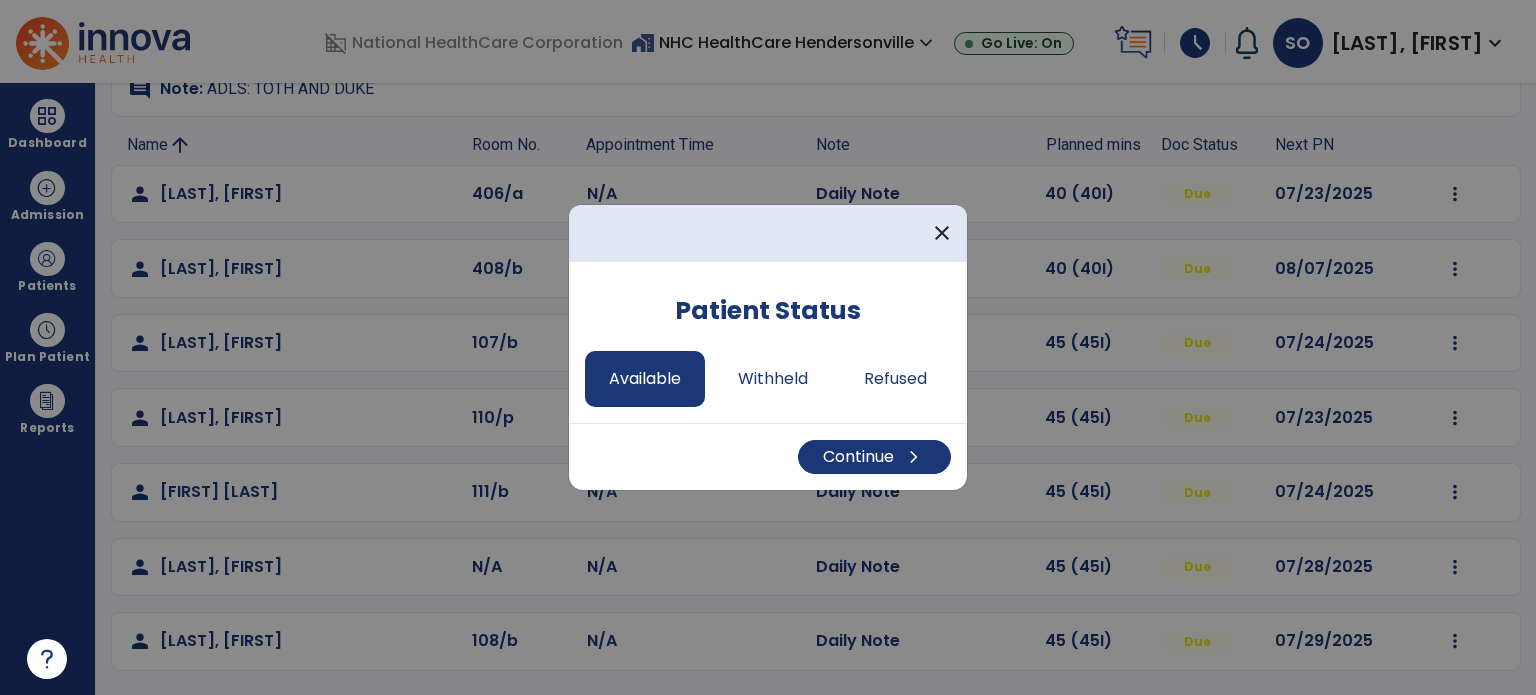 click at bounding box center (768, 347) 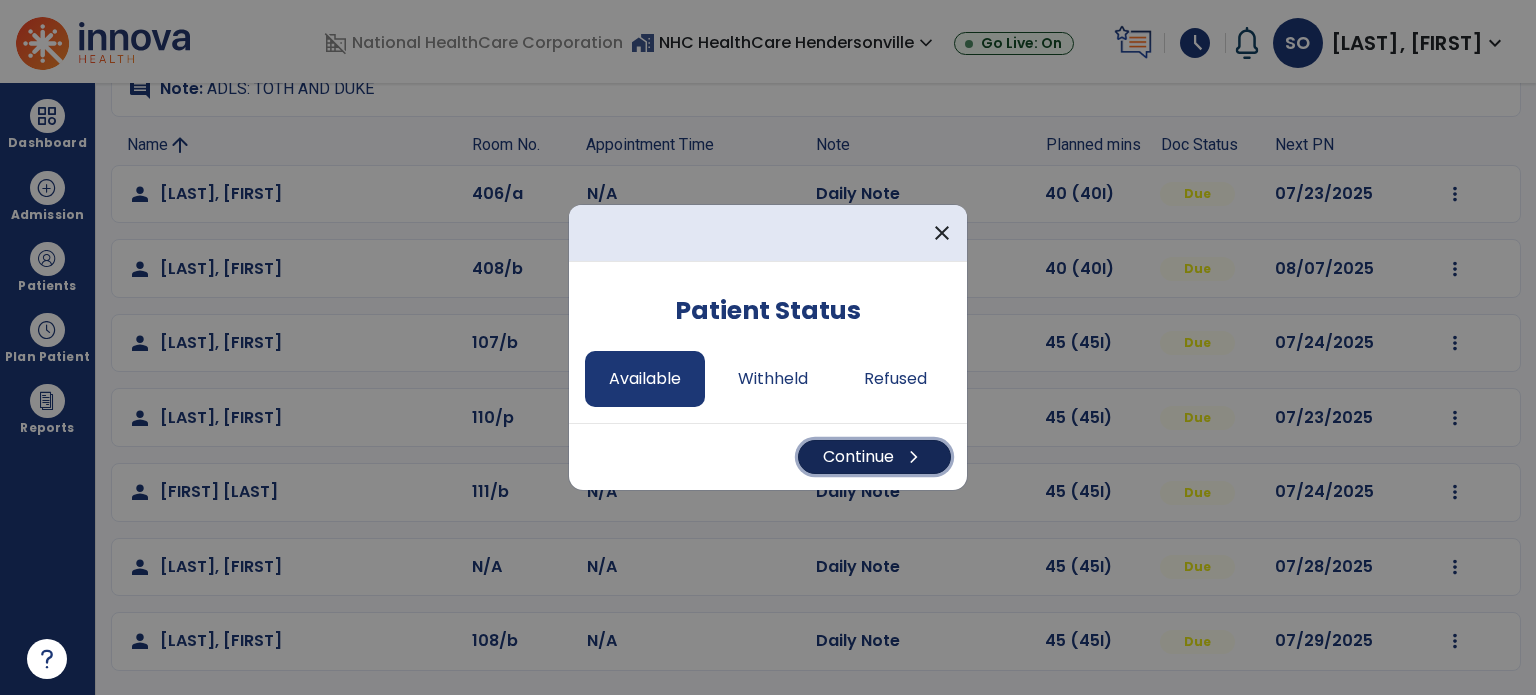 click on "Continue   chevron_right" at bounding box center [874, 457] 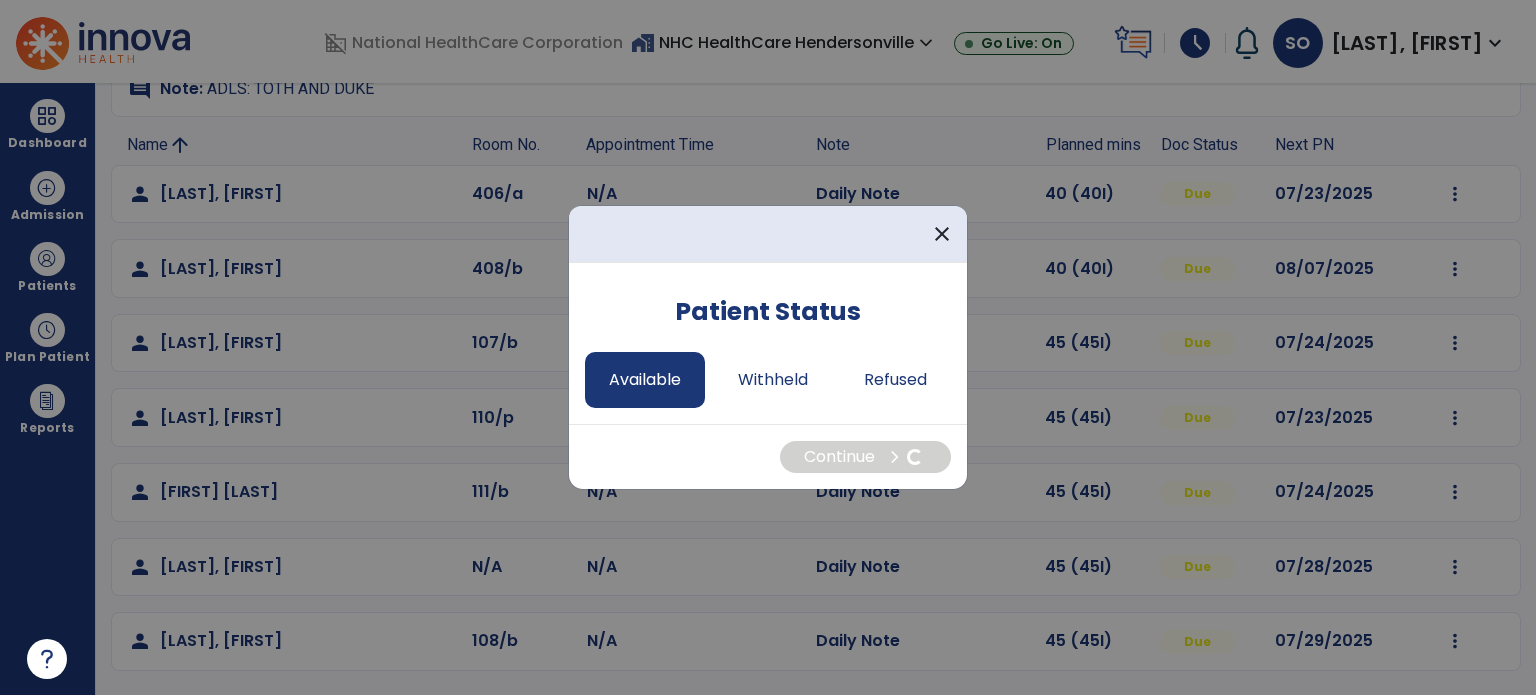 select on "*" 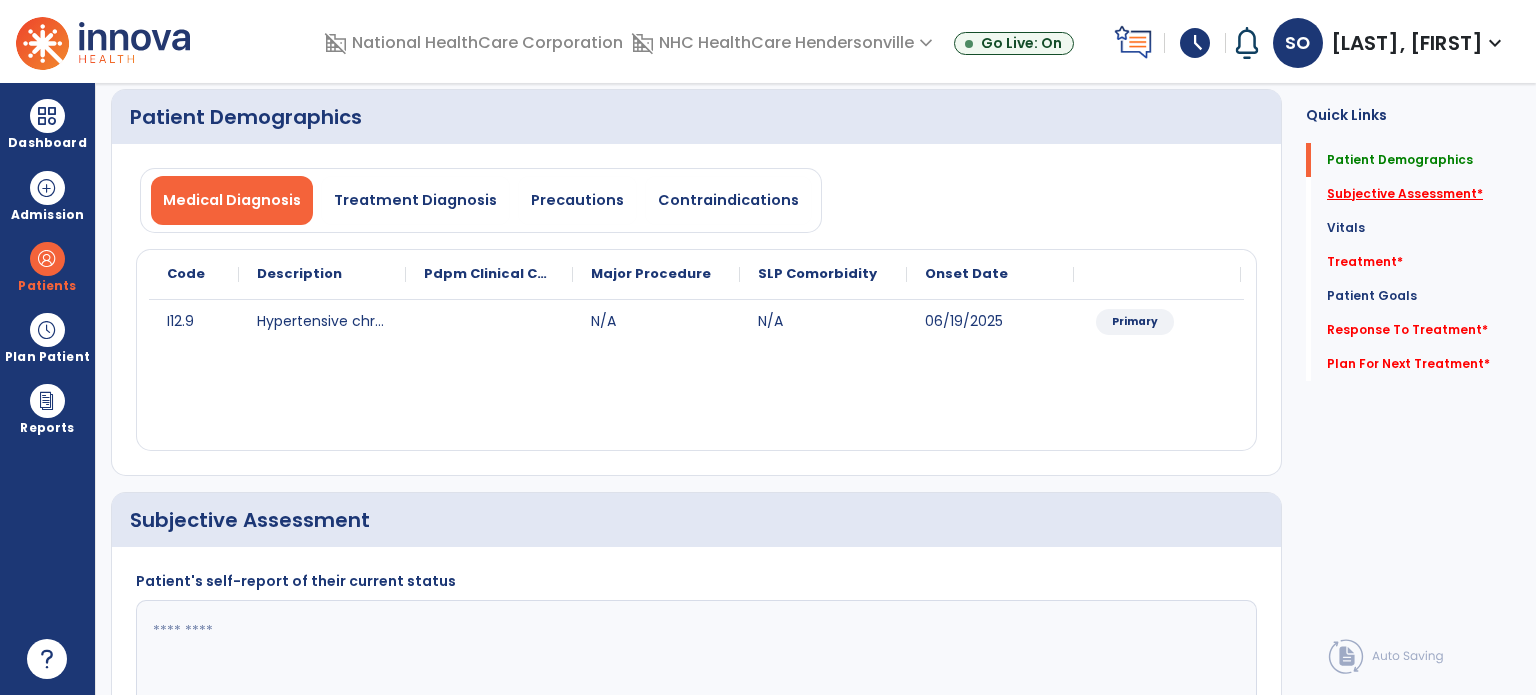 click on "Subjective Assessment   *" 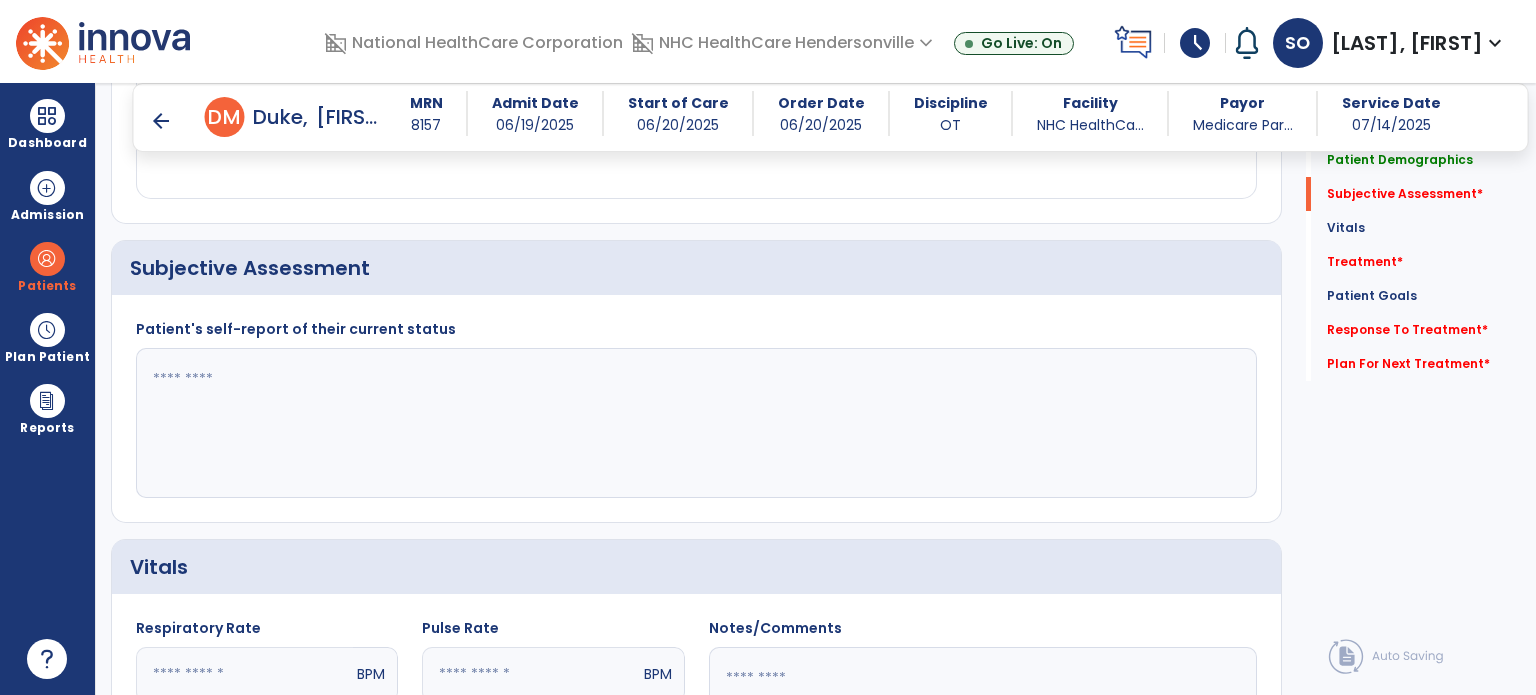 scroll, scrollTop: 408, scrollLeft: 0, axis: vertical 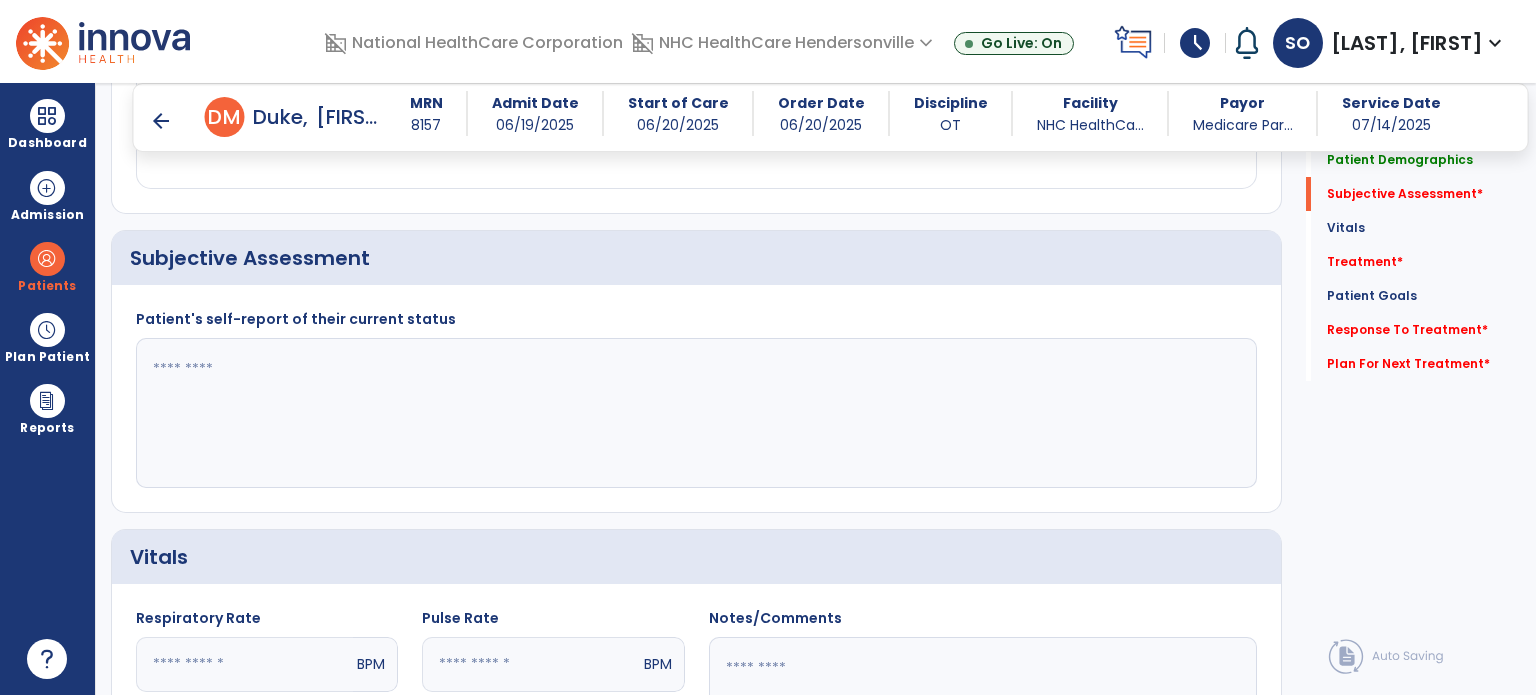click 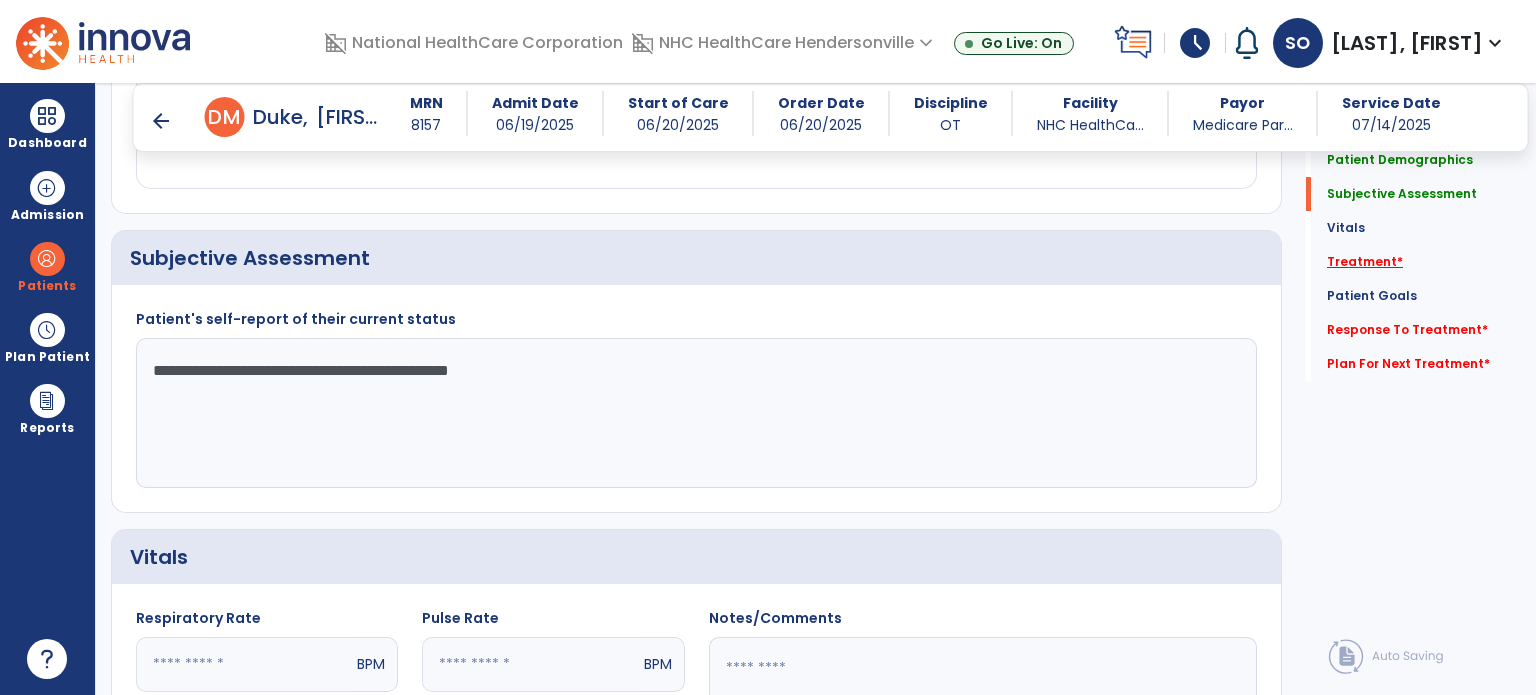 type on "**********" 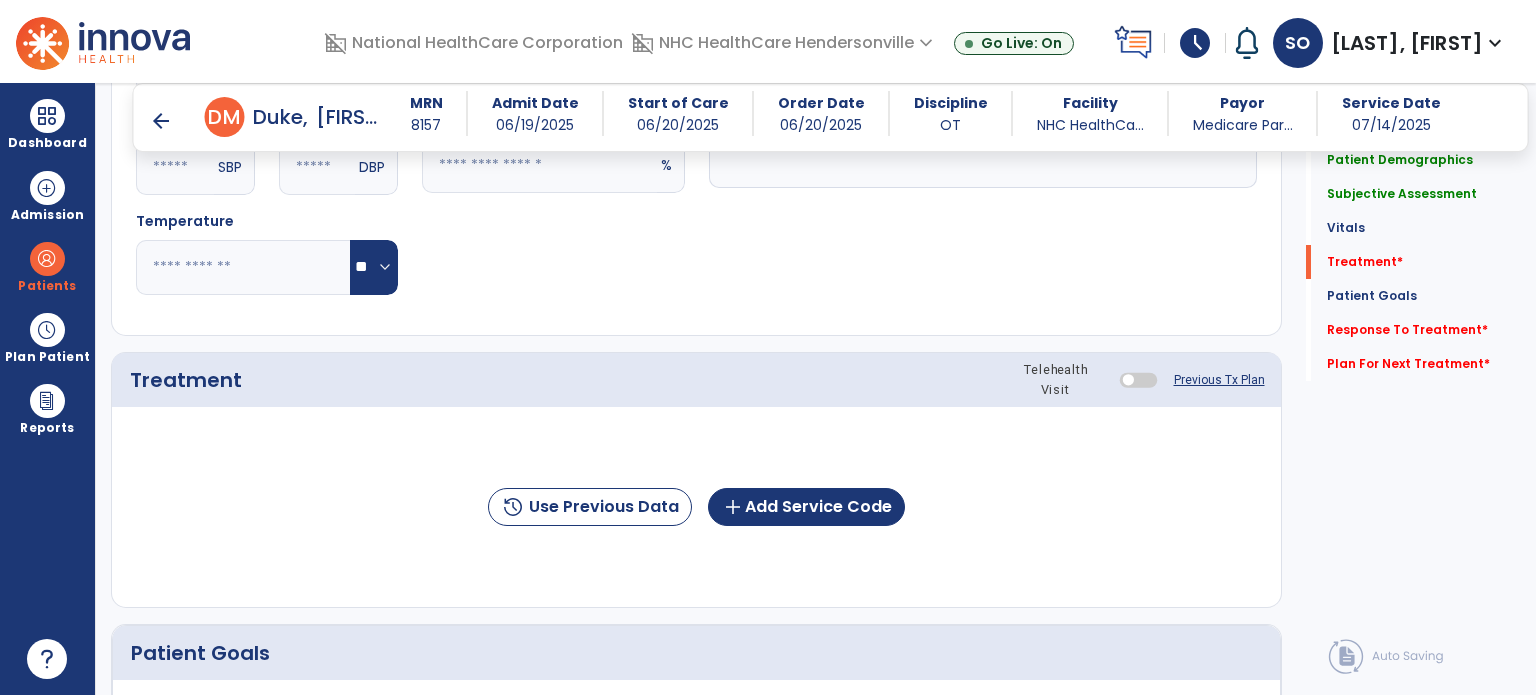 scroll, scrollTop: 1096, scrollLeft: 0, axis: vertical 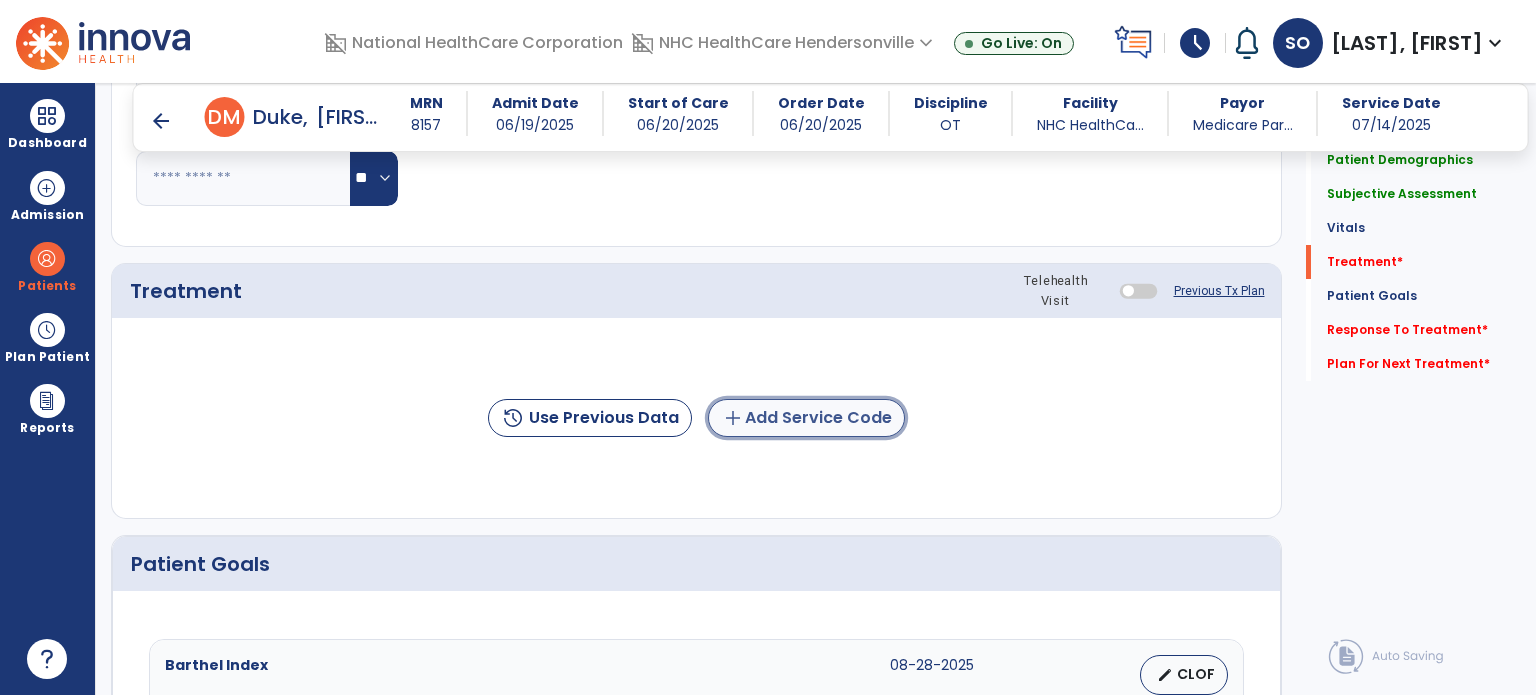 click on "add  Add Service Code" 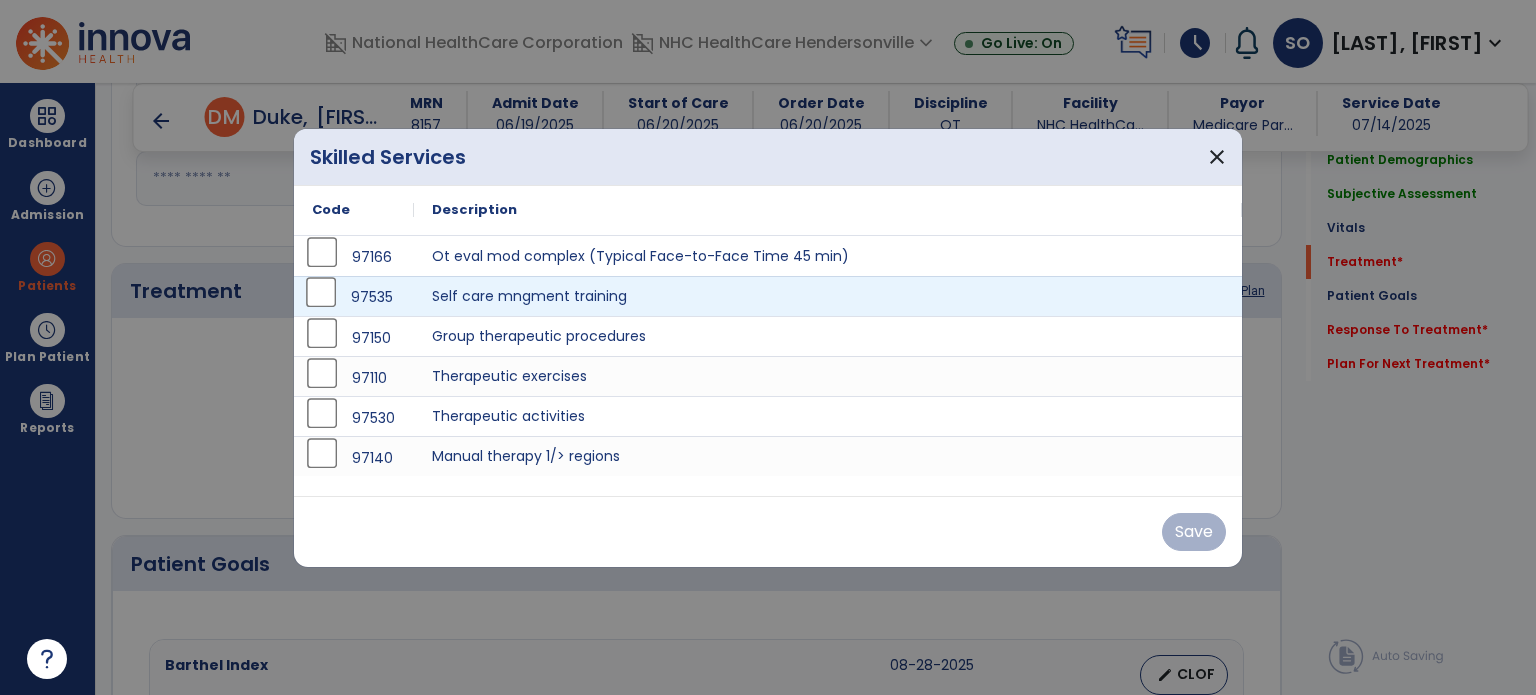 click on "97535" at bounding box center (354, 296) 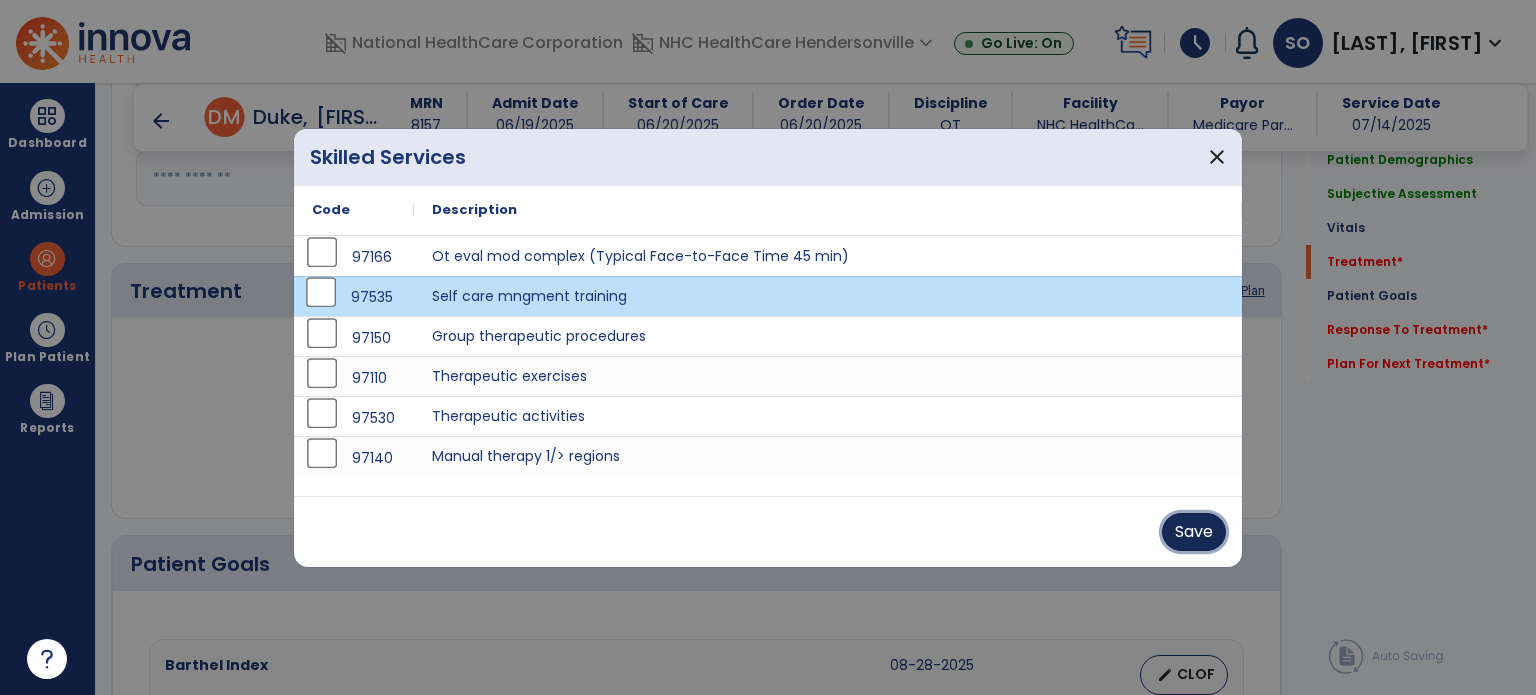 click on "Save" at bounding box center (1194, 532) 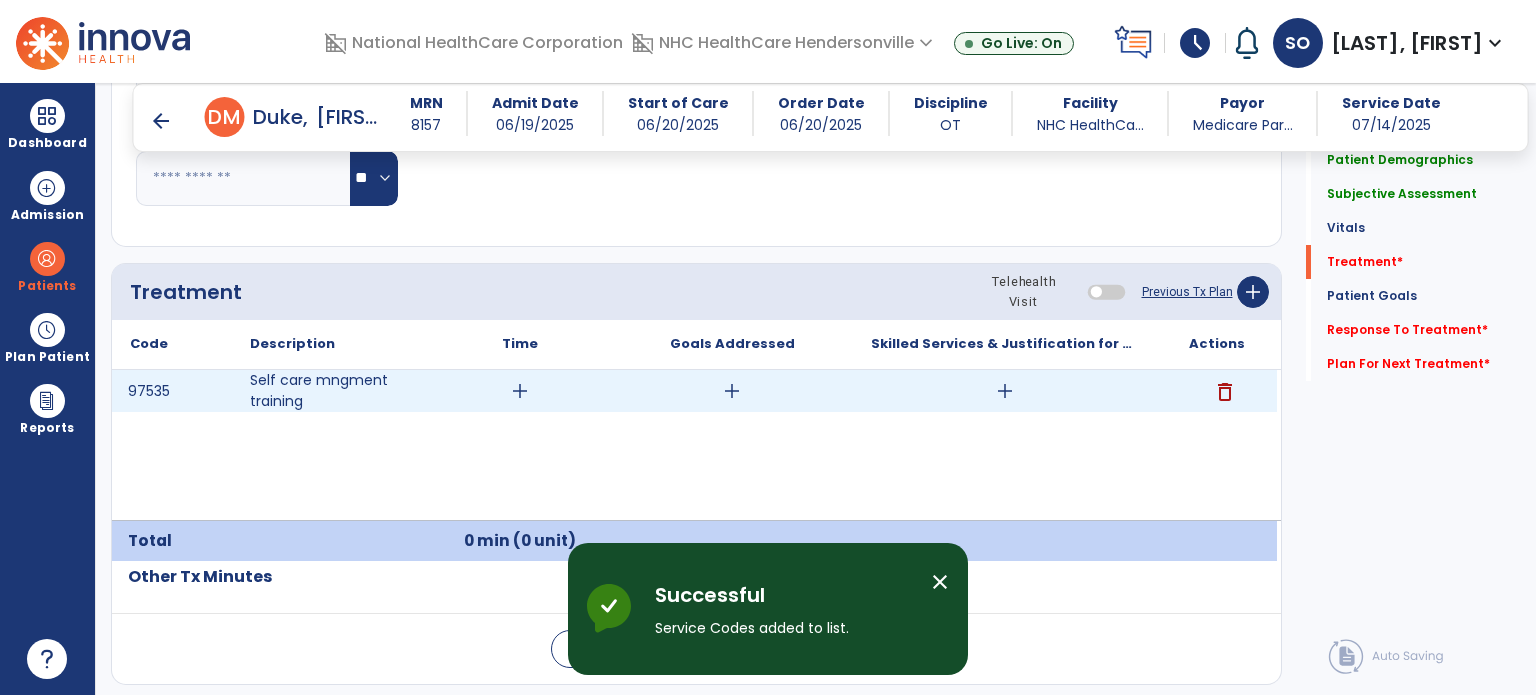 click on "add" at bounding box center [520, 391] 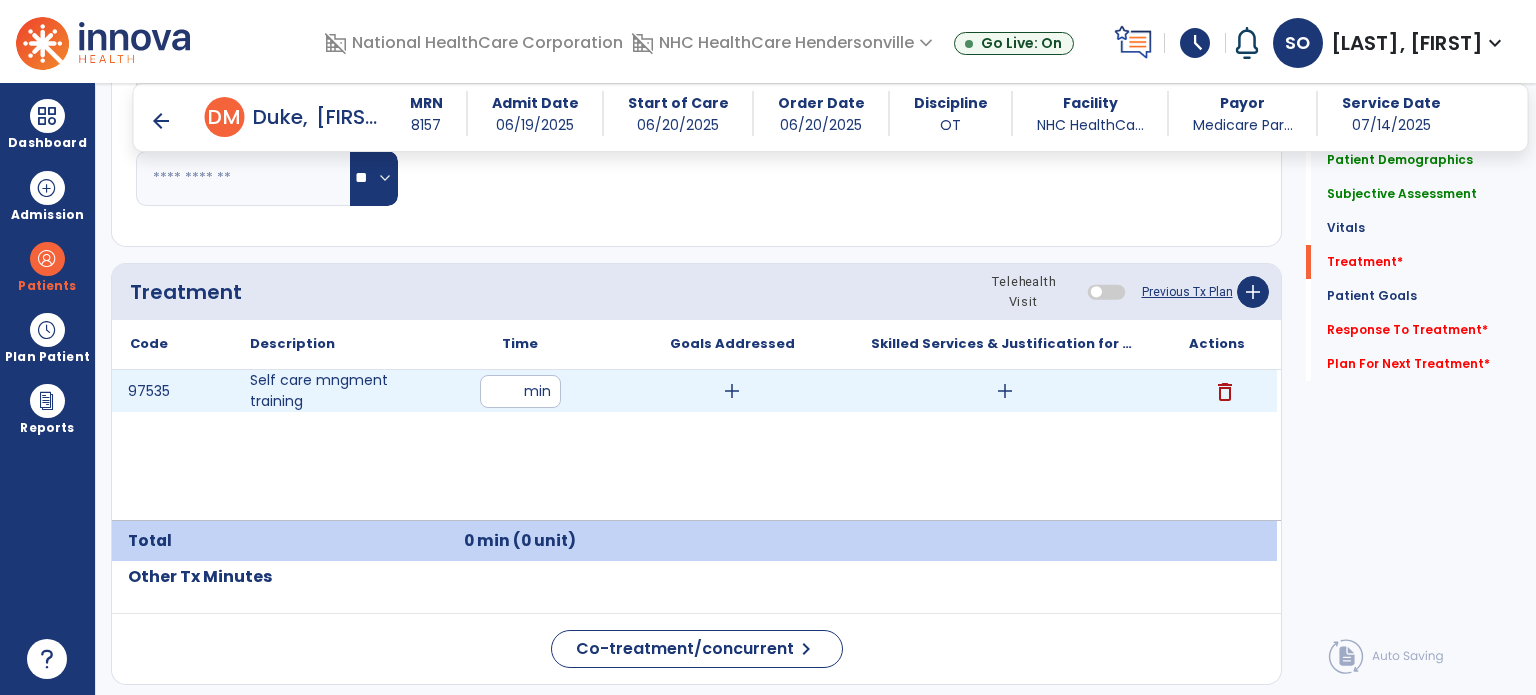 type on "**" 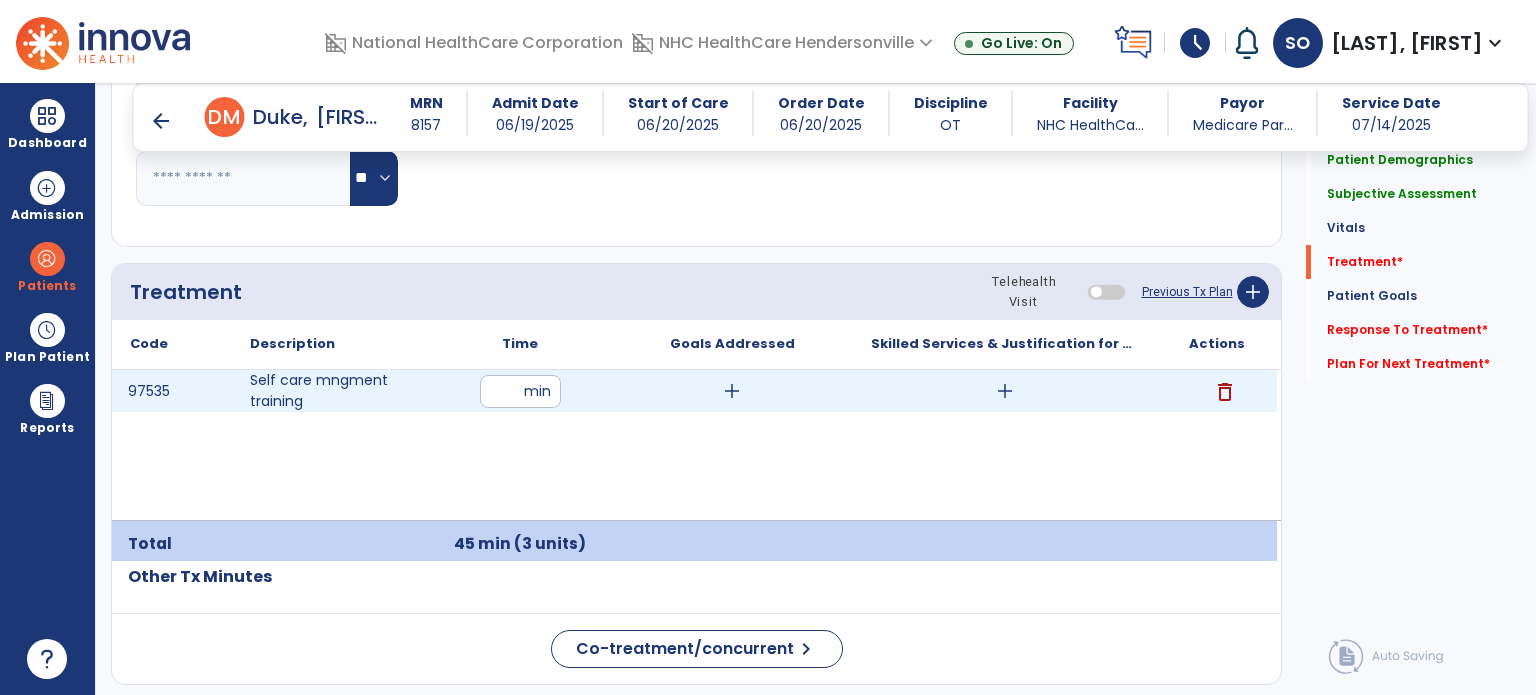 click on "add" at bounding box center [732, 391] 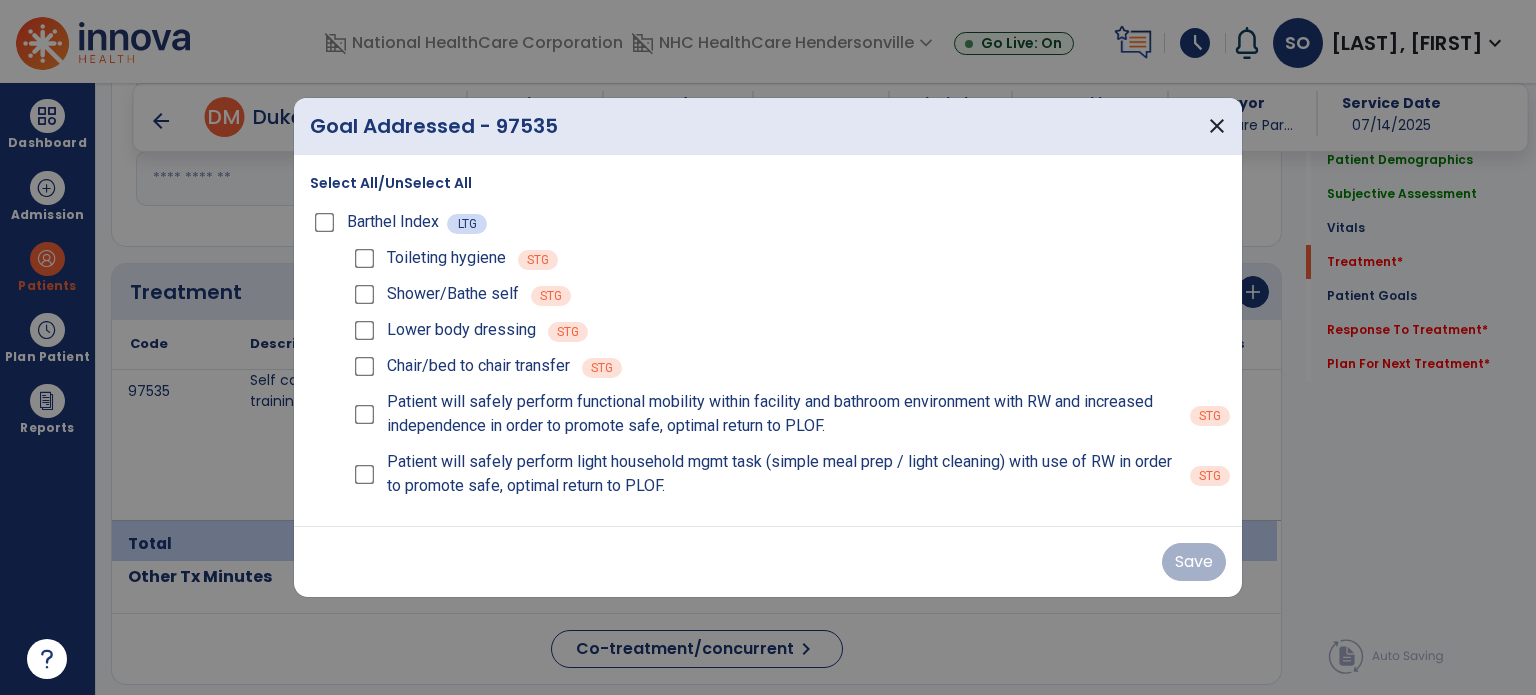 click on "Toileting hygiene" at bounding box center [428, 258] 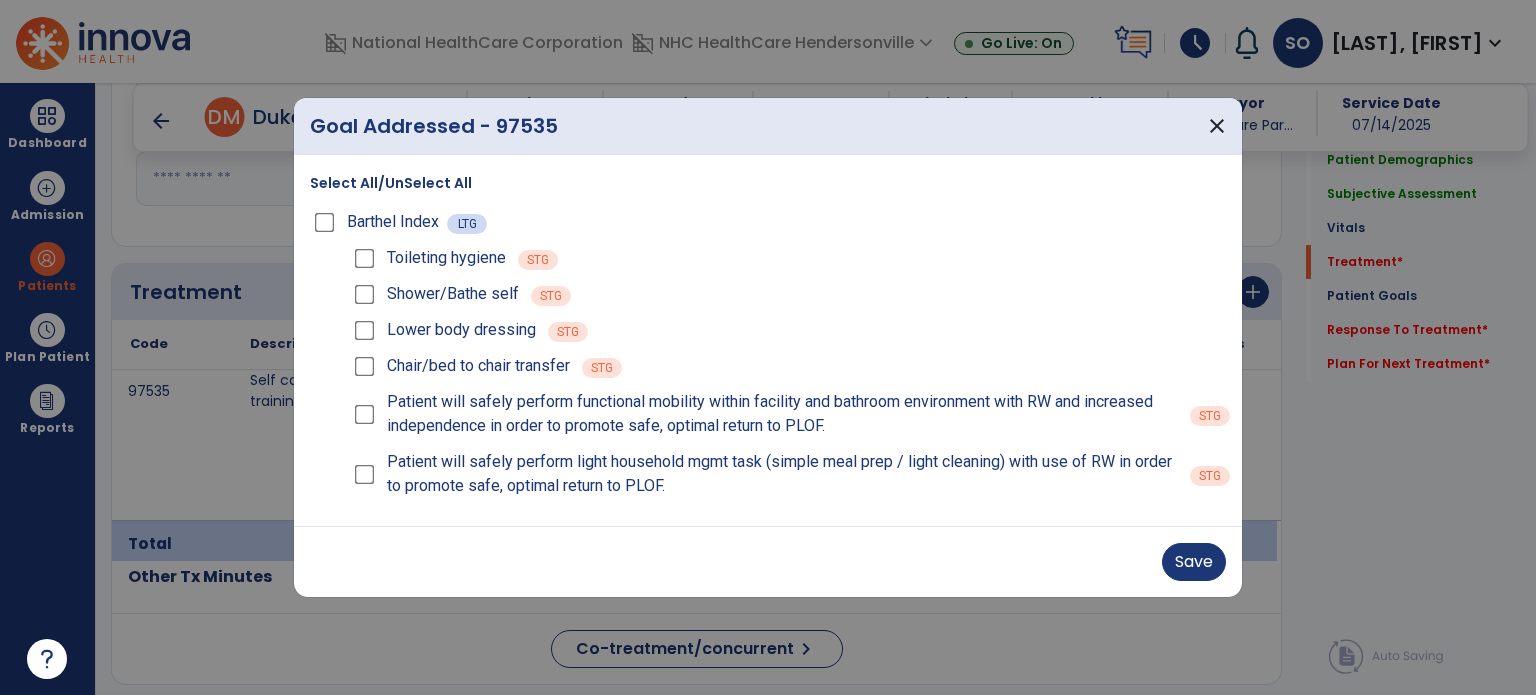 click on "Lower body dressing" at bounding box center [443, 330] 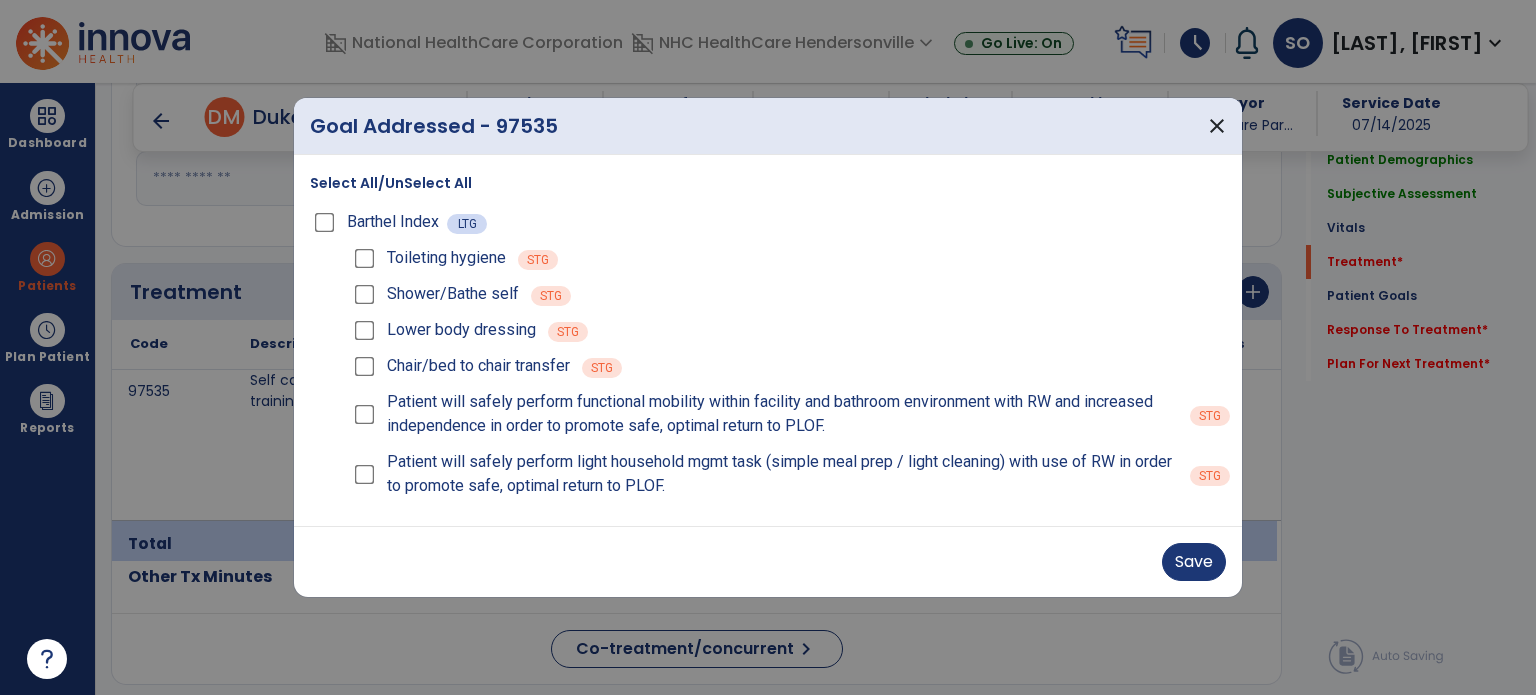 click on "Chair/bed to chair transfer" at bounding box center (460, 366) 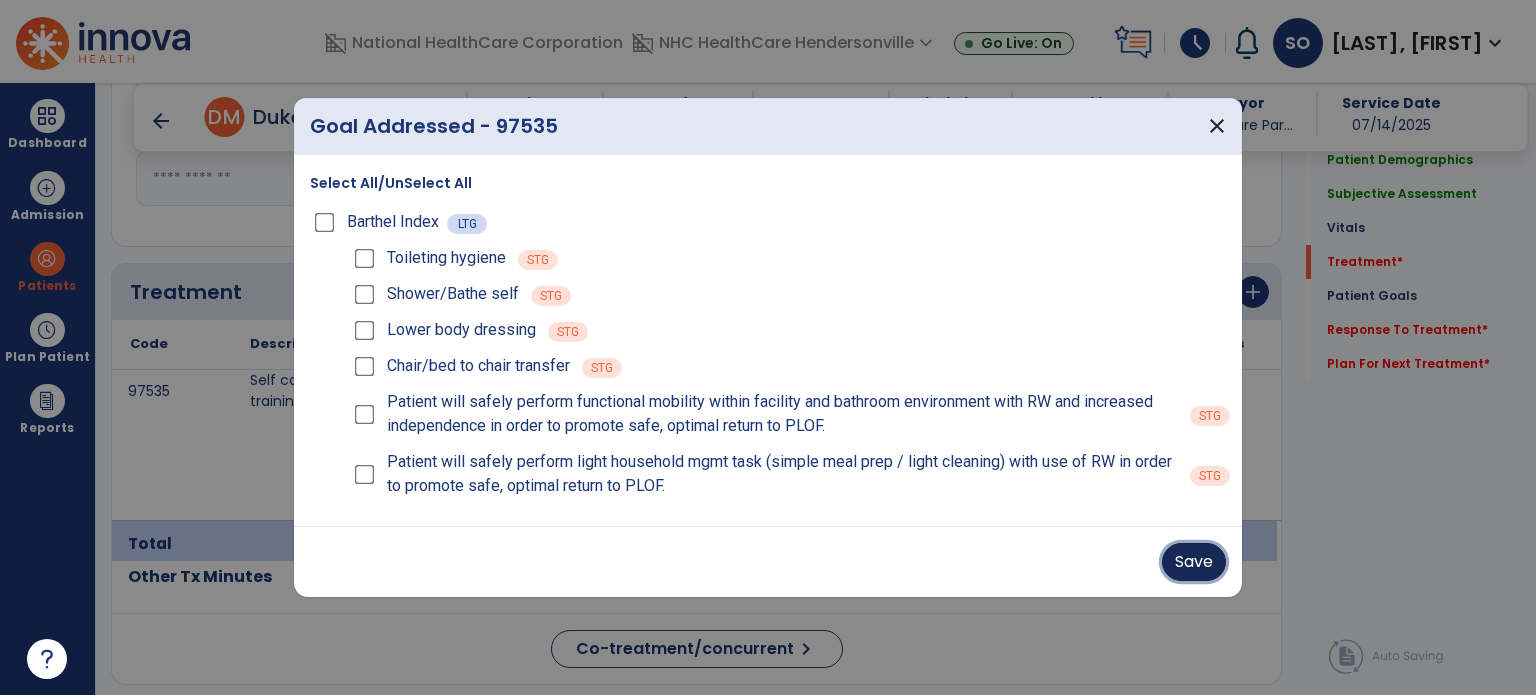 click on "Save" at bounding box center (1194, 562) 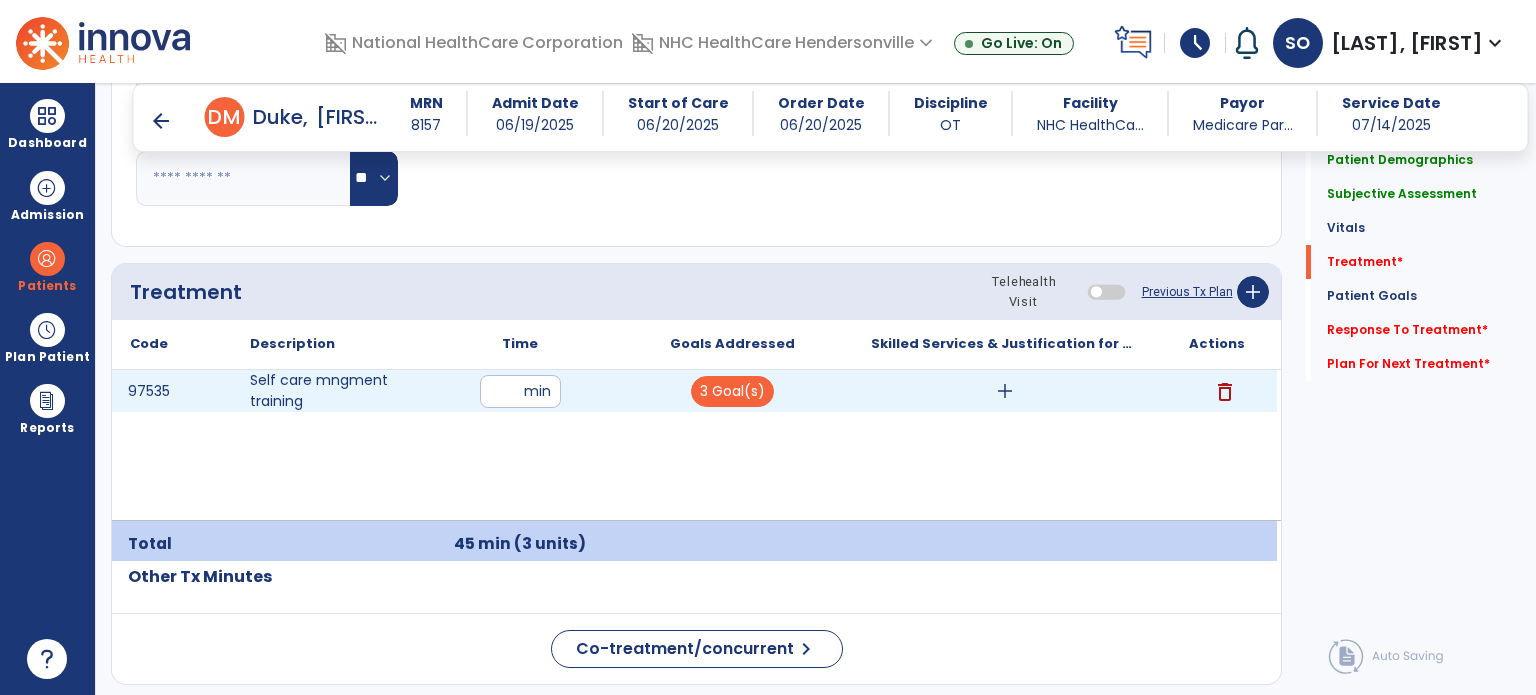 click on "add" at bounding box center (1005, 391) 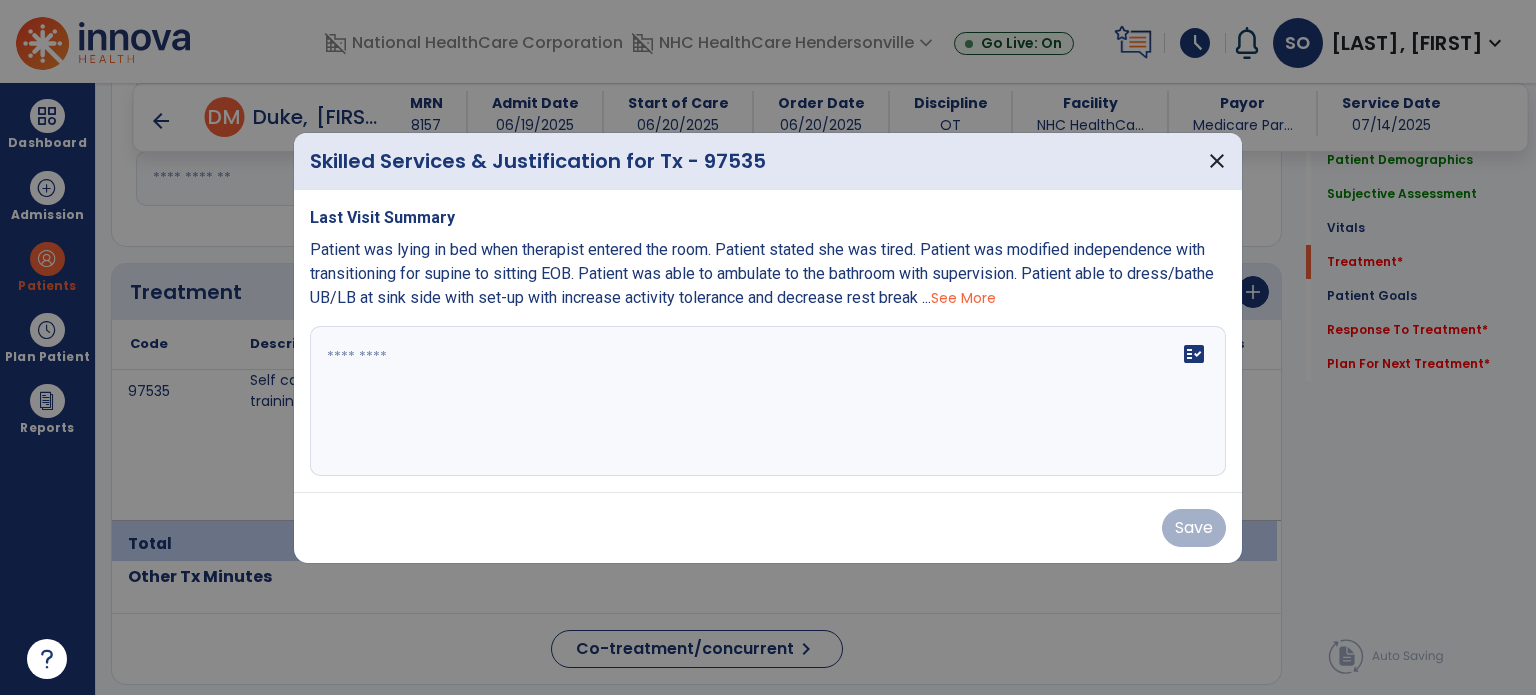 click on "fact_check" at bounding box center (768, 401) 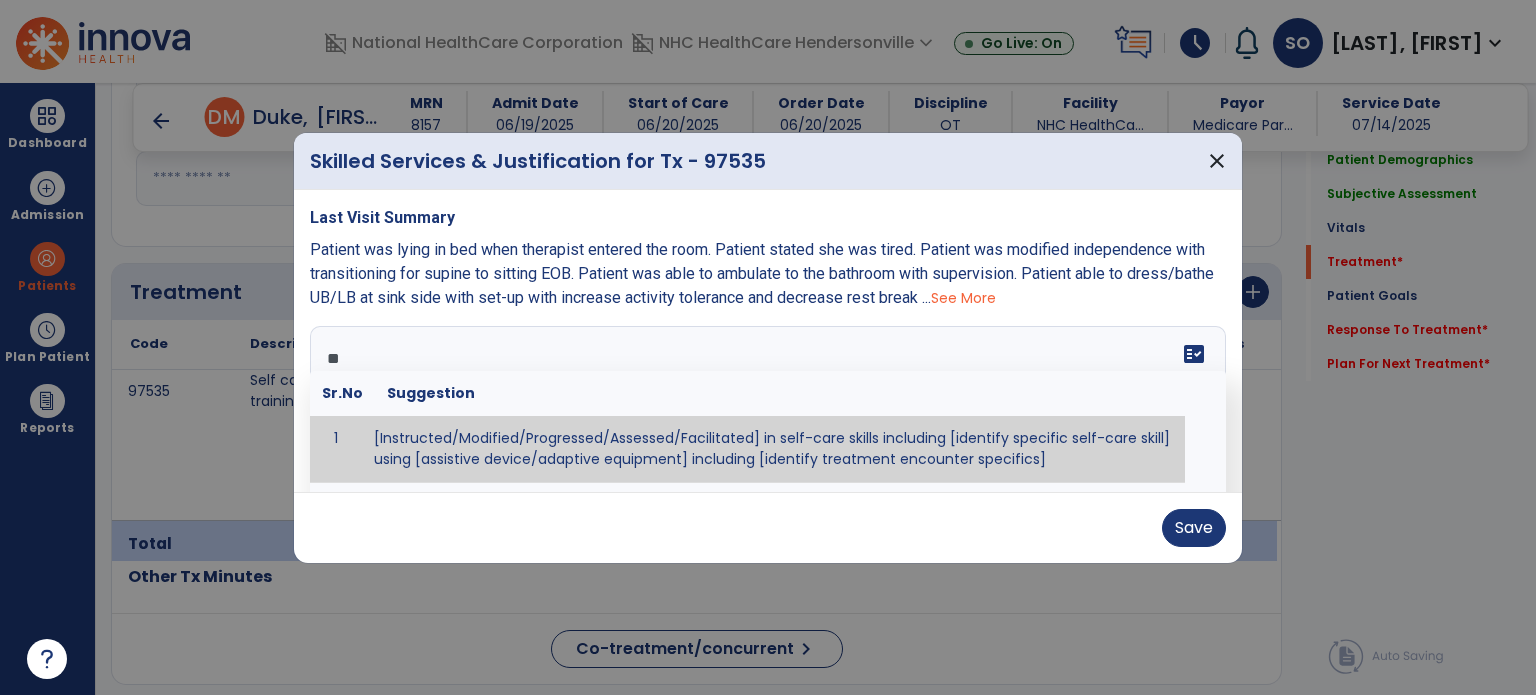 click on "*" at bounding box center (766, 401) 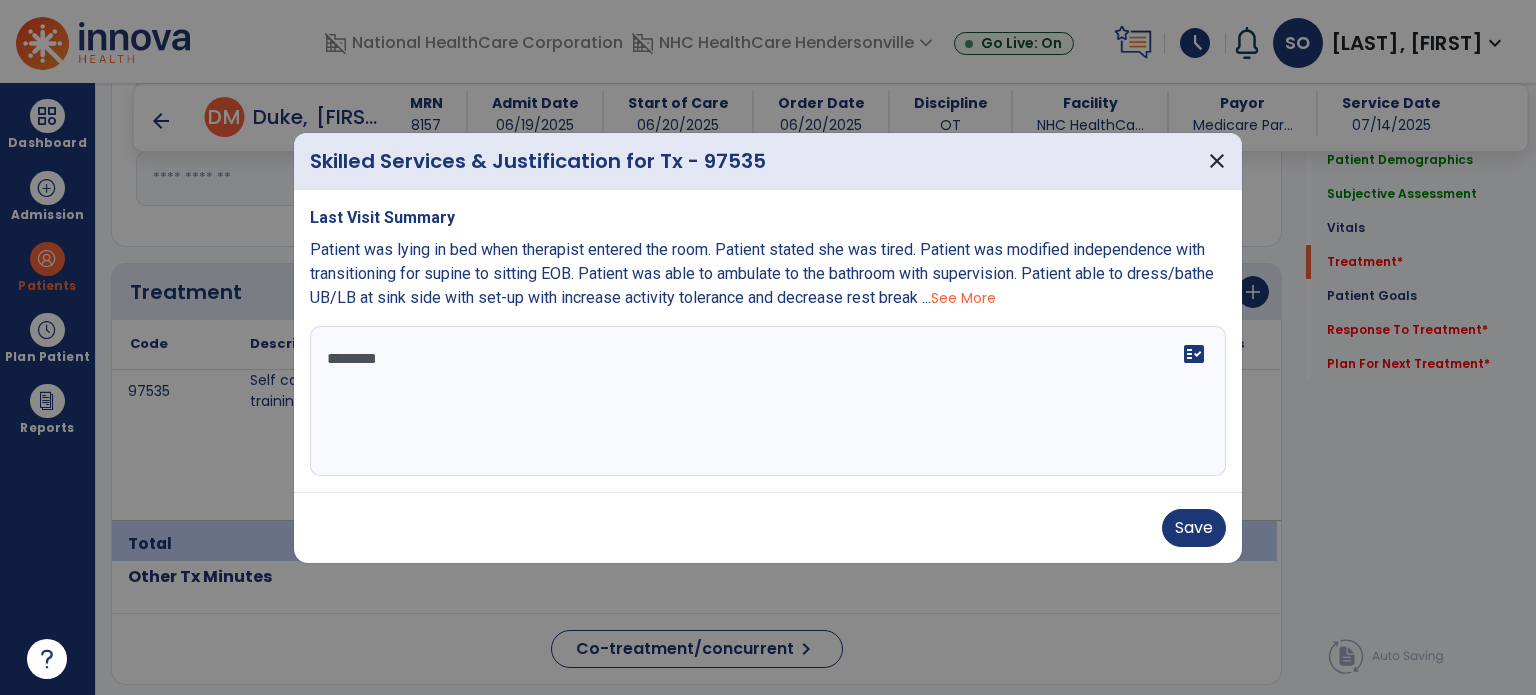 click on "*******" at bounding box center (768, 401) 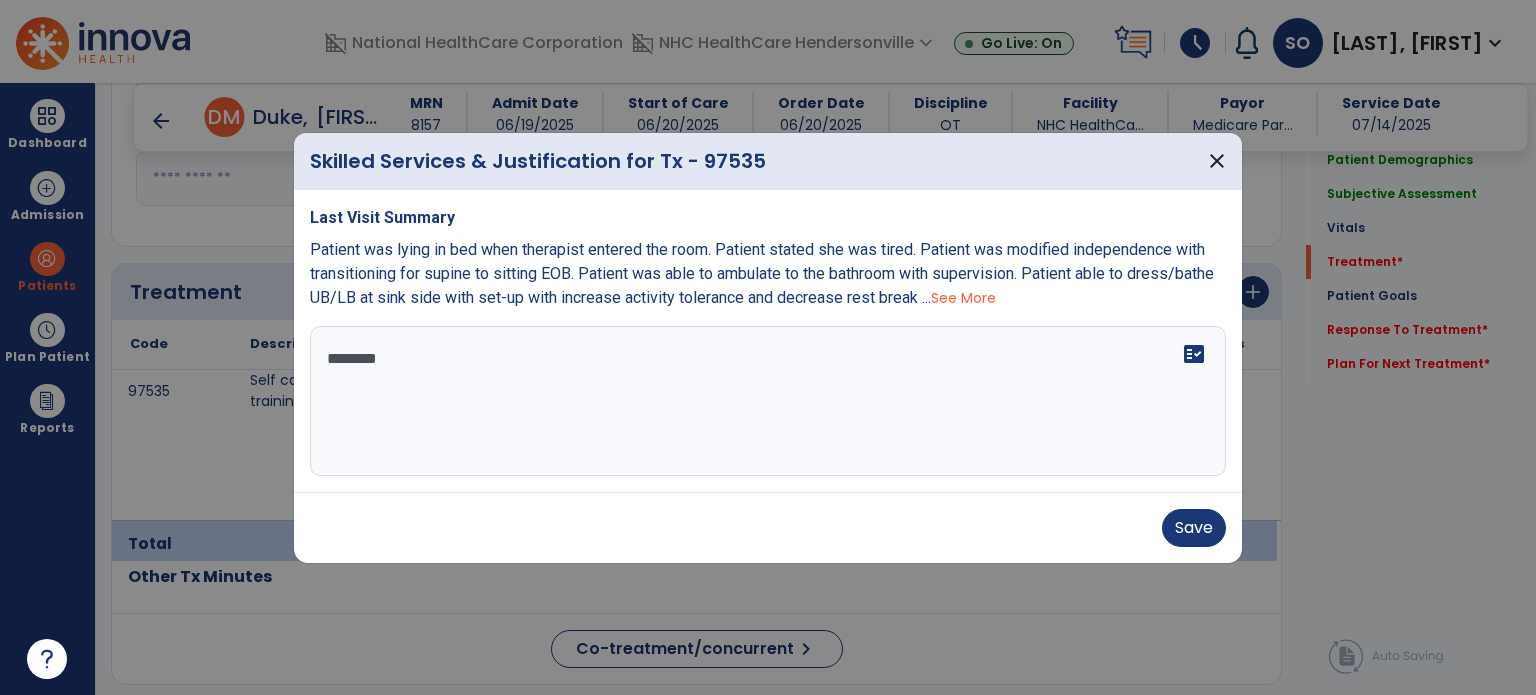 click on "Patient was lying in bed when therapist entered the room.  Patient stated she was tired.  Patient was modified independence with transitioning for supine to sitting EOB.  Patient was able to ambulate to the bathroom with supervision.  Patient able to dress/bathe UB/LB at sink side with set-up with increase activity tolerance and decrease rest break ..." at bounding box center (762, 273) 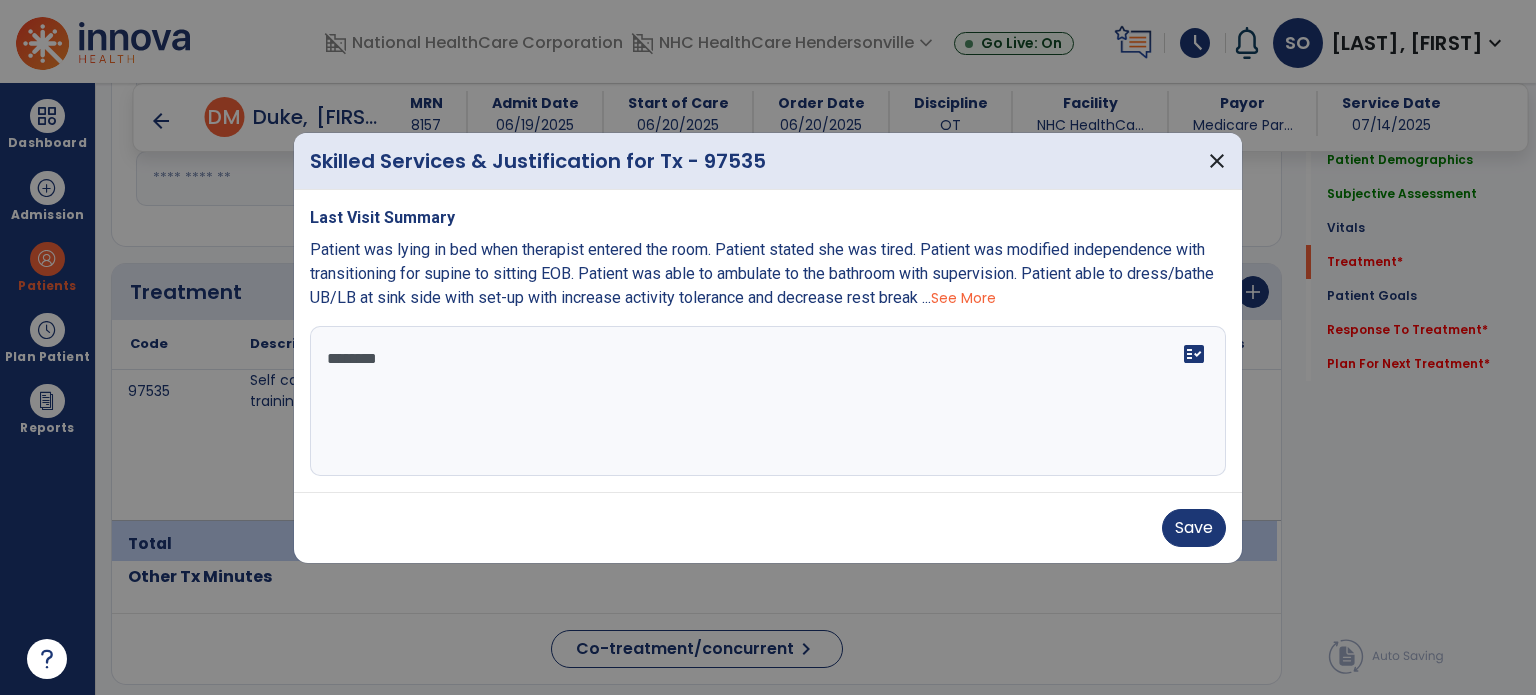 click on "*******" at bounding box center [768, 401] 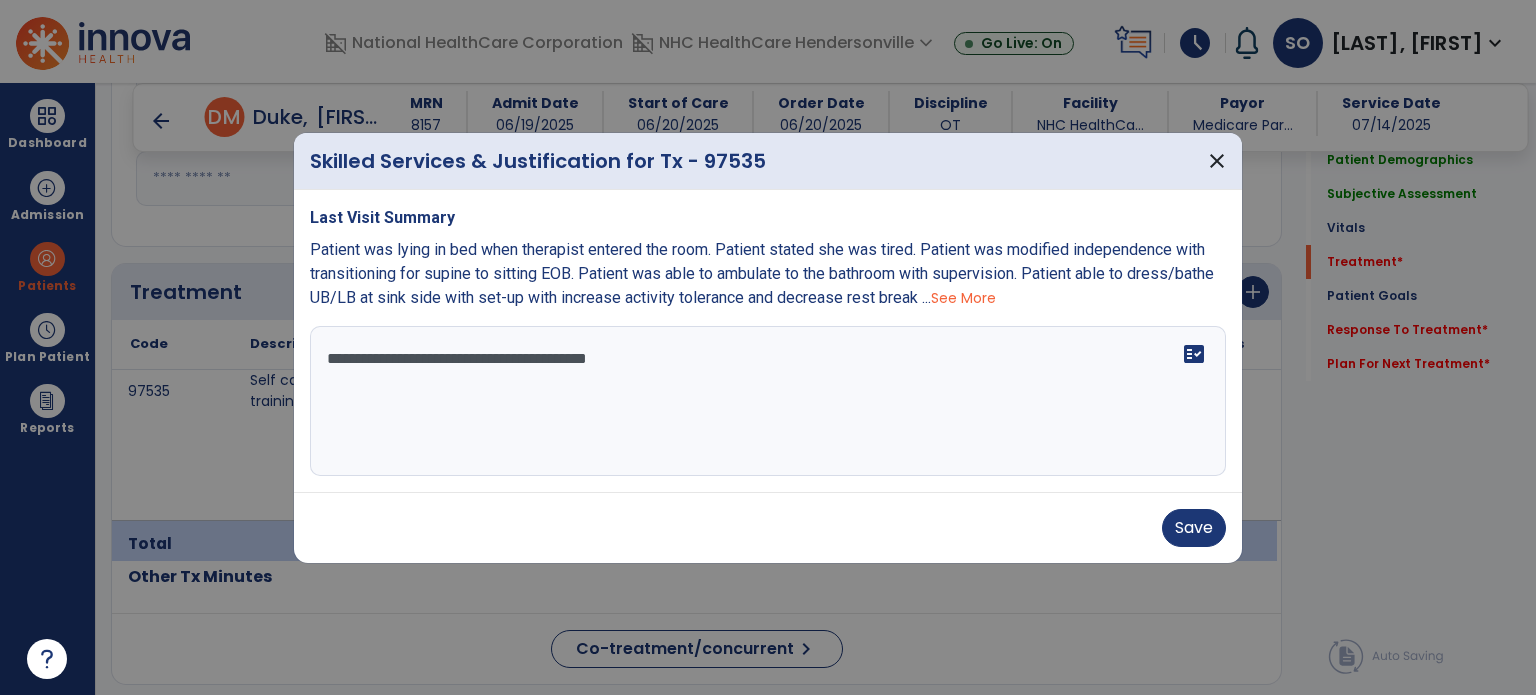click on "**********" at bounding box center [768, 401] 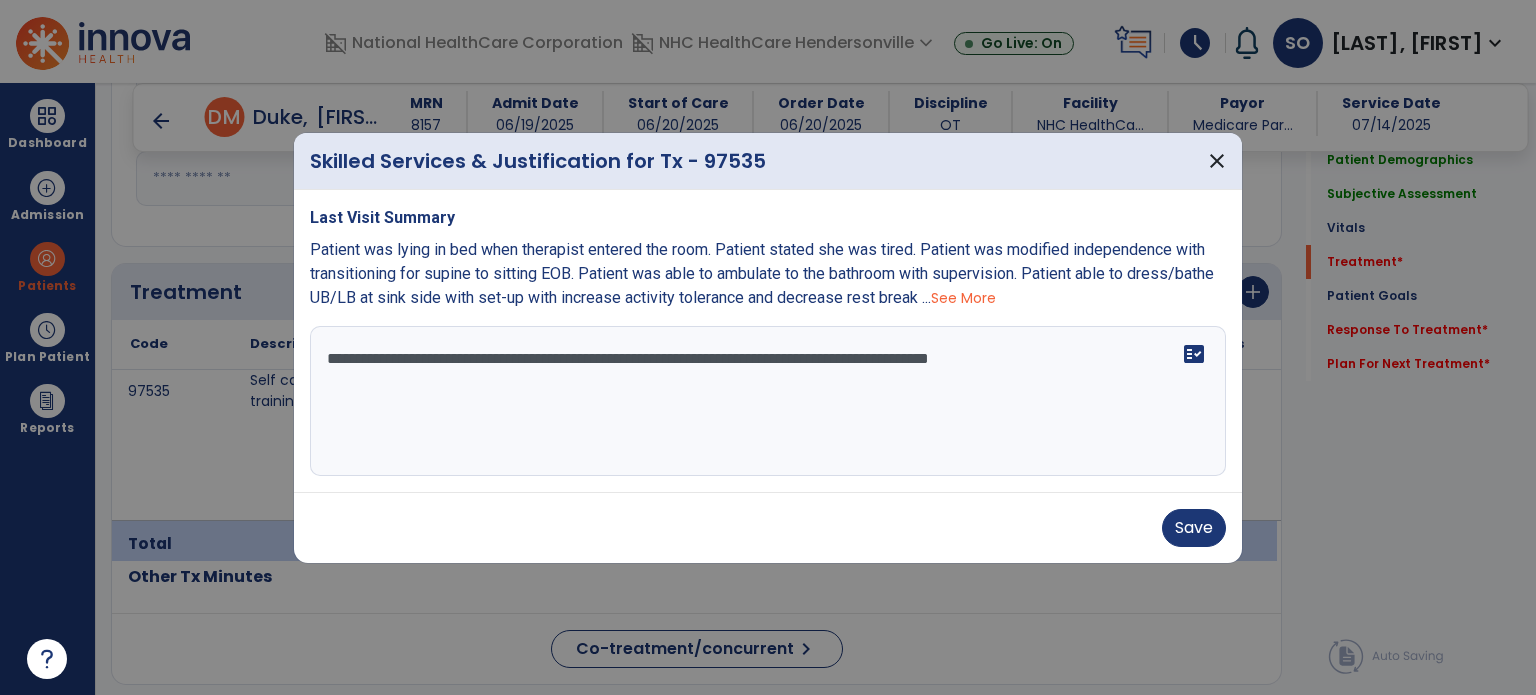 click on "**********" at bounding box center [768, 401] 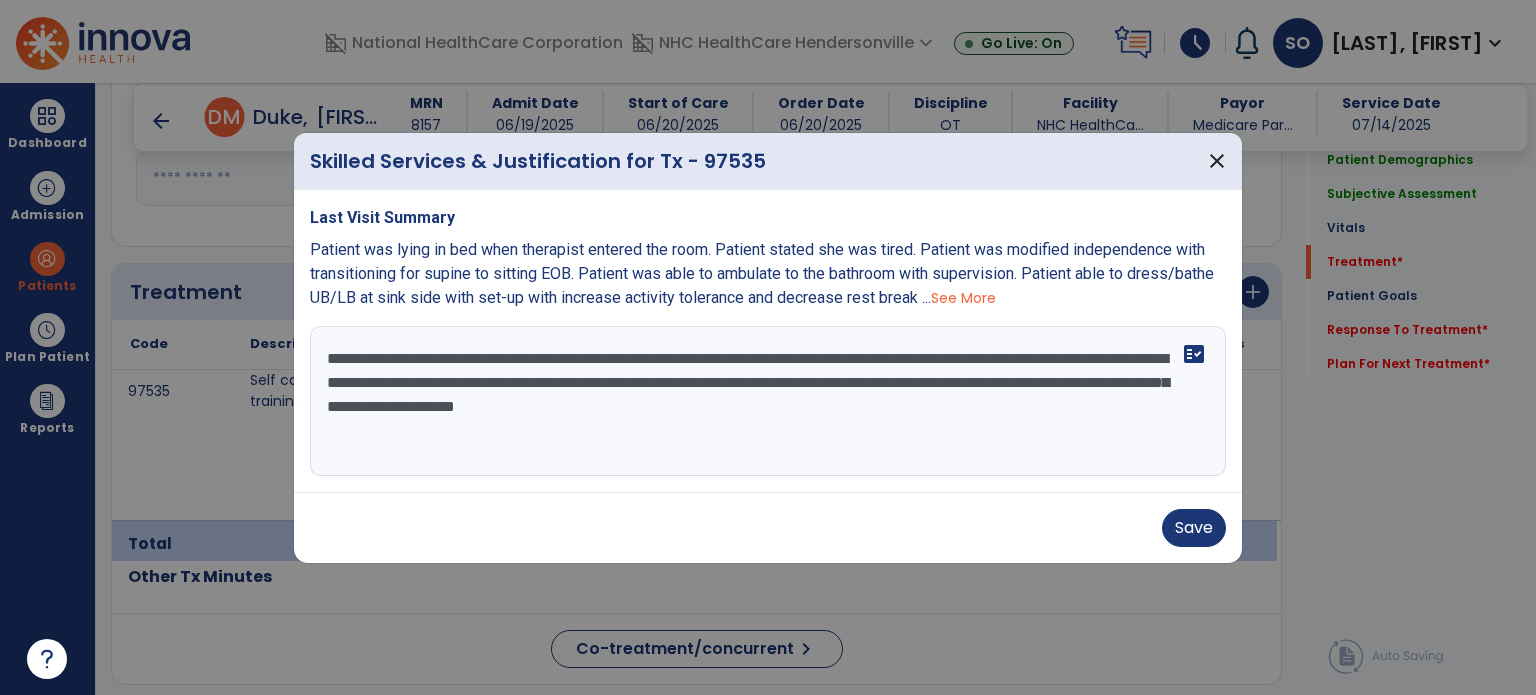 click at bounding box center [768, 347] 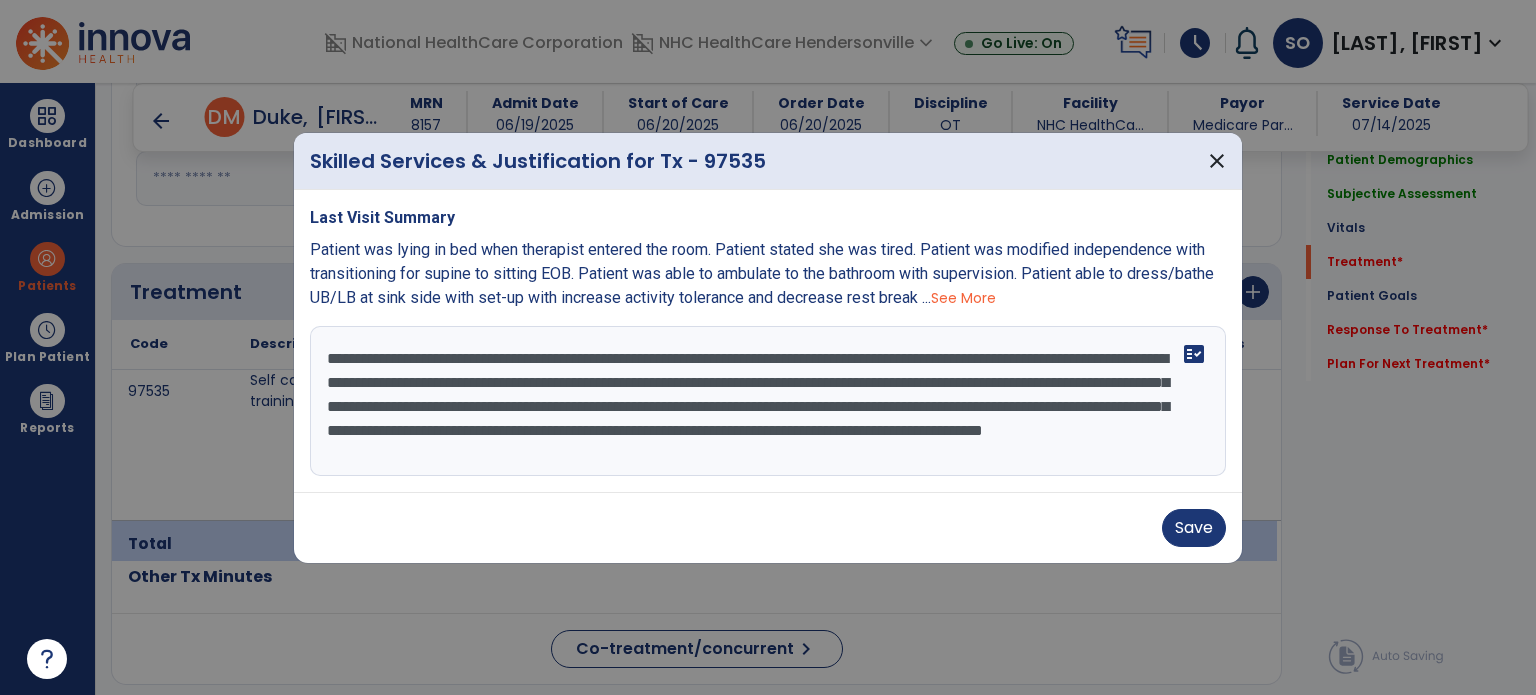 scroll, scrollTop: 15, scrollLeft: 0, axis: vertical 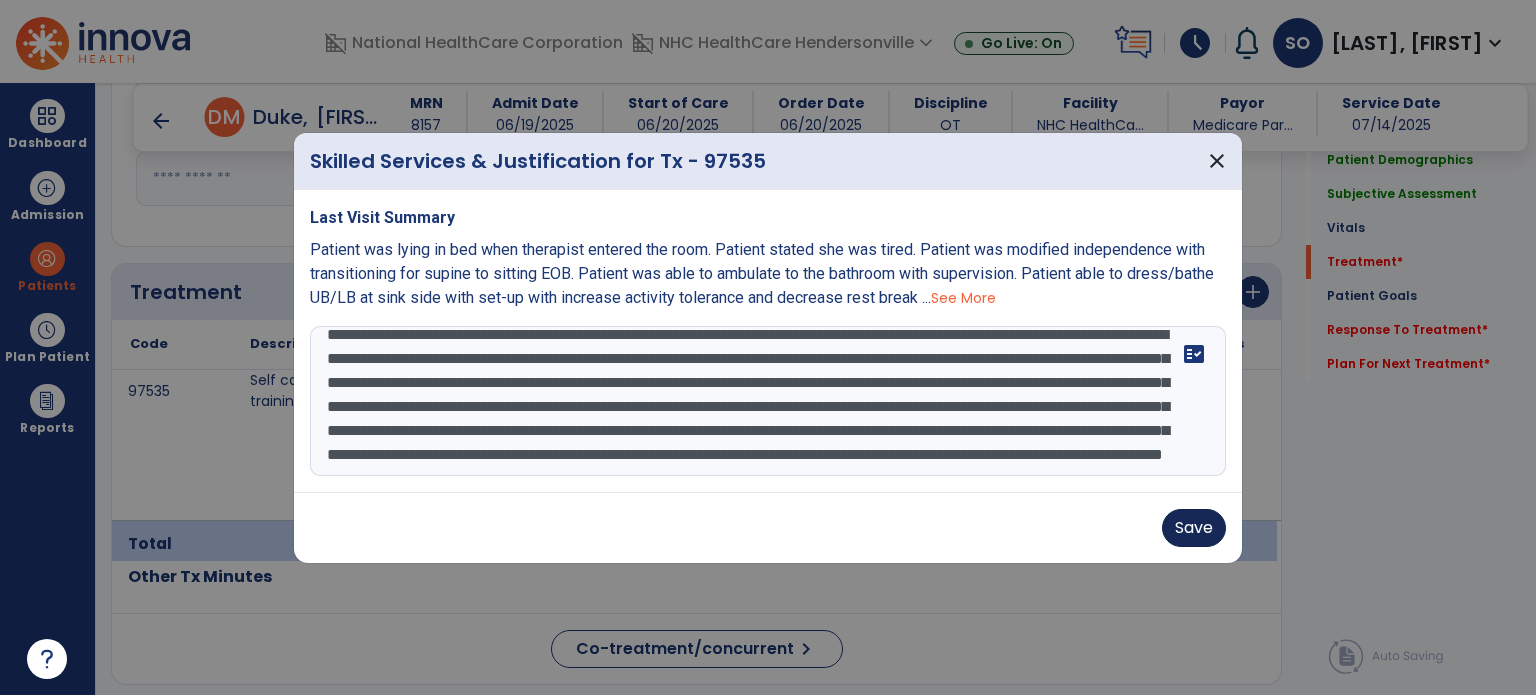 type on "**********" 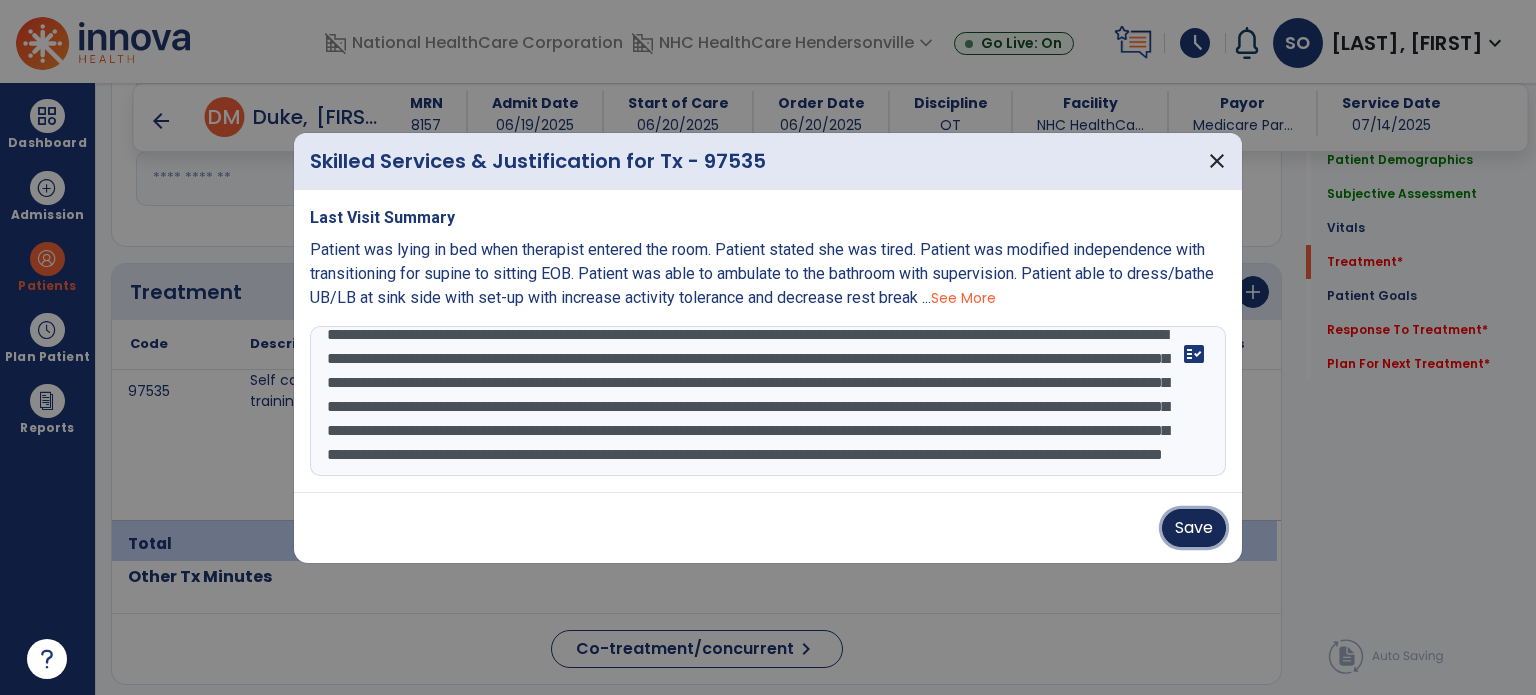 click on "Save" at bounding box center [1194, 528] 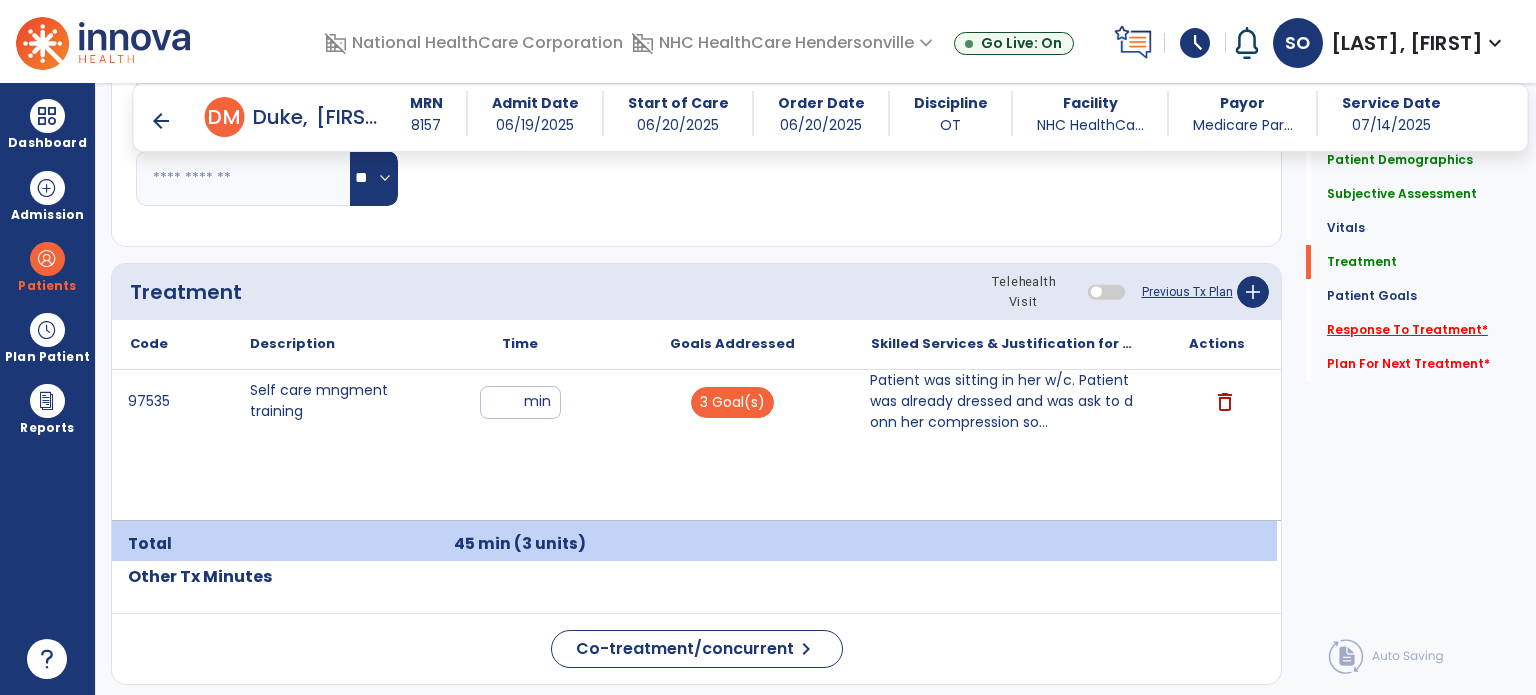 click on "Response To Treatment   *" 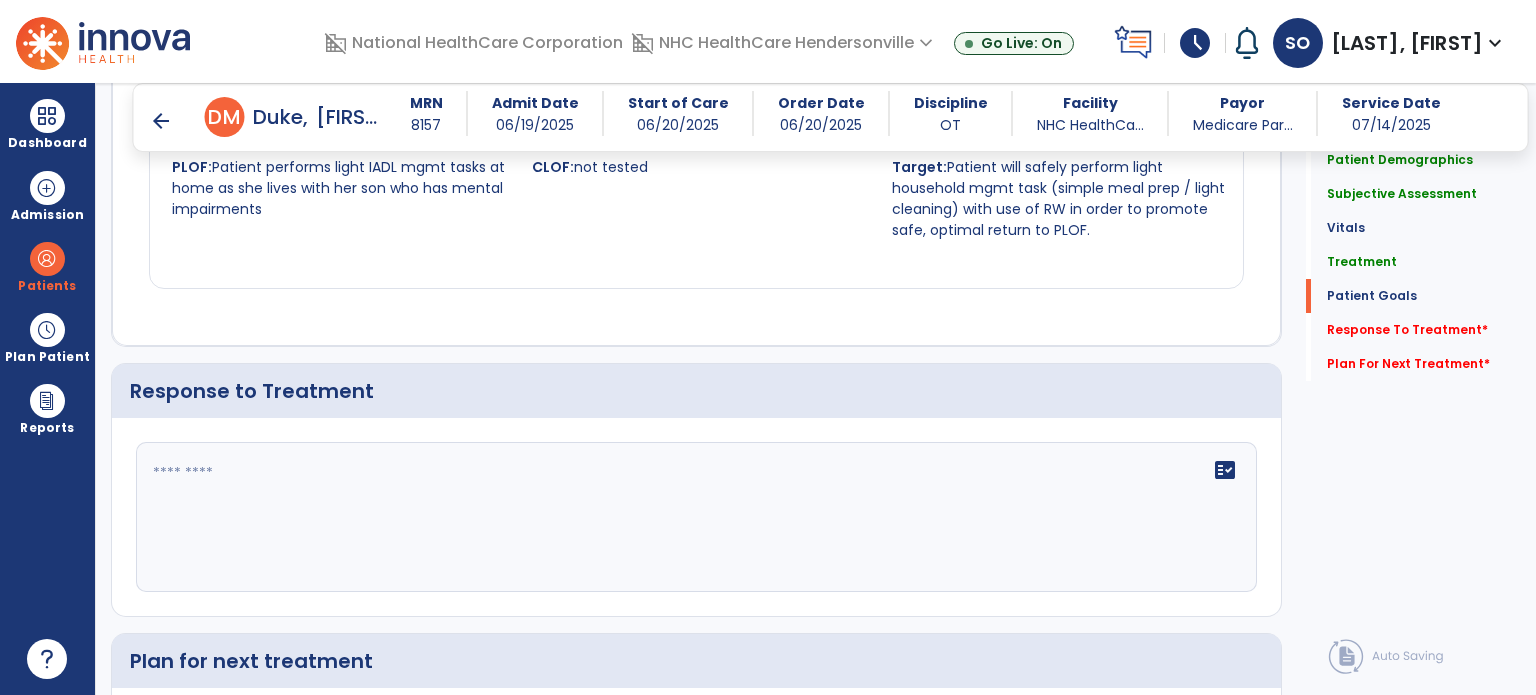 scroll, scrollTop: 2764, scrollLeft: 0, axis: vertical 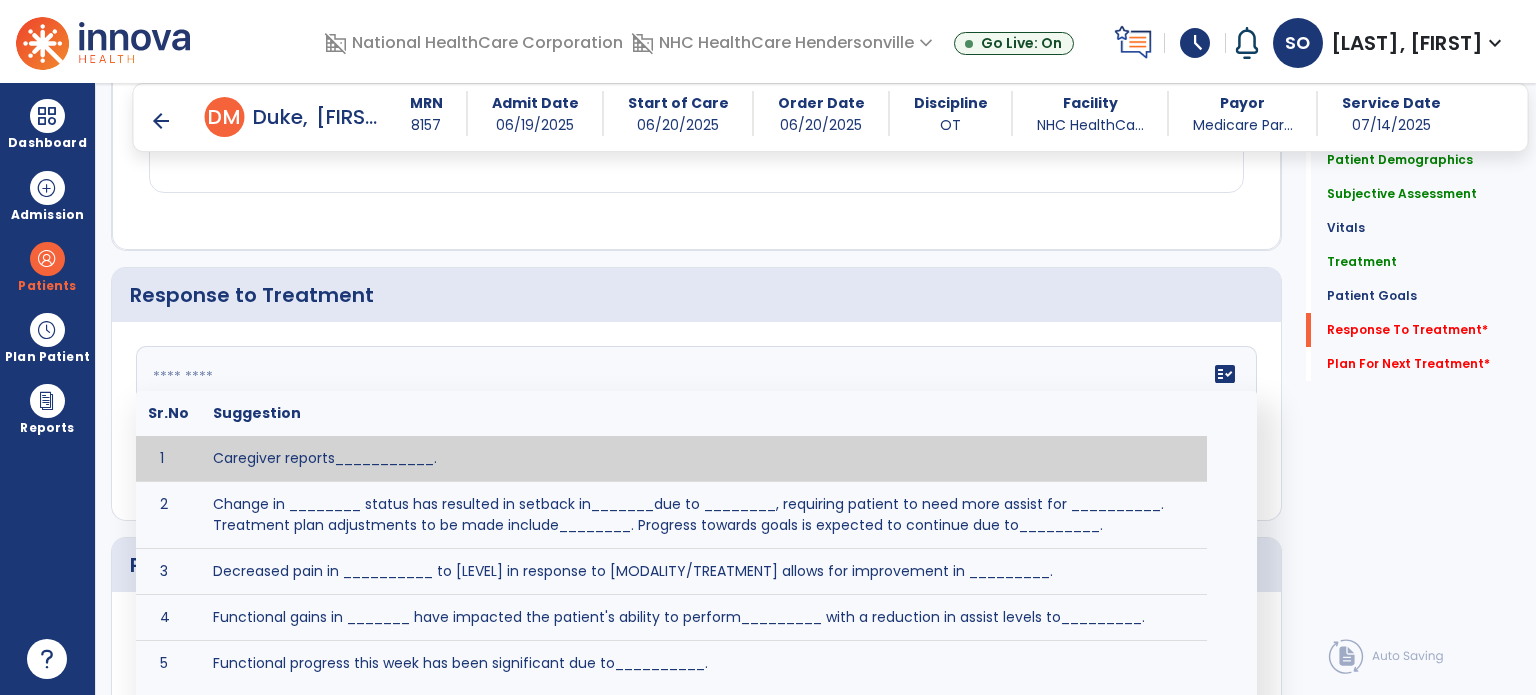click on "fact_check  Sr.No Suggestion 1 Caregiver reports___________. 2 Change in ________ status has resulted in setback in_______due to ________, requiring patient to need more assist for __________.   Treatment plan adjustments to be made include________.  Progress towards goals is expected to continue due to_________. 3 Decreased pain in __________ to [LEVEL] in response to [MODALITY/TREATMENT] allows for improvement in _________. 4 Functional gains in _______ have impacted the patient's ability to perform_________ with a reduction in assist levels to_________. 5 Functional progress this week has been significant due to__________. 6 Gains in ________ have improved the patient's ability to perform ______with decreased levels of assist to___________. 7 Improvement in ________allows patient to tolerate higher levels of challenges in_________. 8 Pain in [AREA] has decreased to [LEVEL] in response to [TREATMENT/MODALITY], allowing fore ease in completing__________. 9 10 11 12 13 14 15 16 17 18 19 20 21" 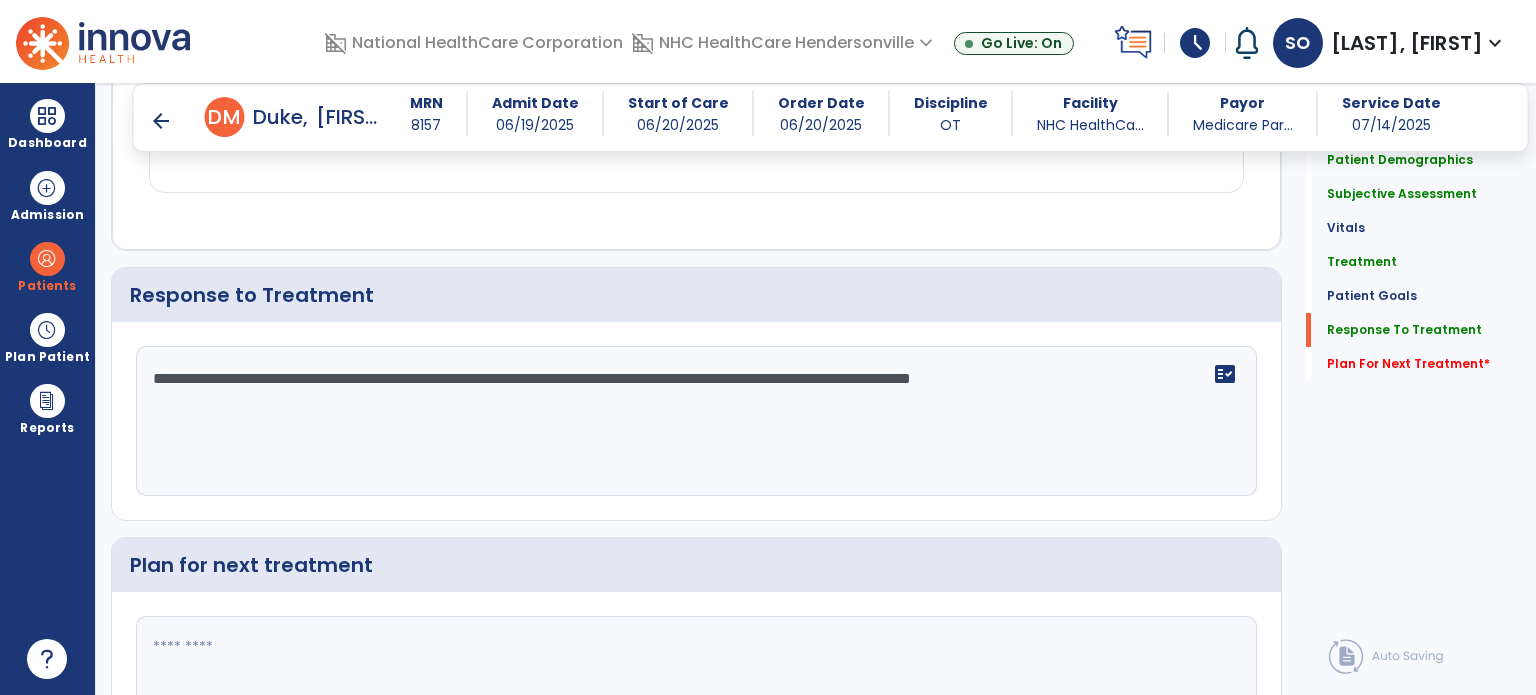 click on "**********" 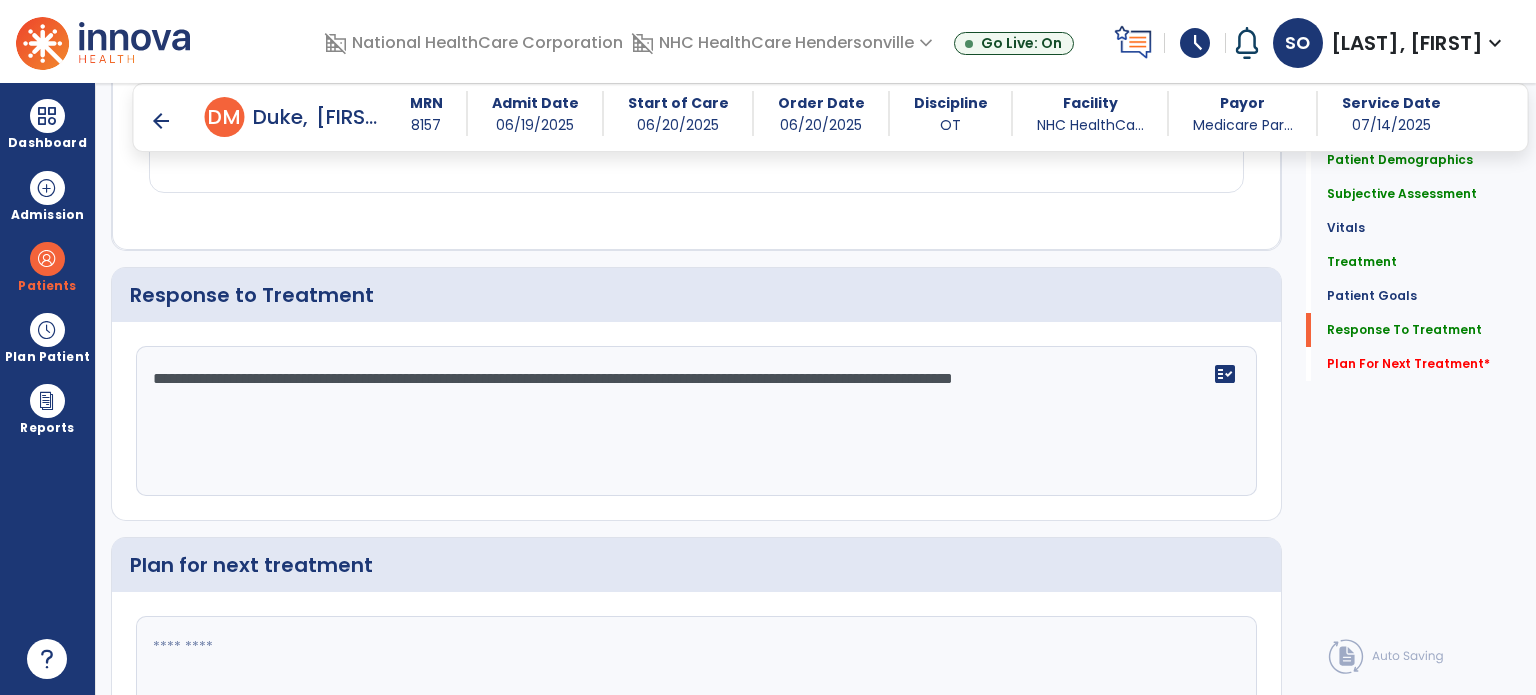 click on "**********" 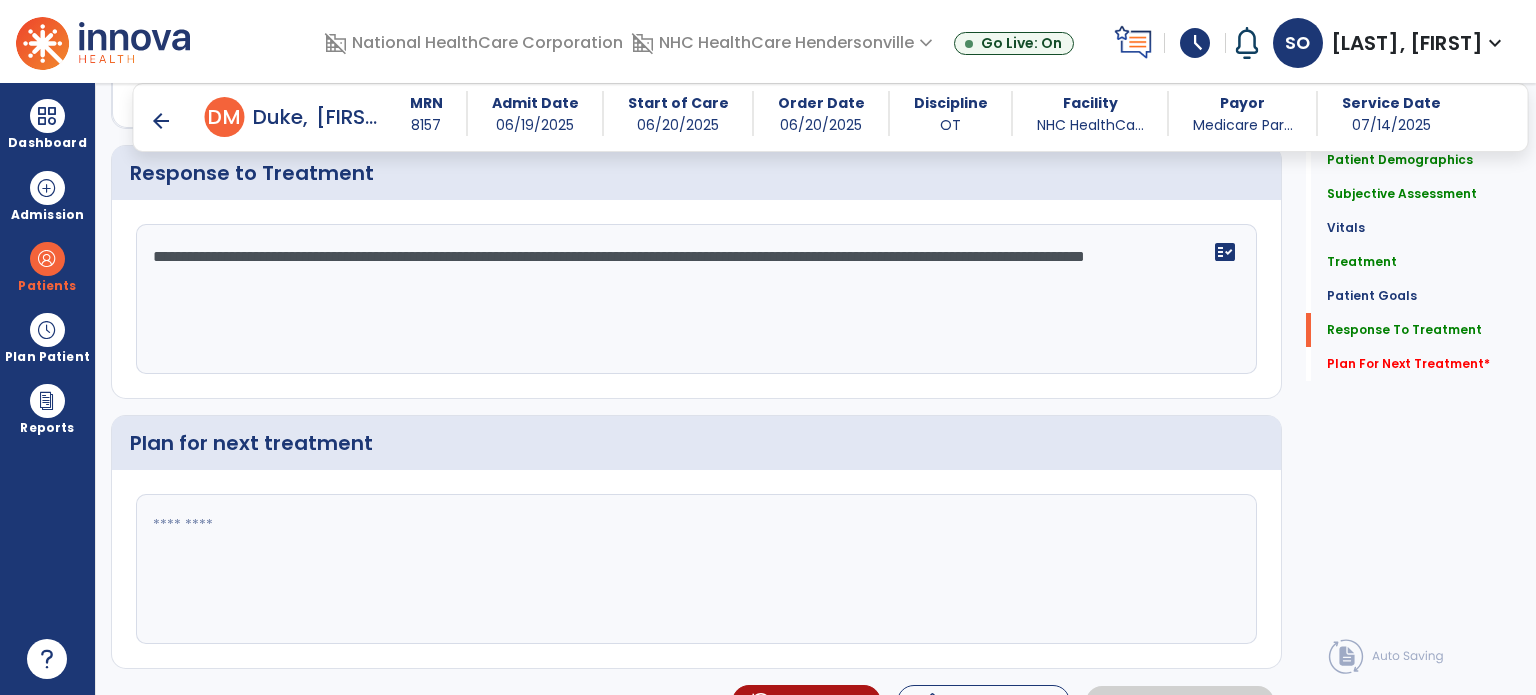 scroll, scrollTop: 2919, scrollLeft: 0, axis: vertical 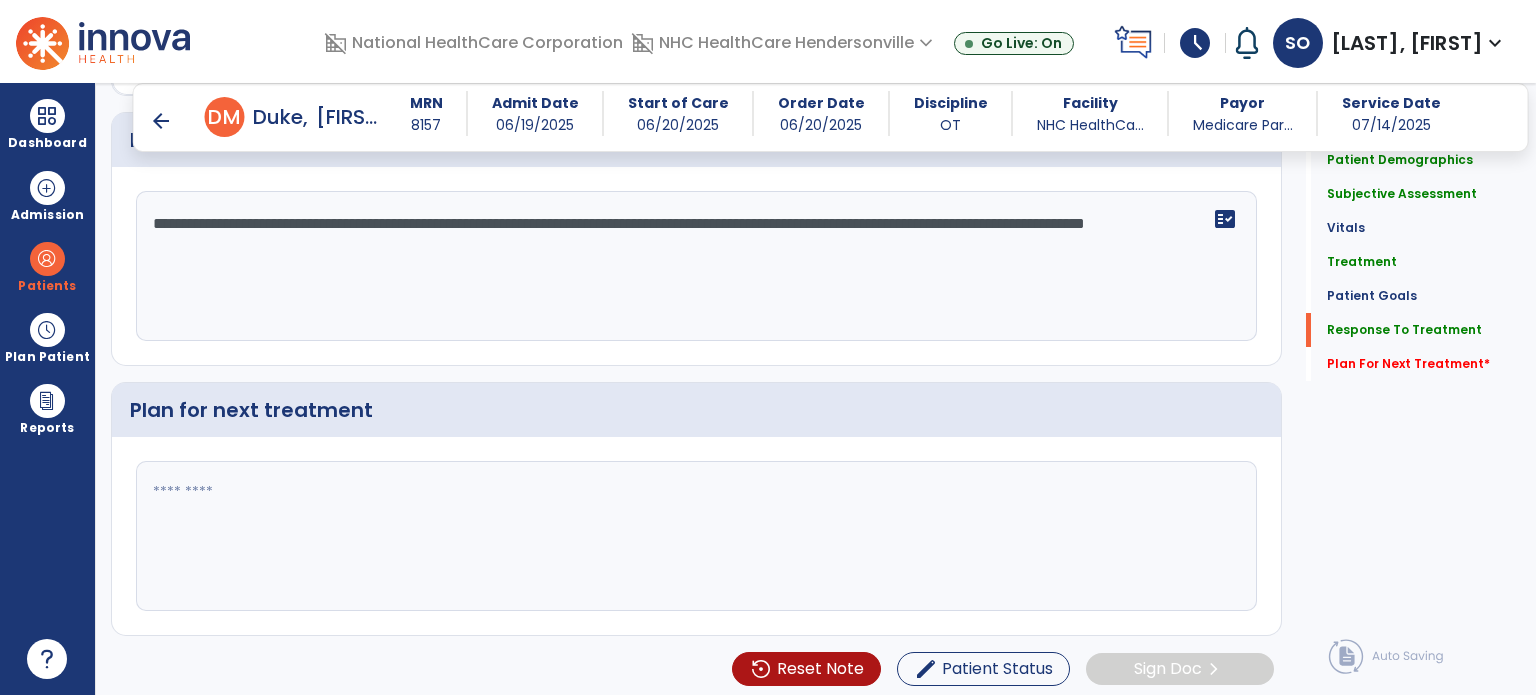 type on "**********" 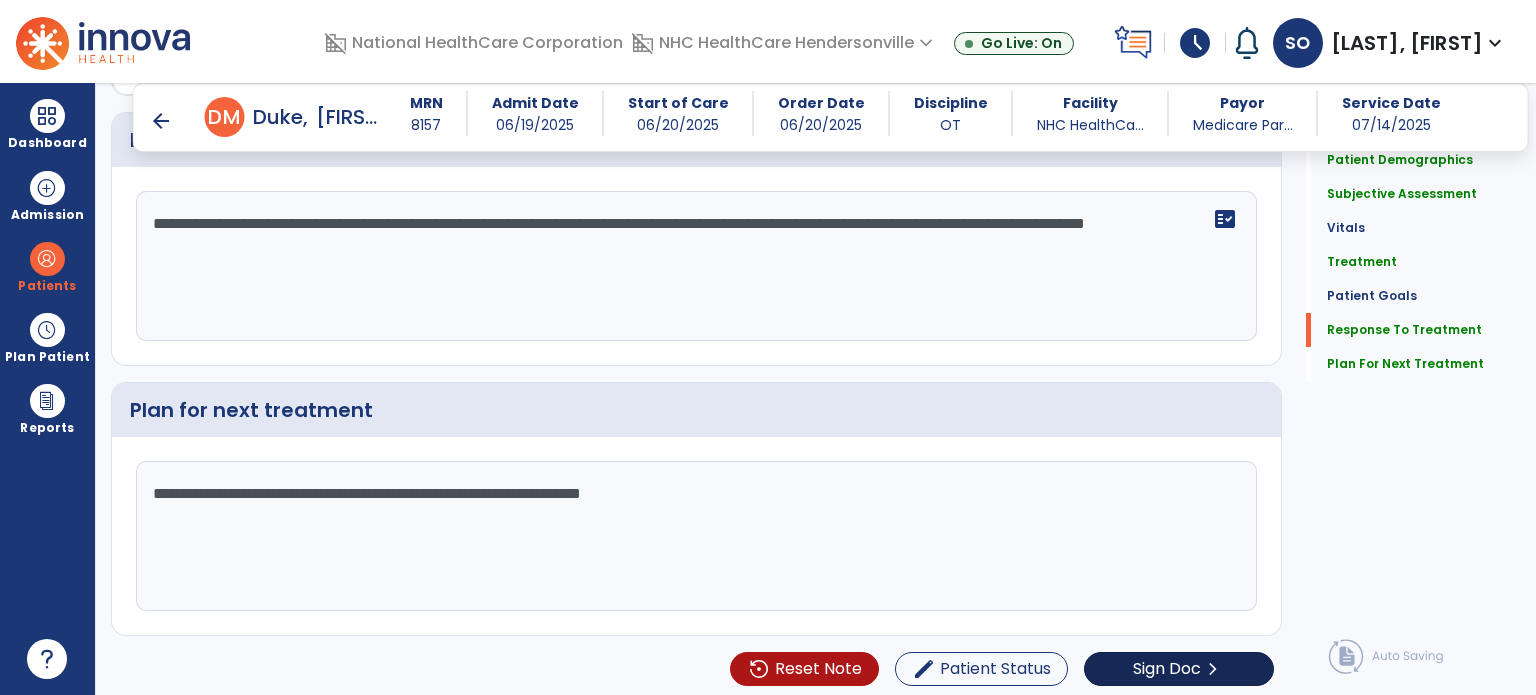 type on "**********" 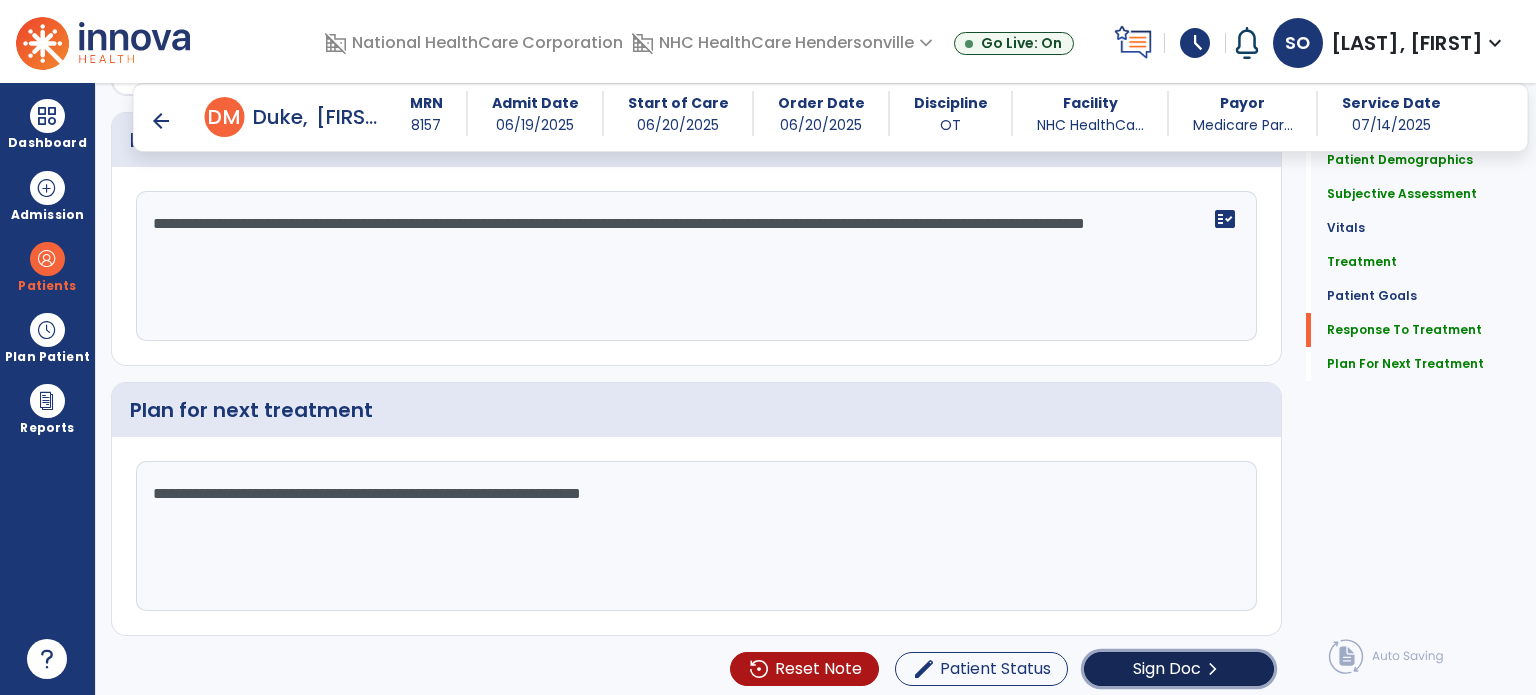 click on "chevron_right" 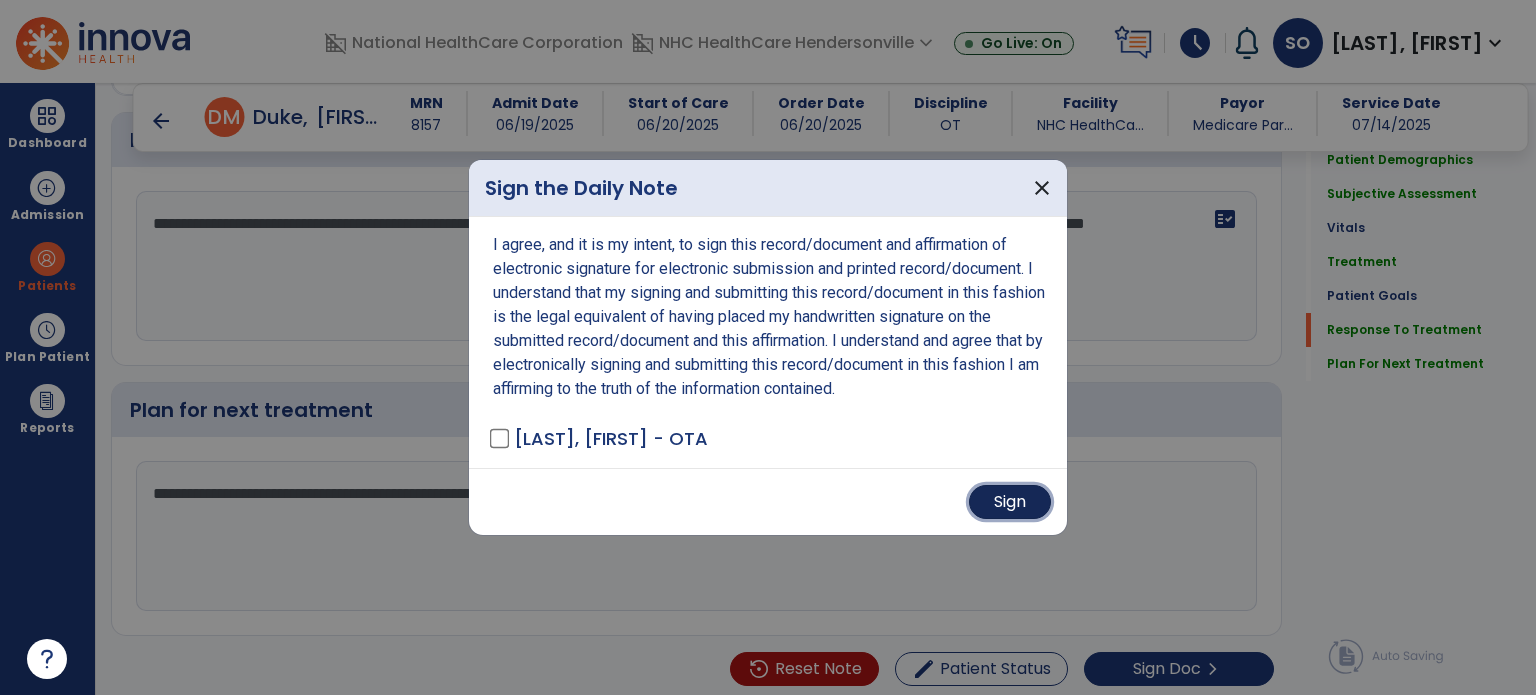 click on "Sign" at bounding box center [1010, 502] 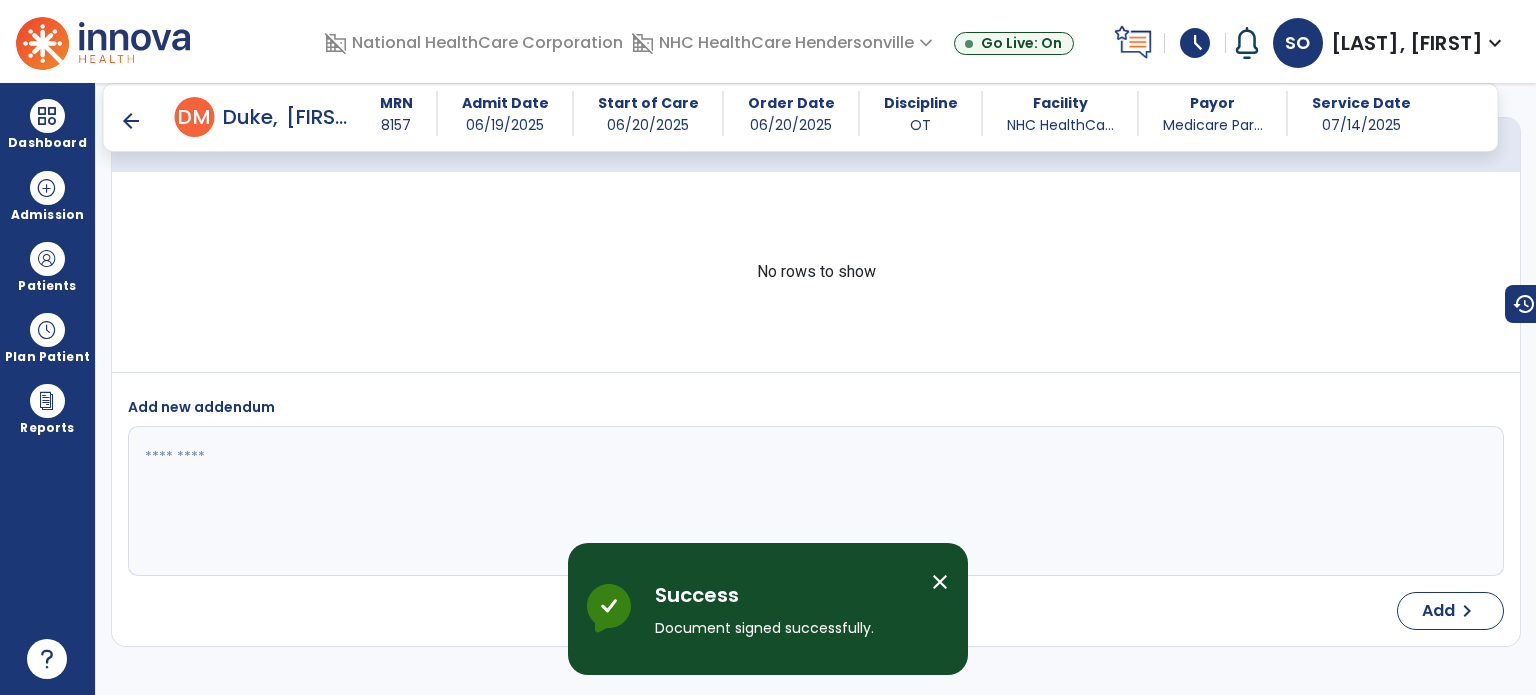scroll, scrollTop: 4453, scrollLeft: 0, axis: vertical 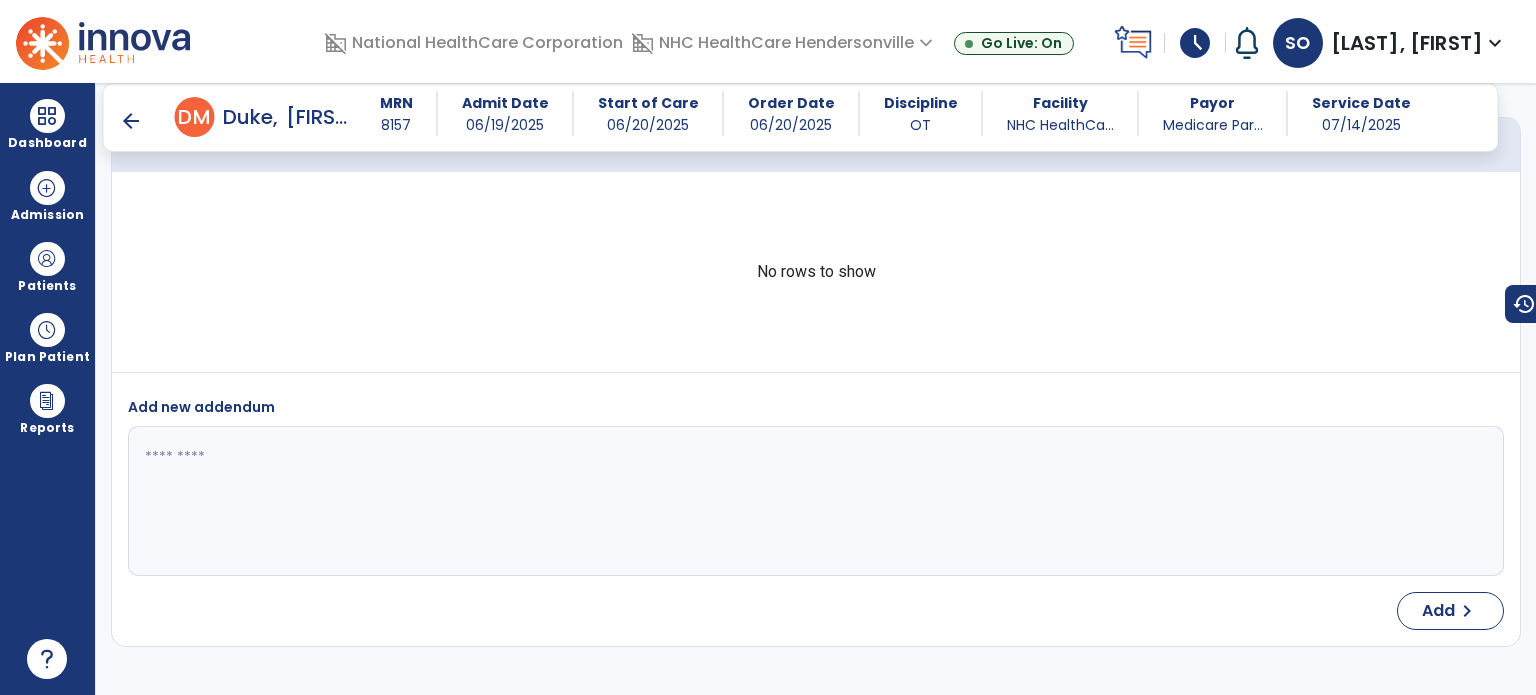 click on "No rows to show" at bounding box center [816, 272] 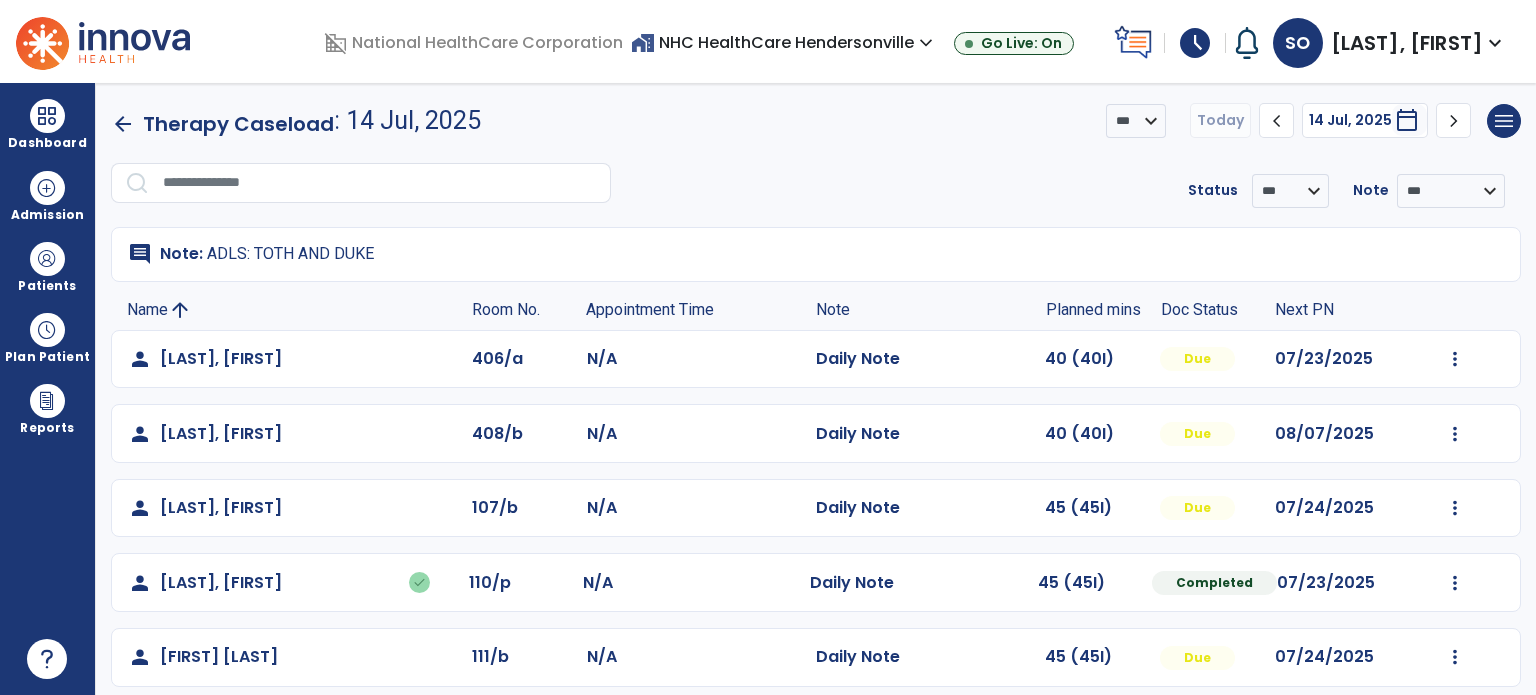 scroll, scrollTop: 0, scrollLeft: 0, axis: both 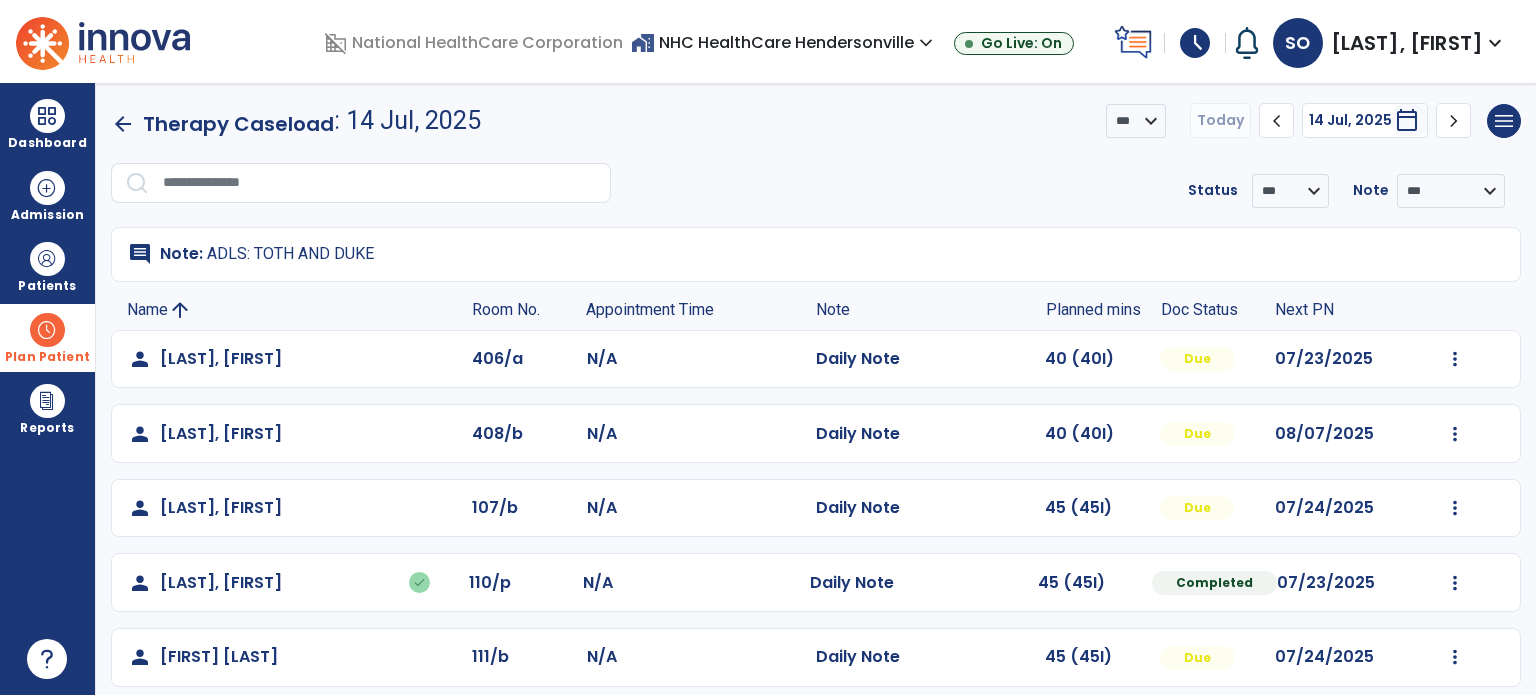 click at bounding box center (47, 330) 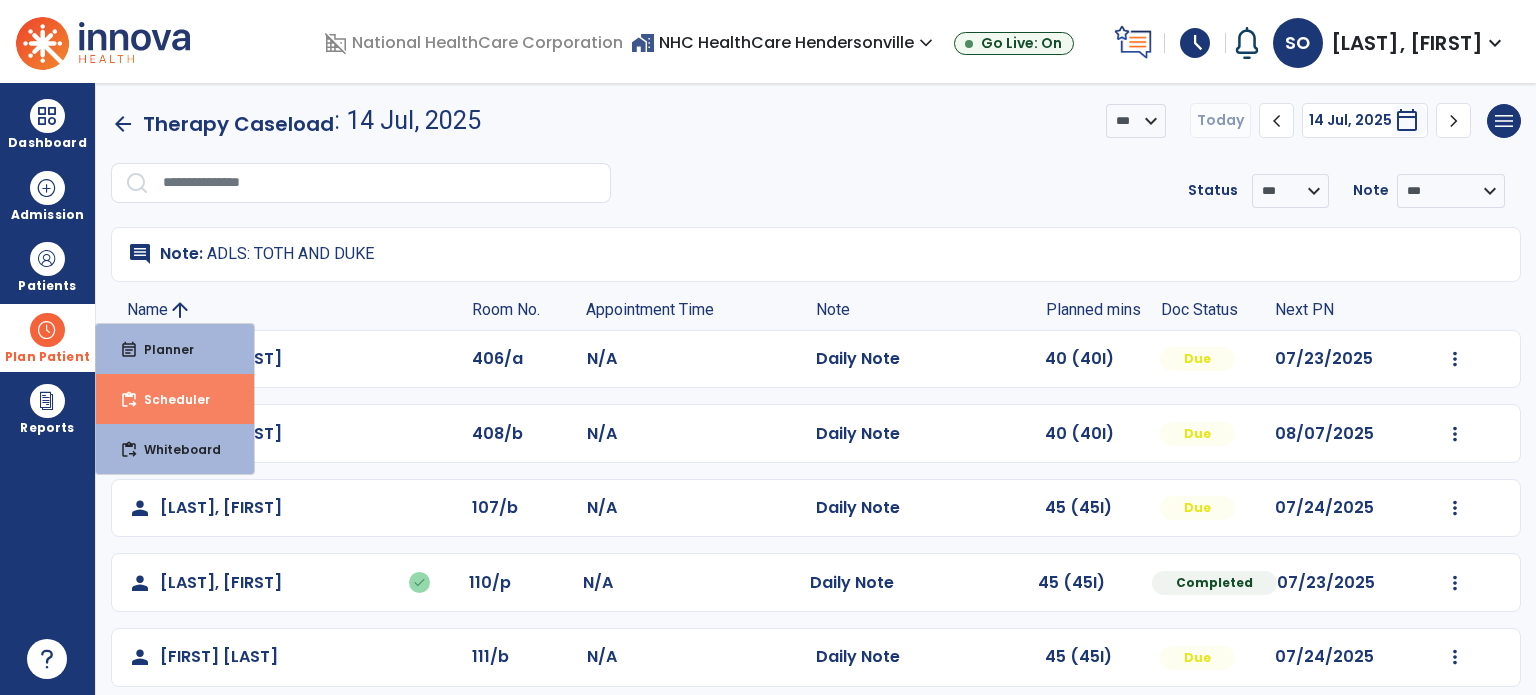 click on "Scheduler" at bounding box center (169, 399) 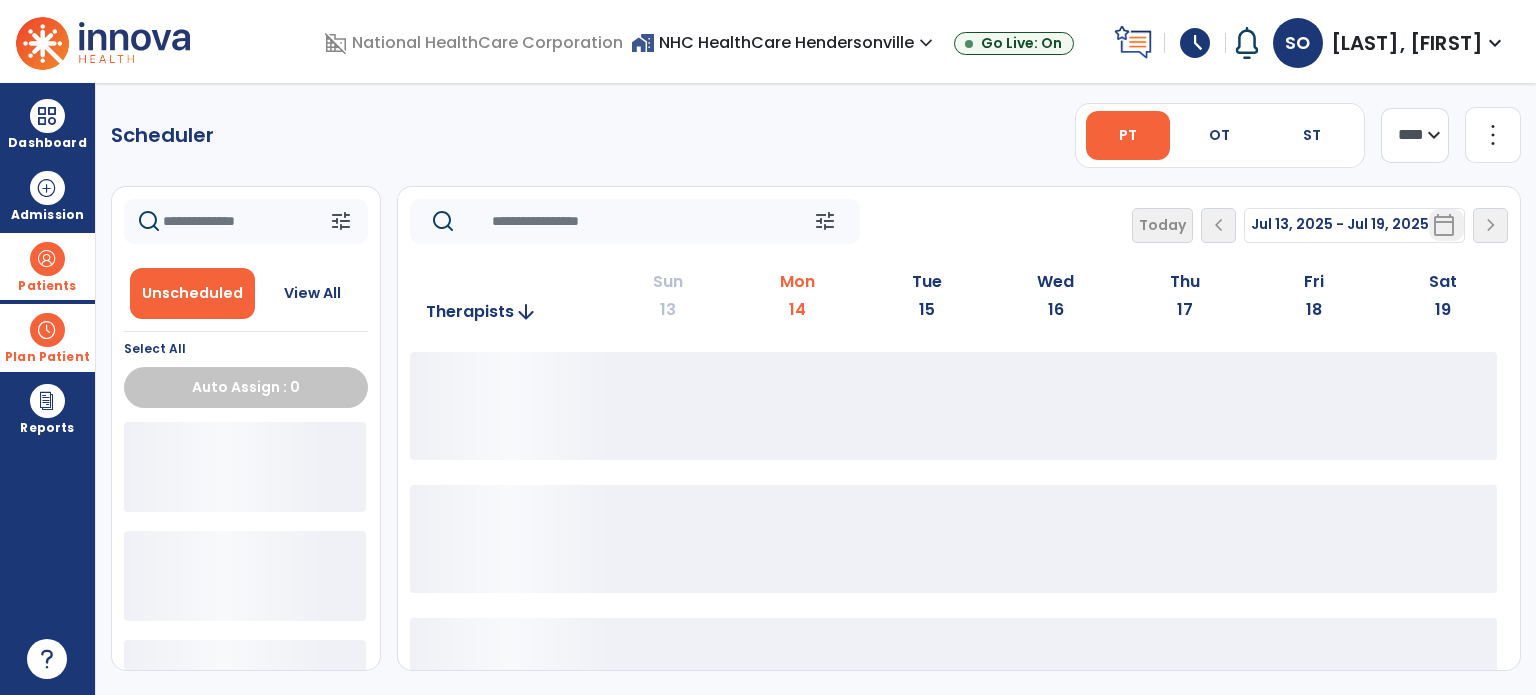click on "Patients" at bounding box center (47, 286) 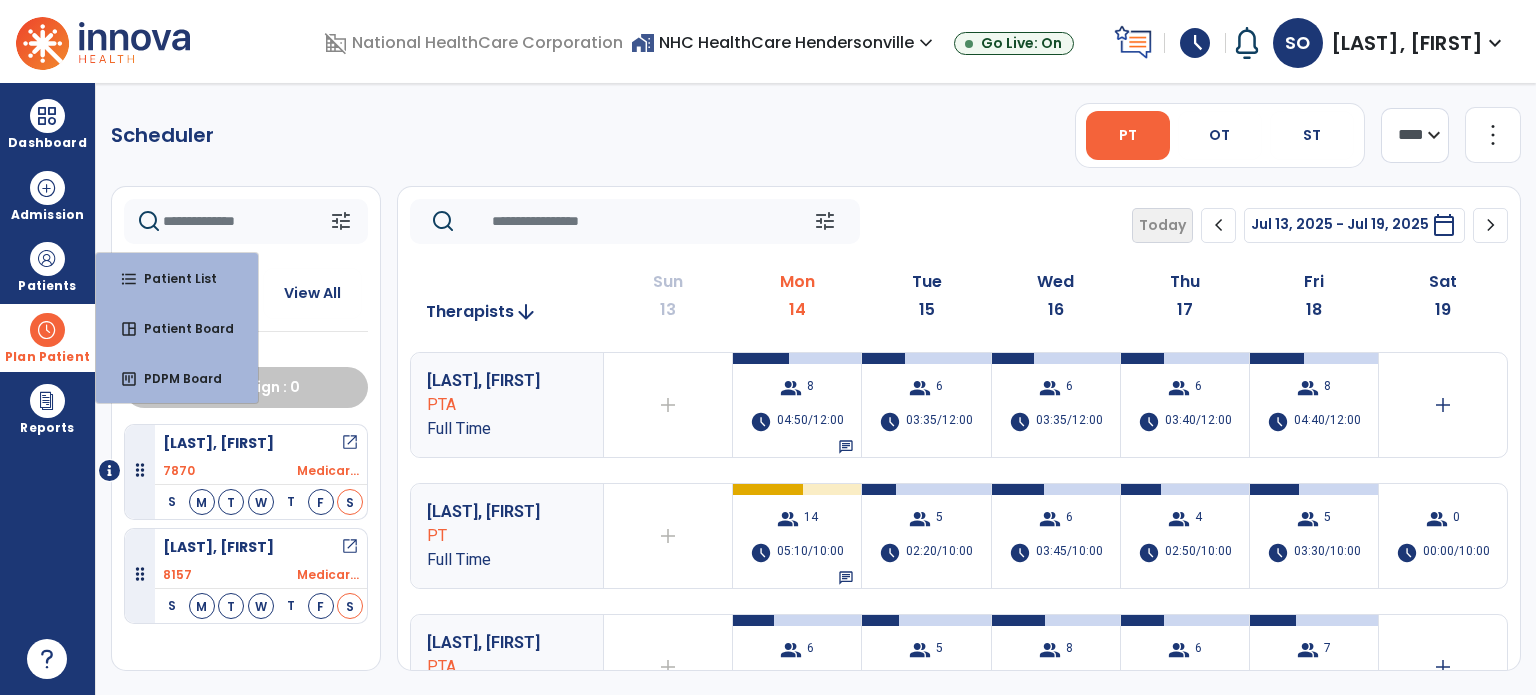 click at bounding box center (47, 330) 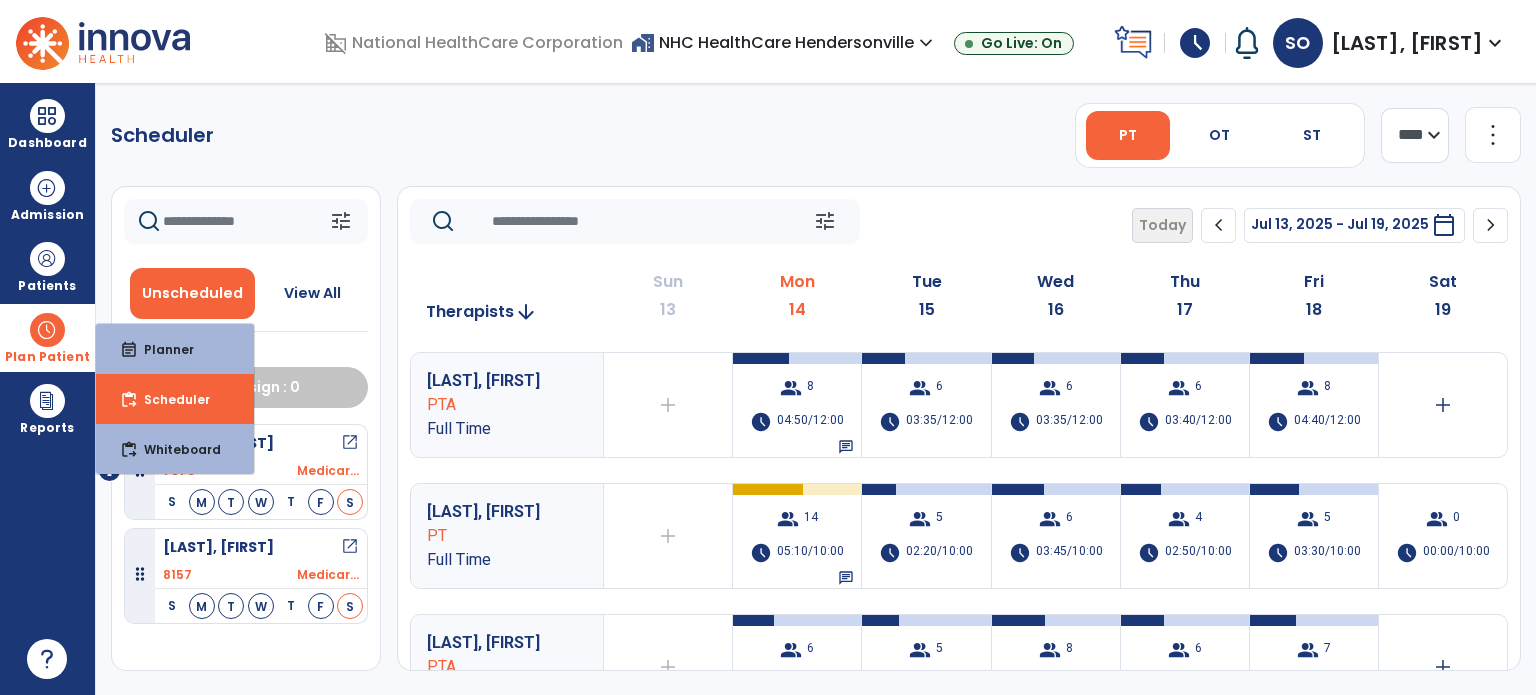 click at bounding box center (47, 330) 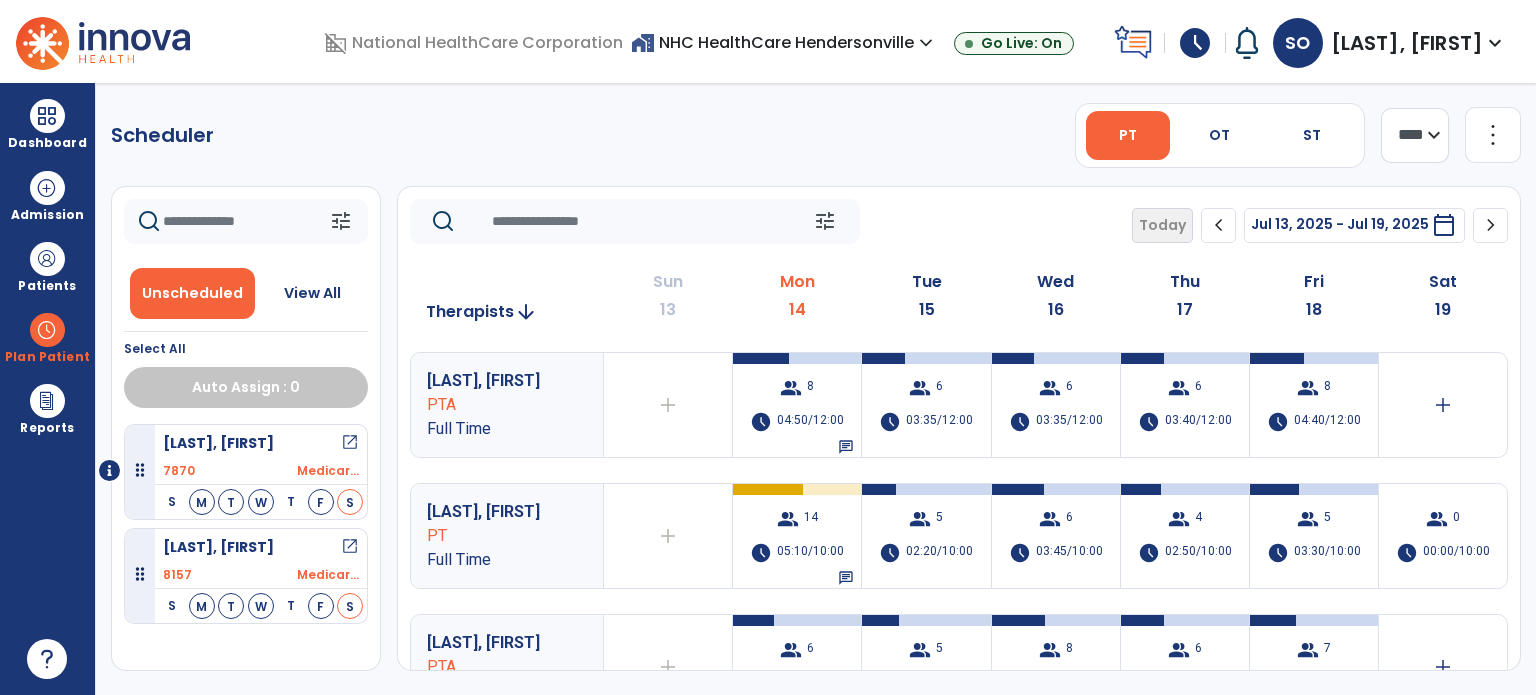 click 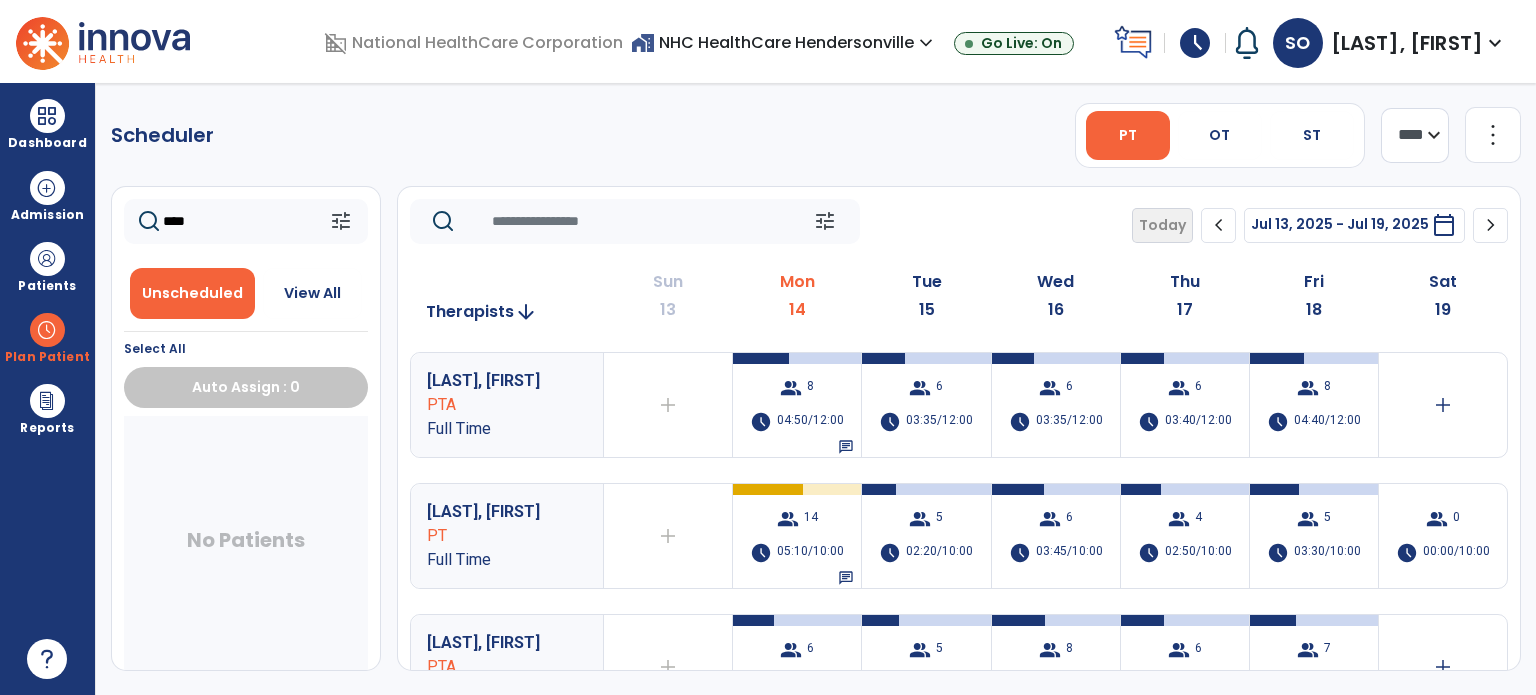 type on "****" 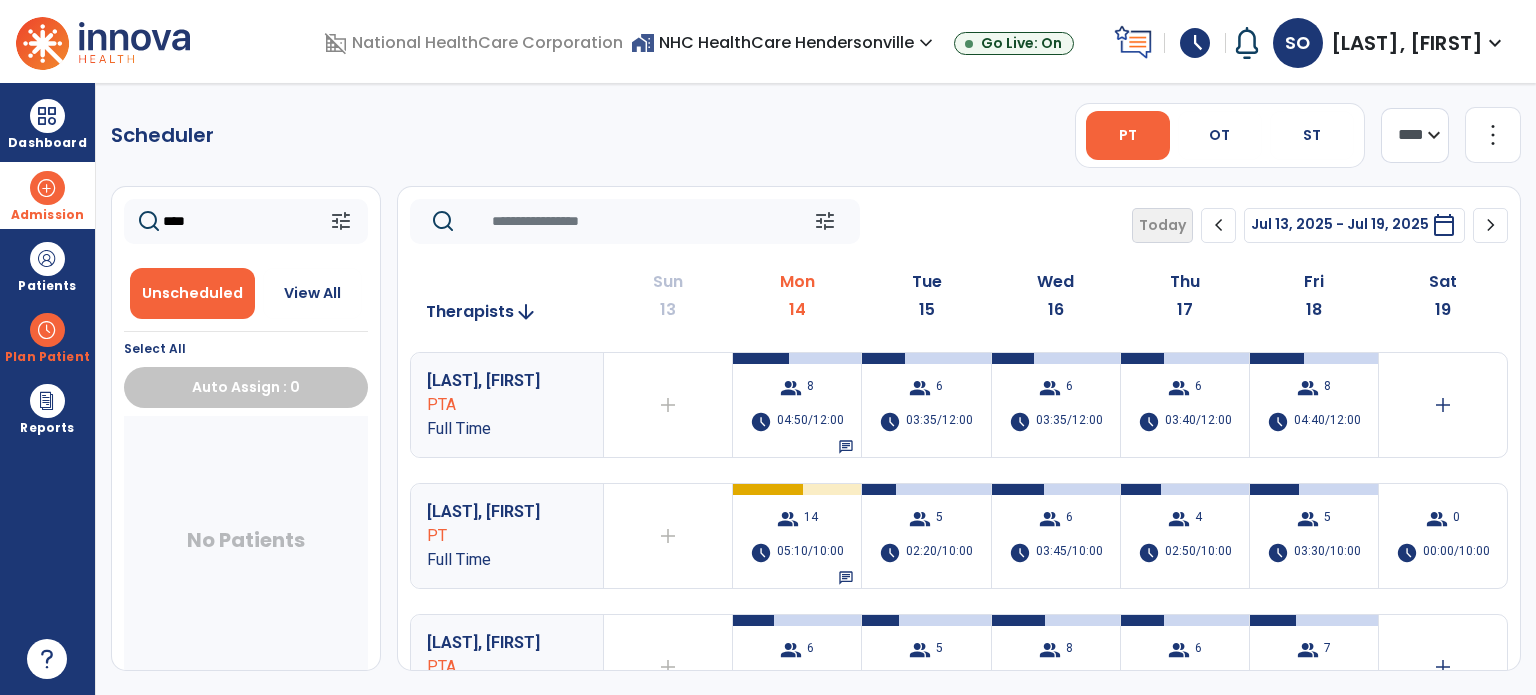 click at bounding box center [47, 188] 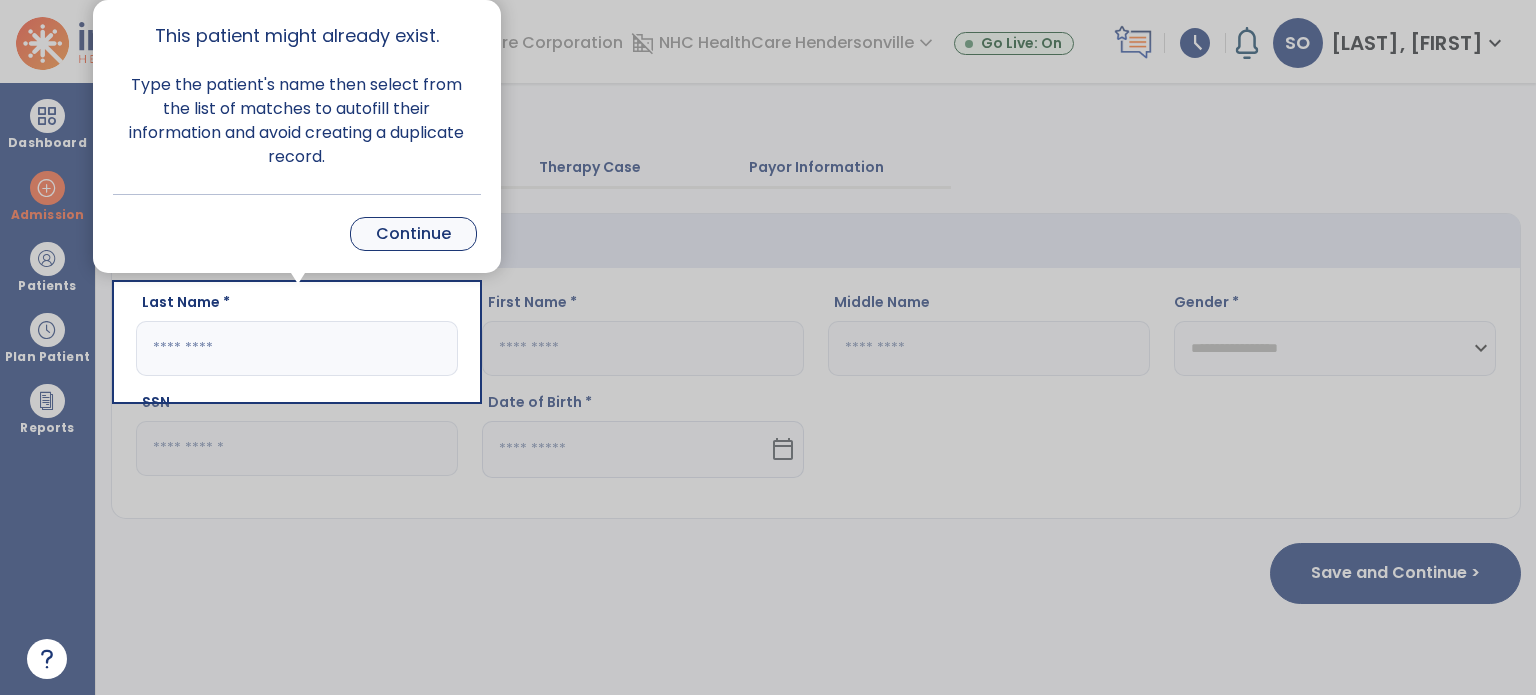 click on "Continue" at bounding box center (413, 234) 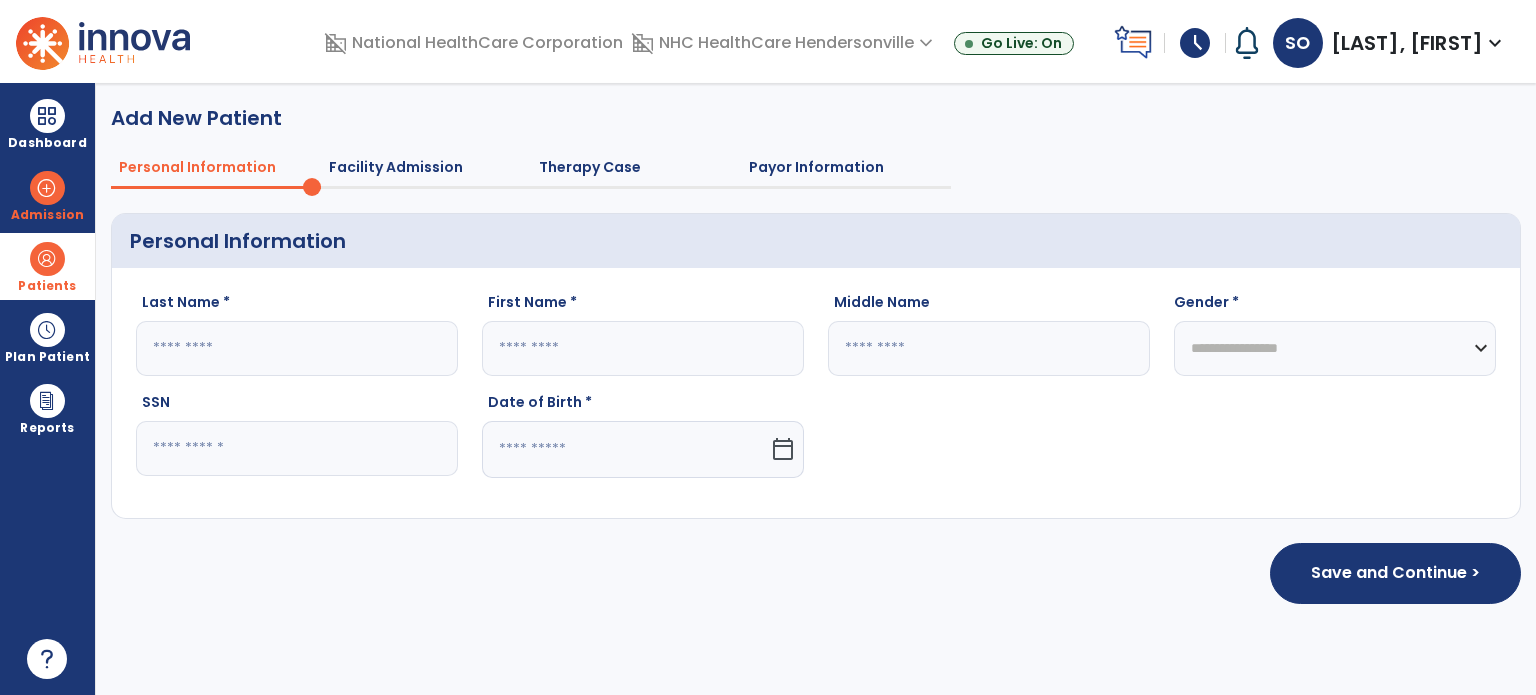 click at bounding box center [47, 259] 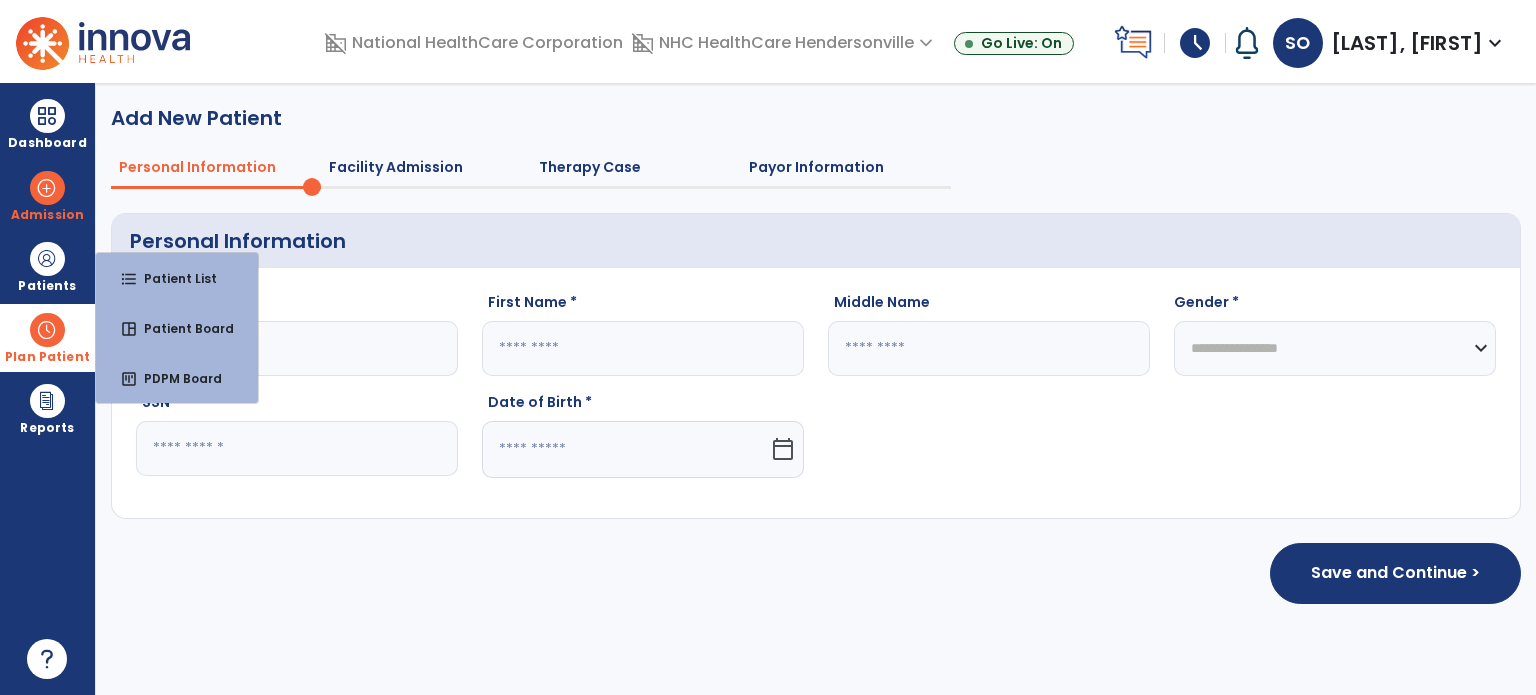 click on "Plan Patient" at bounding box center [47, 266] 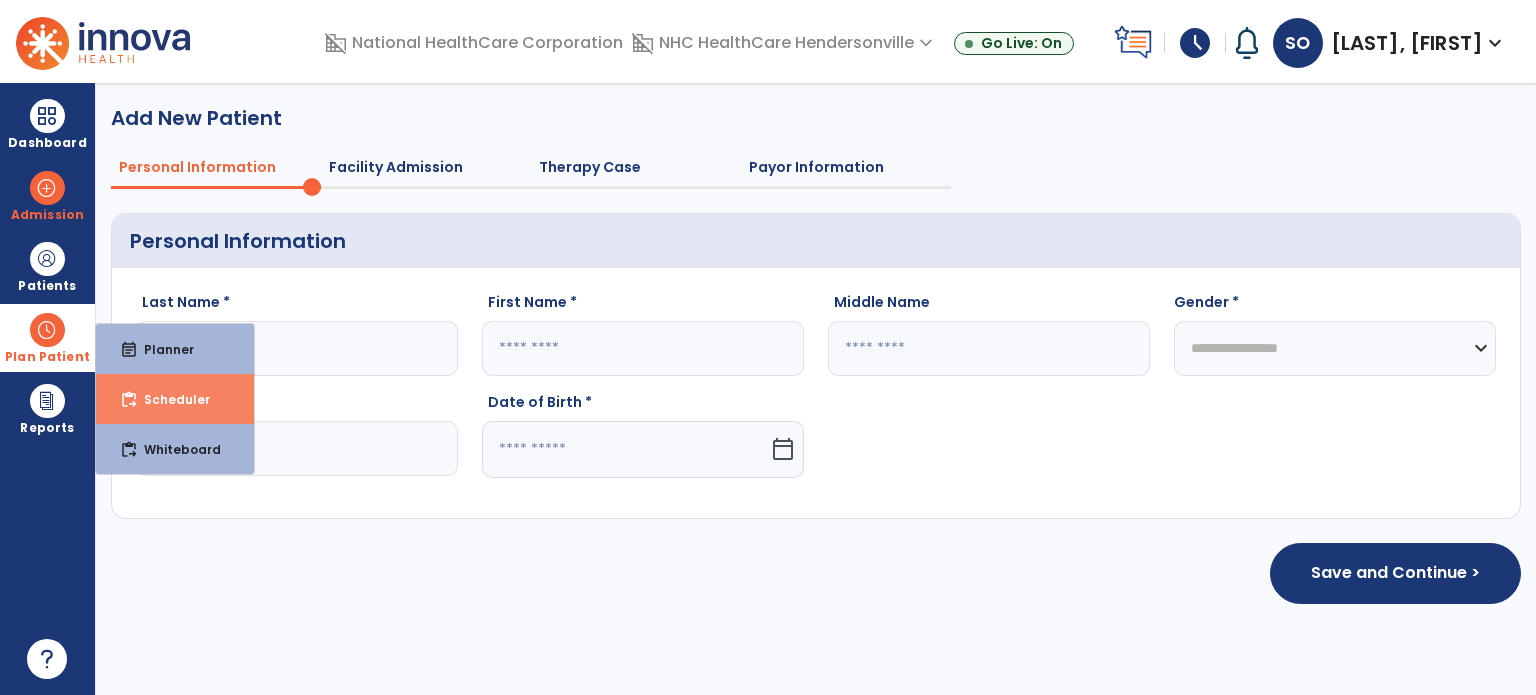 click on "Scheduler" at bounding box center (169, 399) 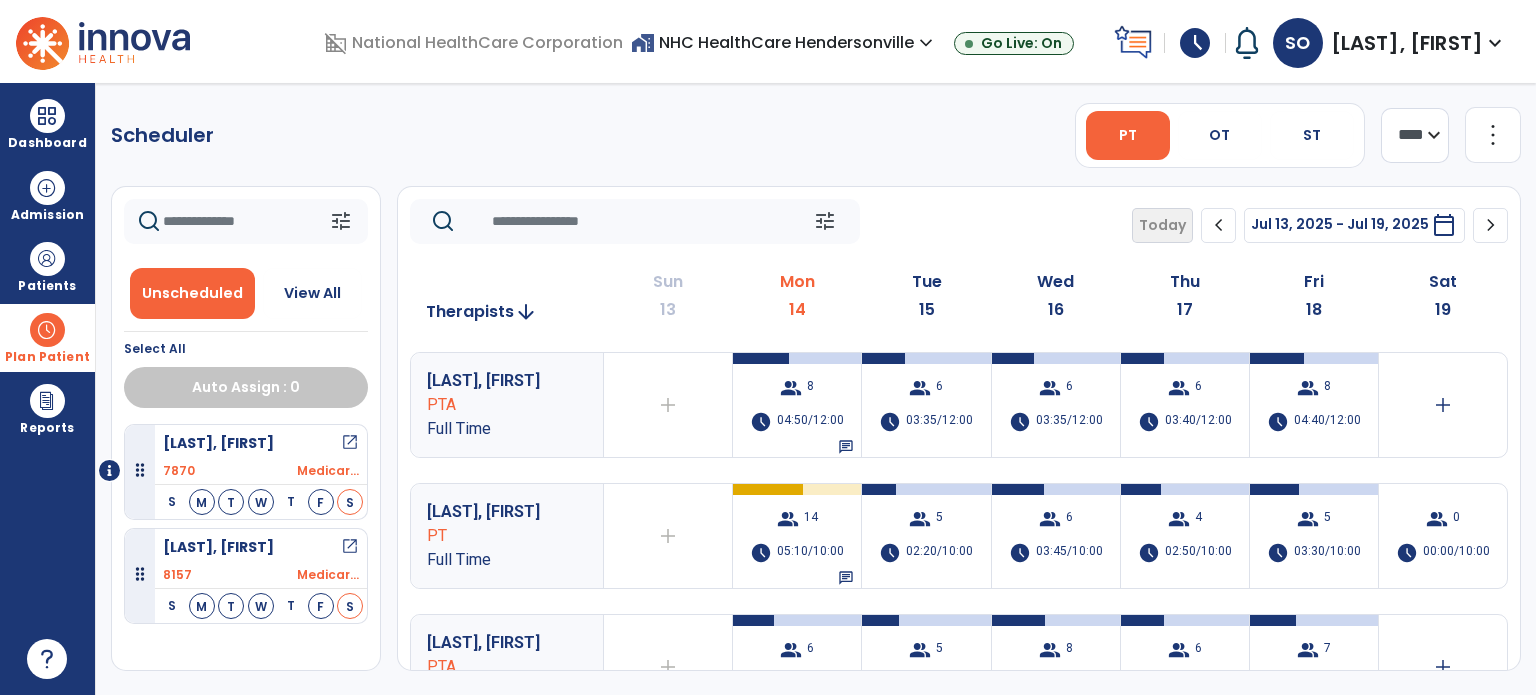 click at bounding box center [47, 330] 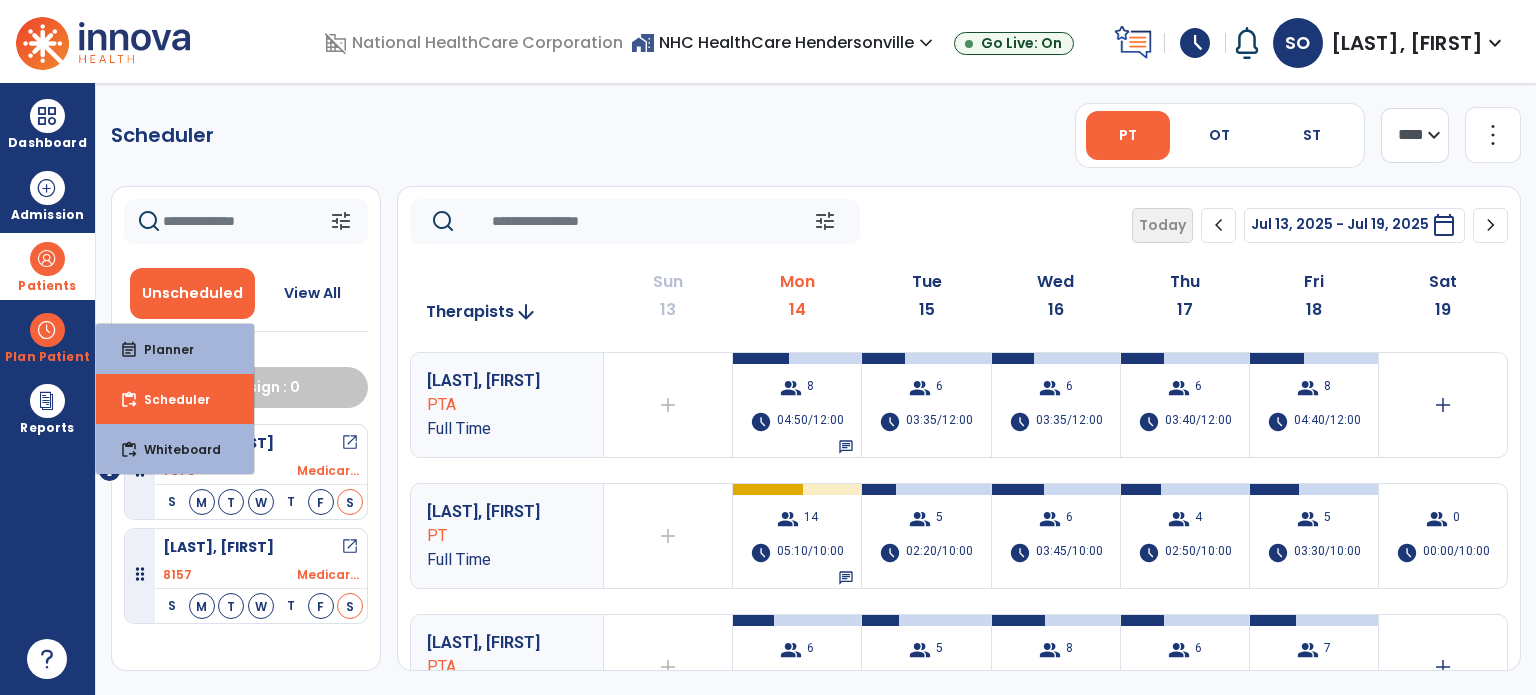 click at bounding box center [47, 259] 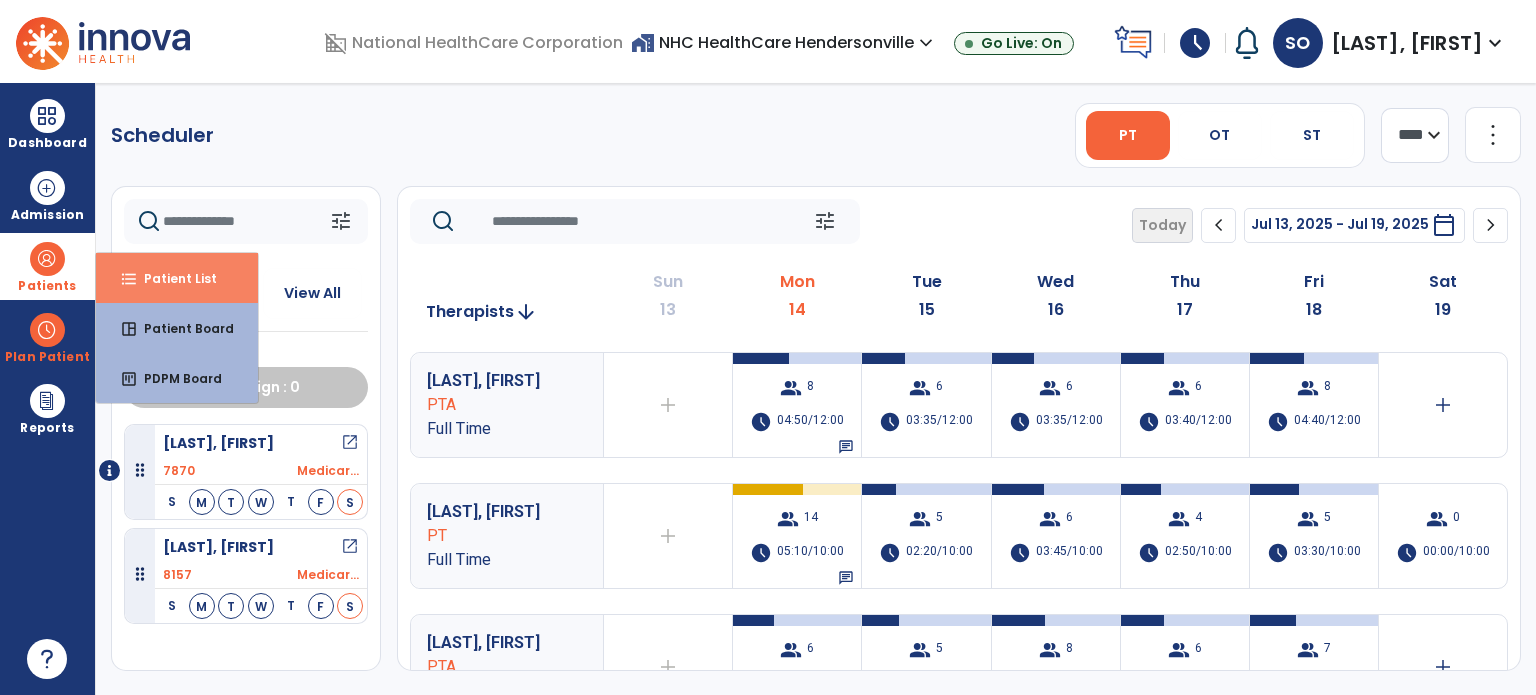 click on "Patient List" at bounding box center (172, 278) 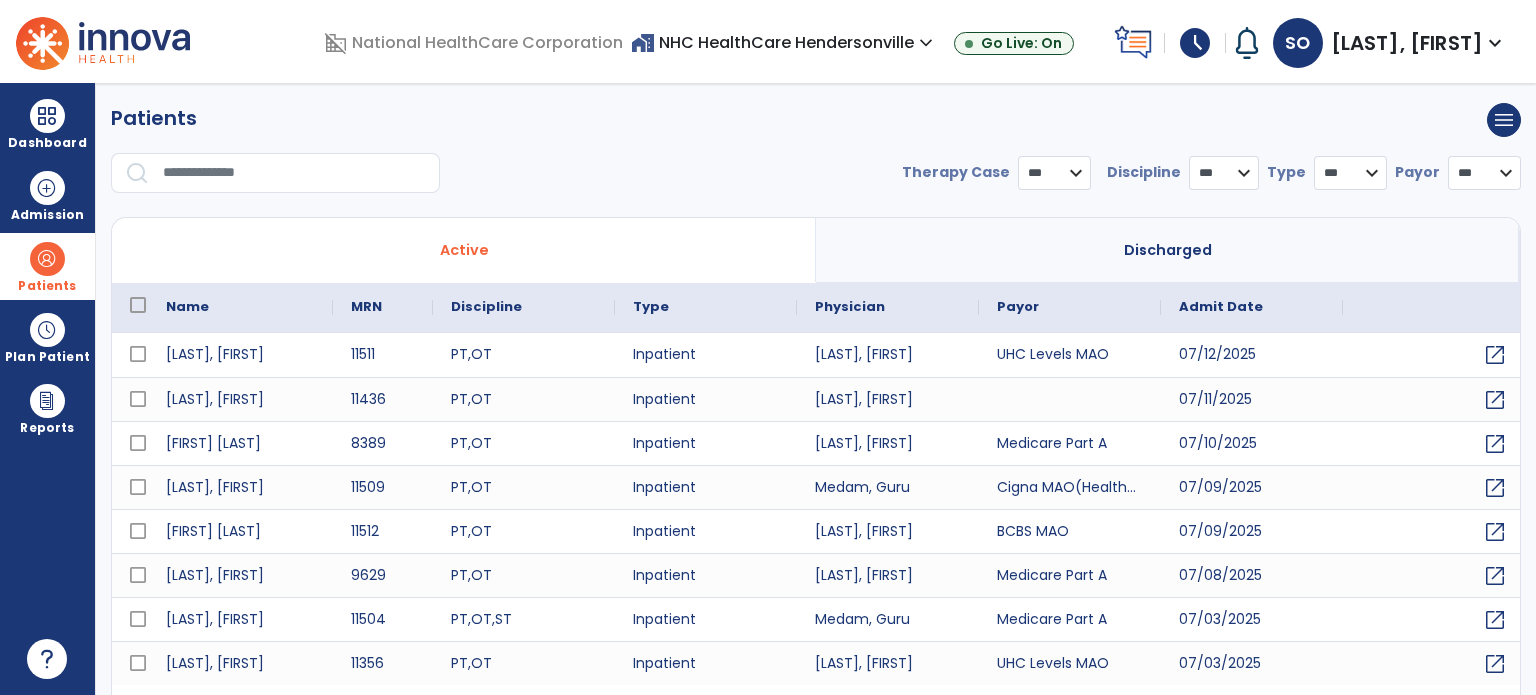 select on "***" 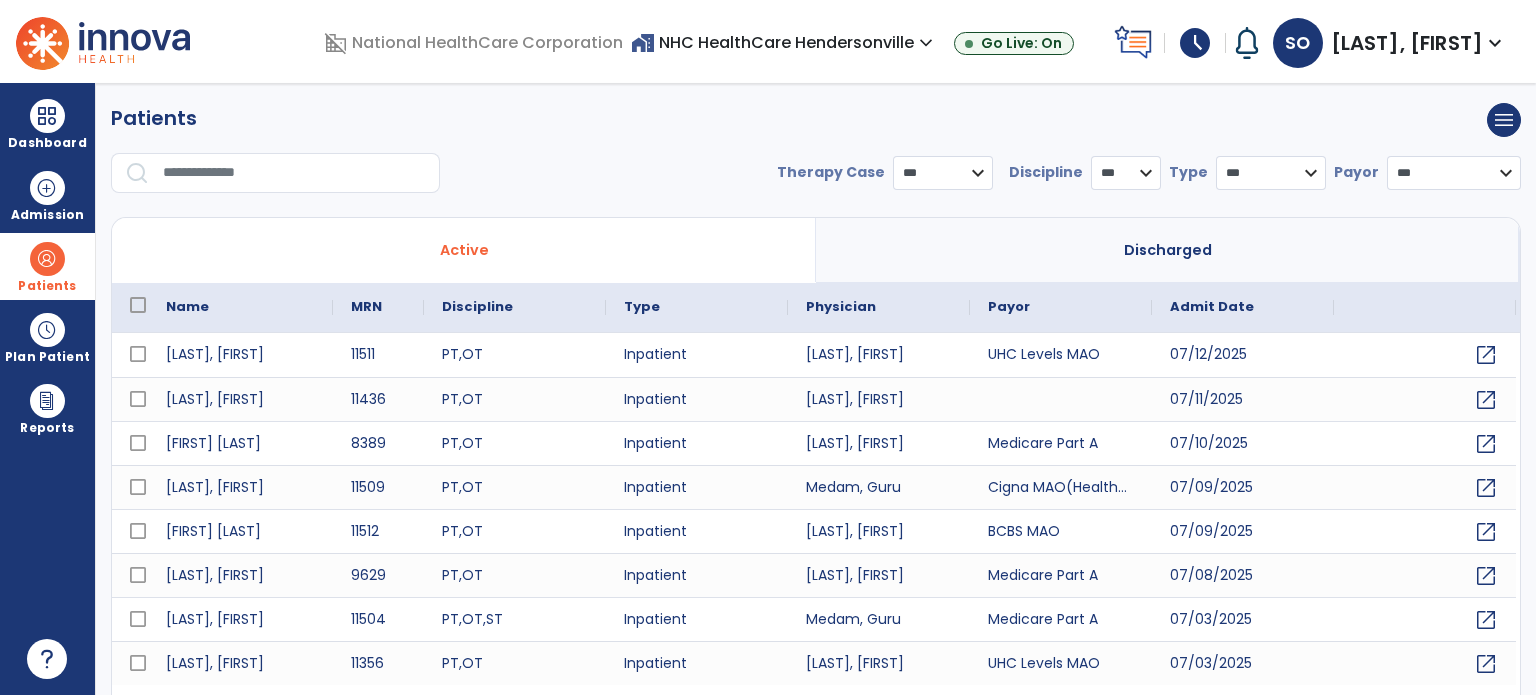 click at bounding box center (137, 172) 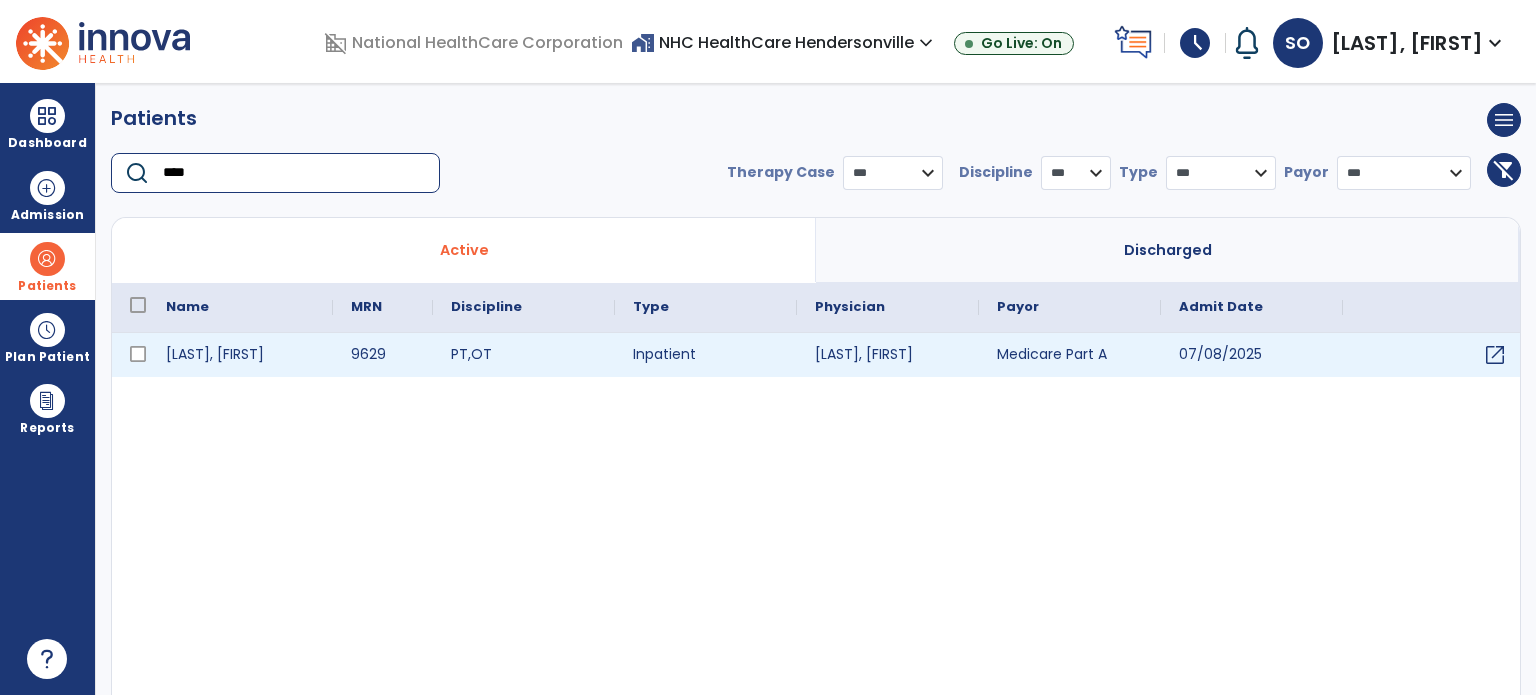 type on "****" 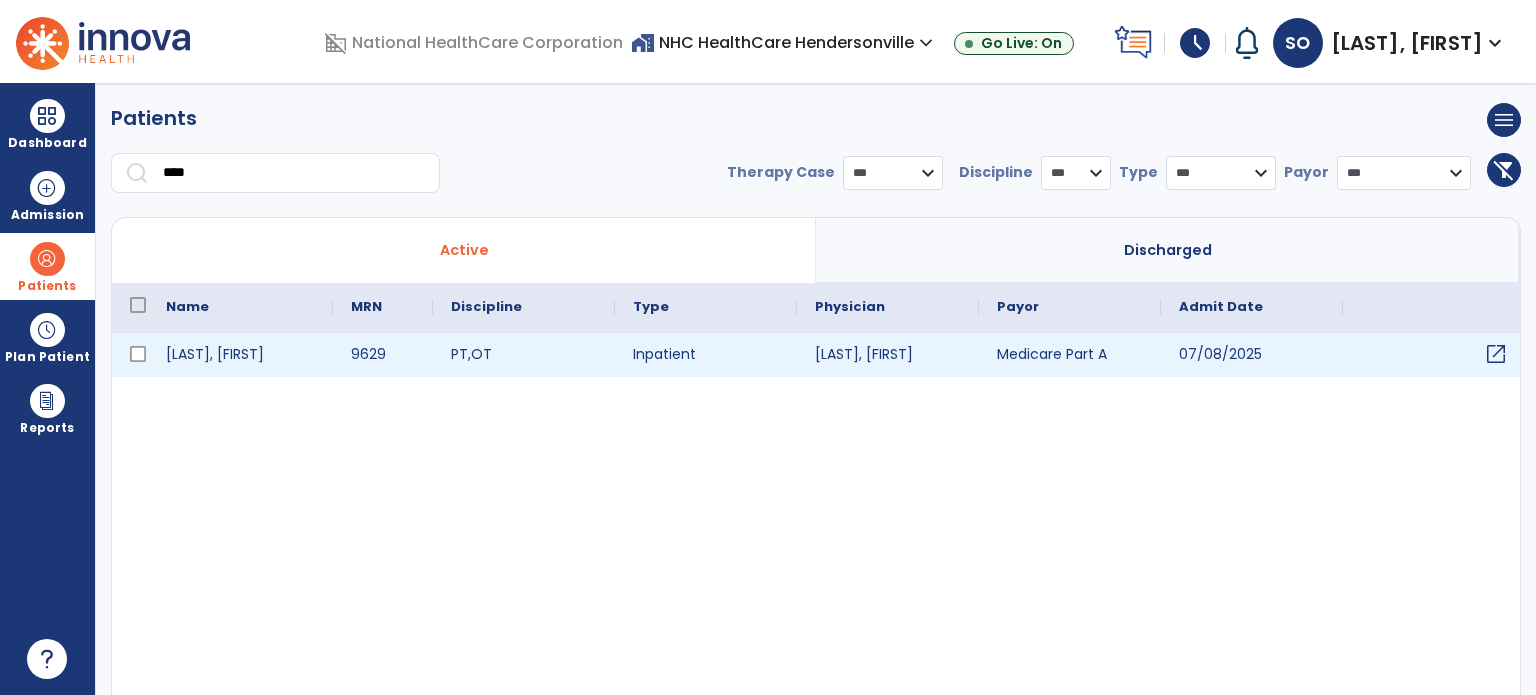 click on "open_in_new" at bounding box center [1496, 354] 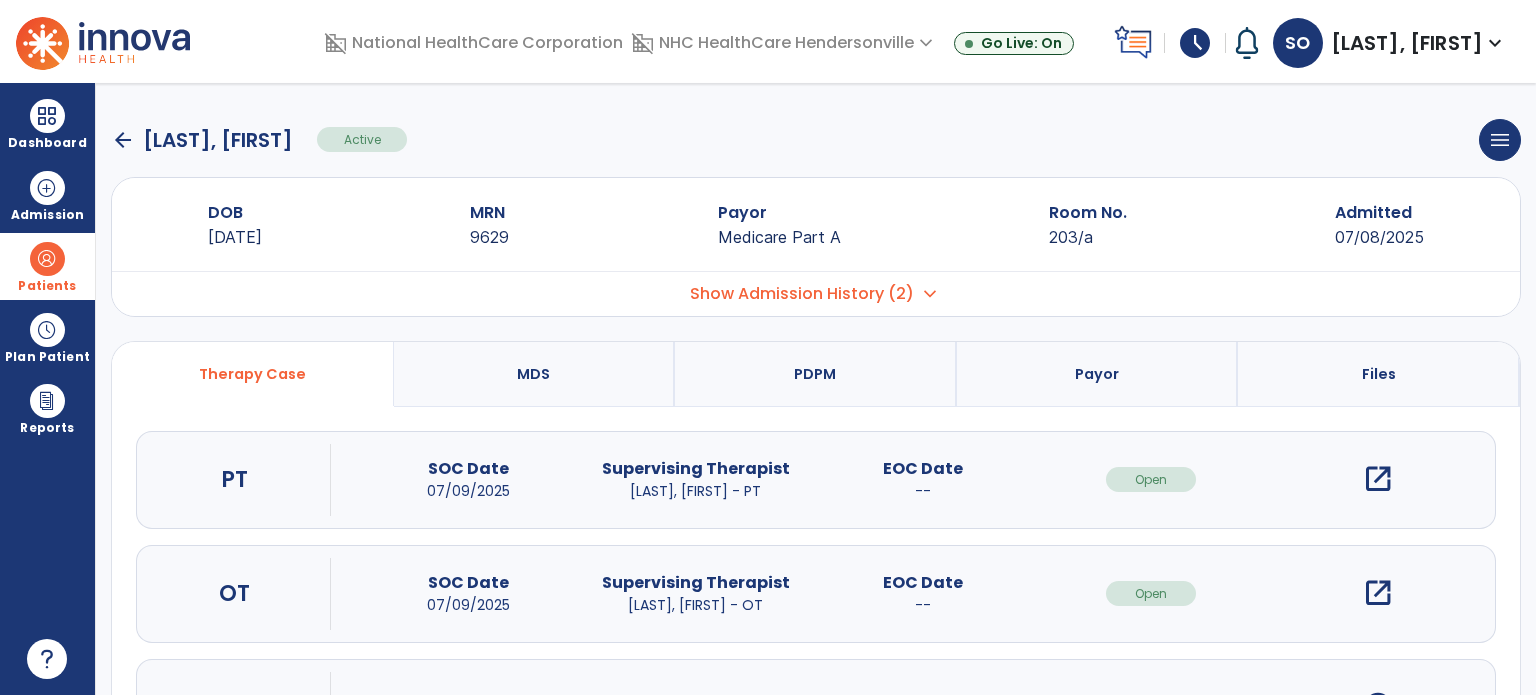 click on "open_in_new" at bounding box center [1378, 593] 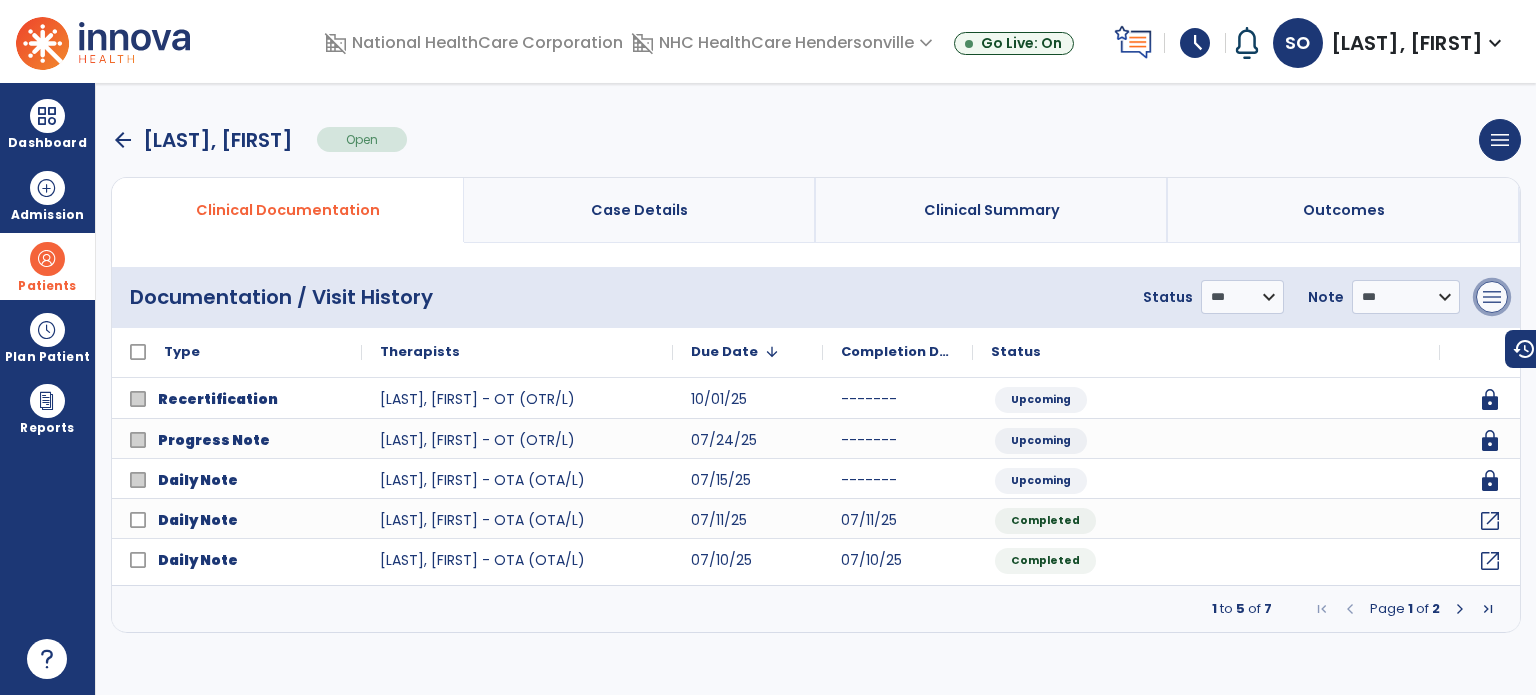 click on "menu" at bounding box center (1492, 297) 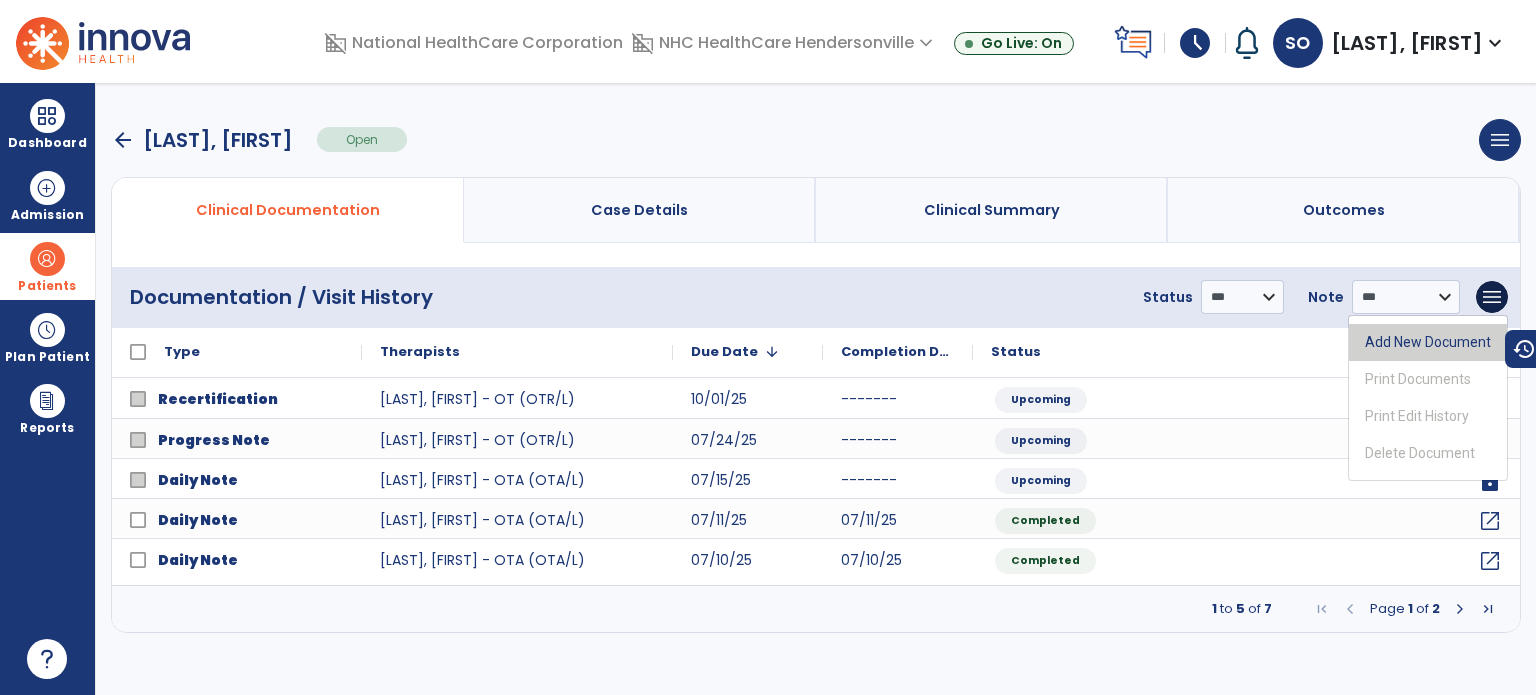 click on "Add New Document" at bounding box center (1428, 342) 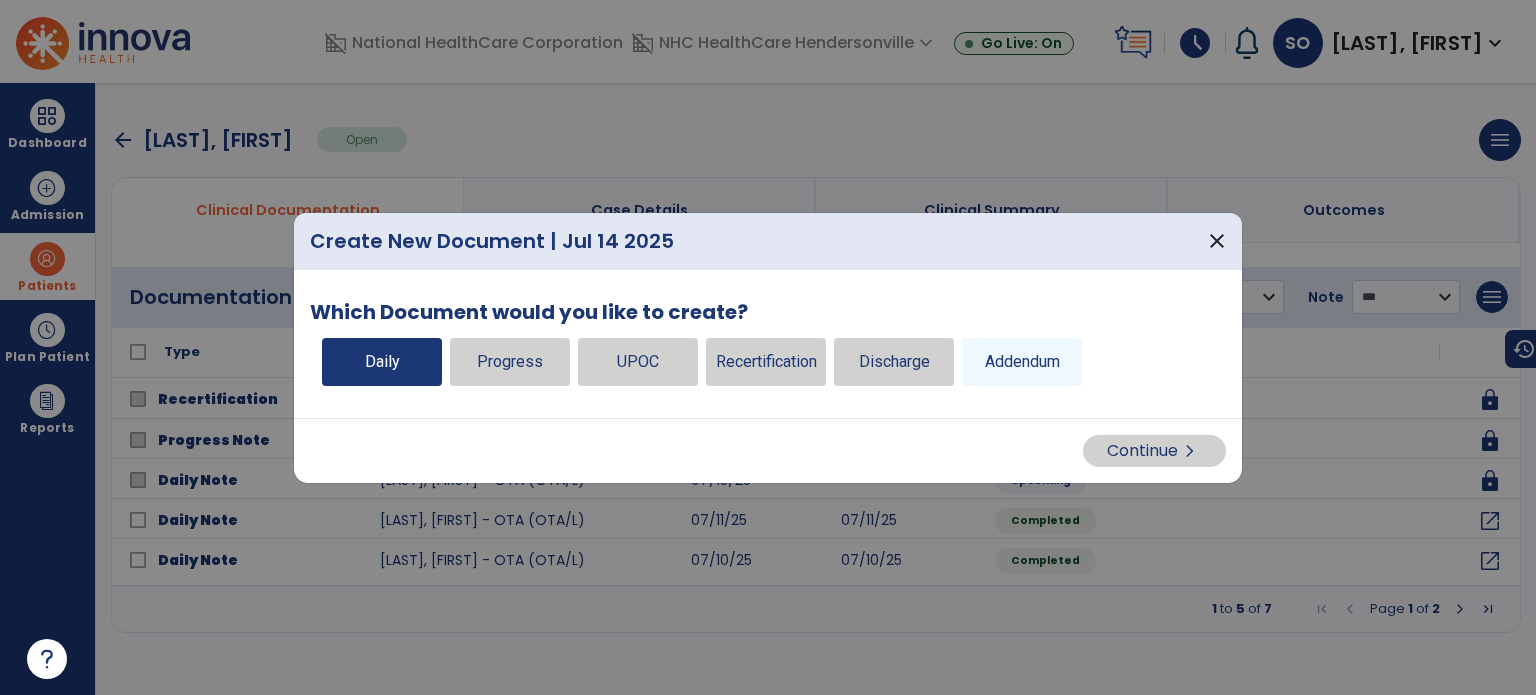 click on "Daily" at bounding box center [382, 362] 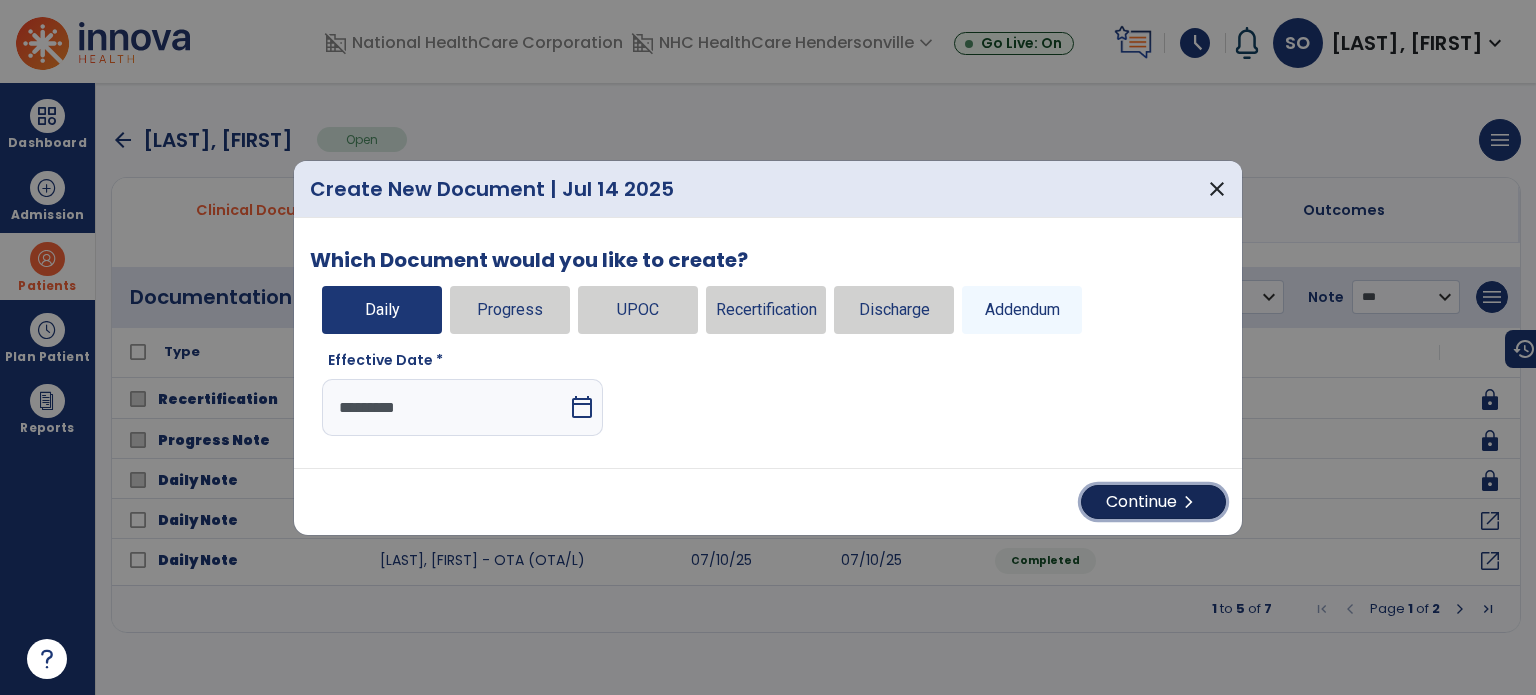 click on "Continue   chevron_right" at bounding box center [1153, 502] 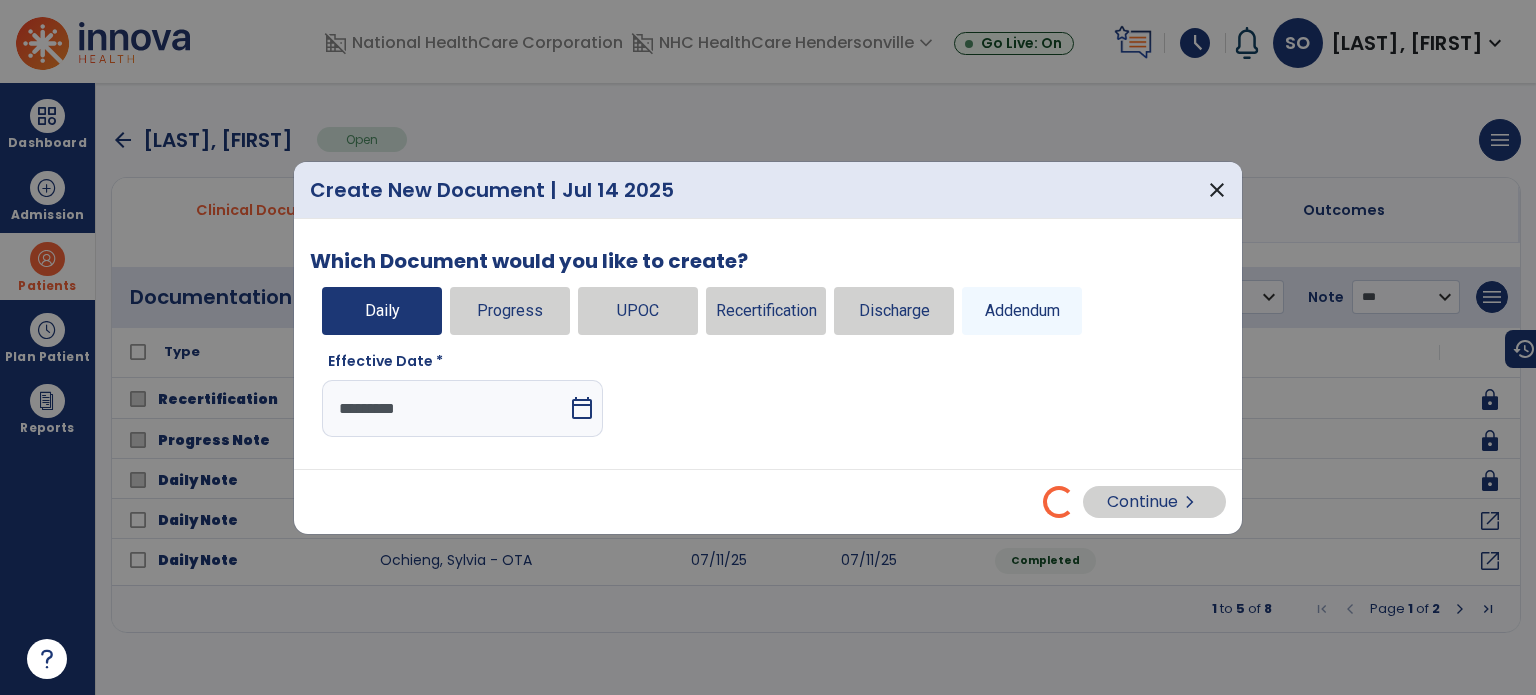 select on "*" 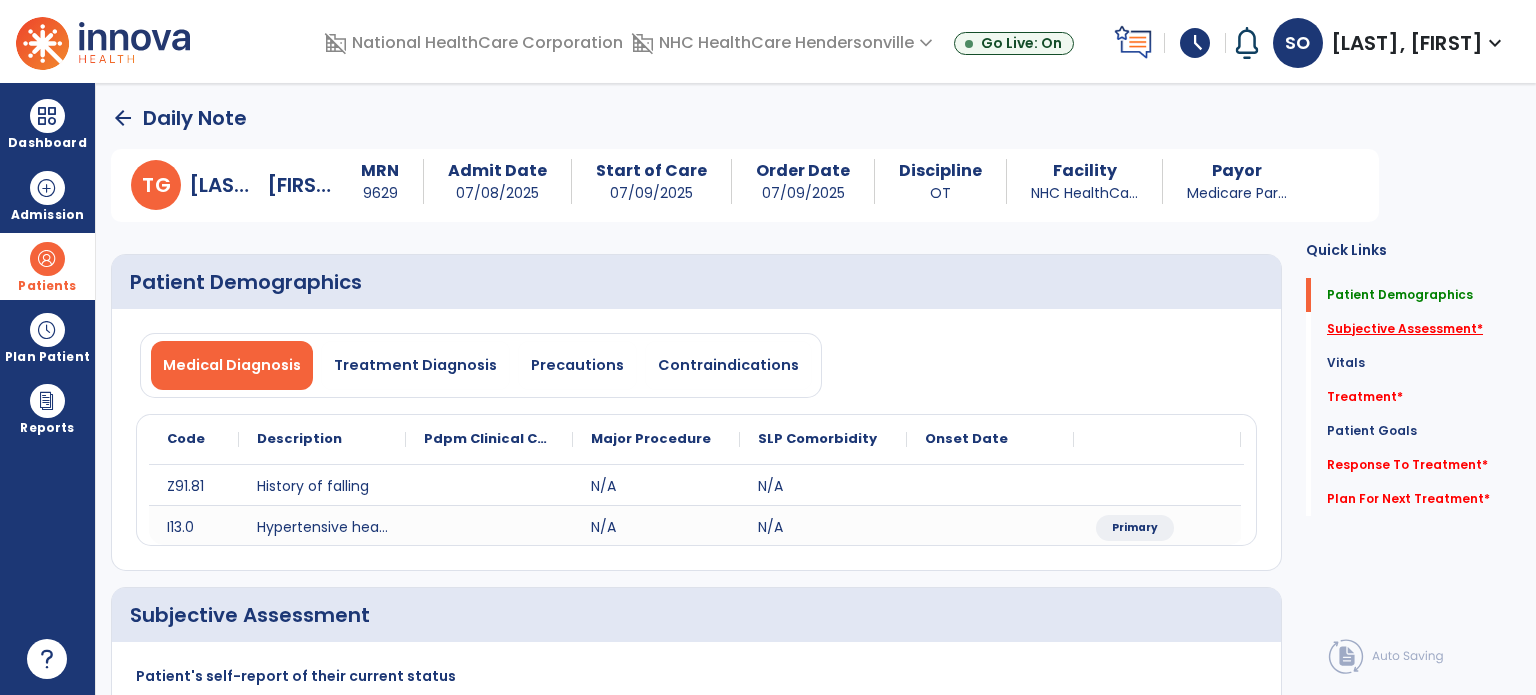 click on "Subjective Assessment   *" 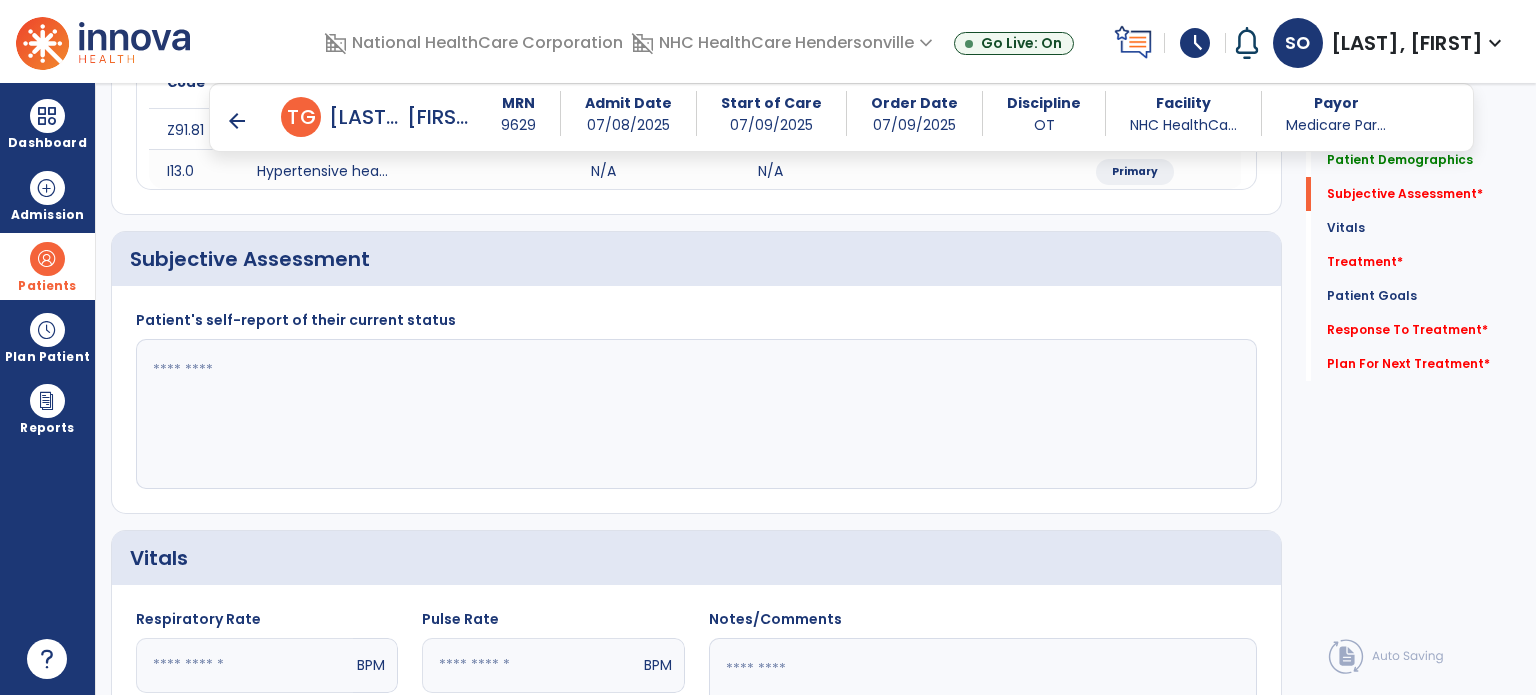 scroll, scrollTop: 338, scrollLeft: 0, axis: vertical 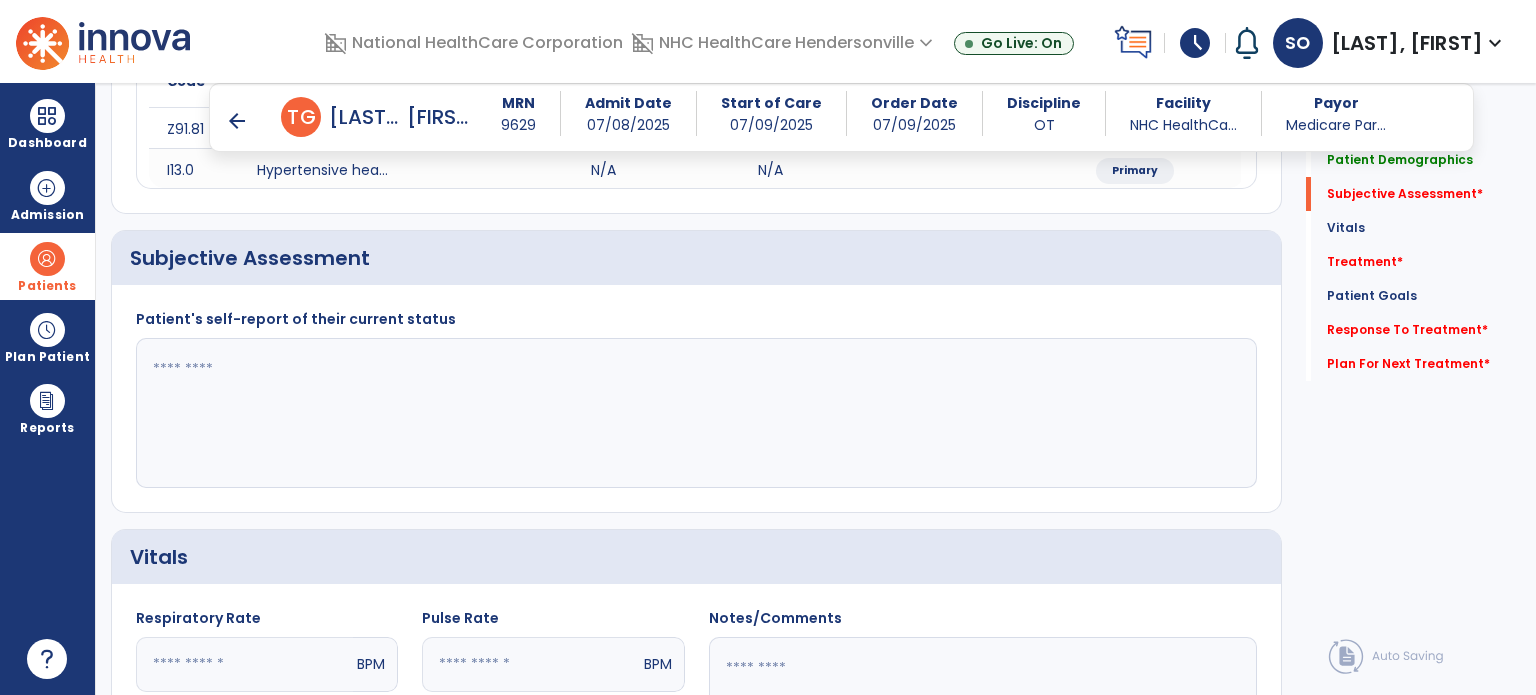 click 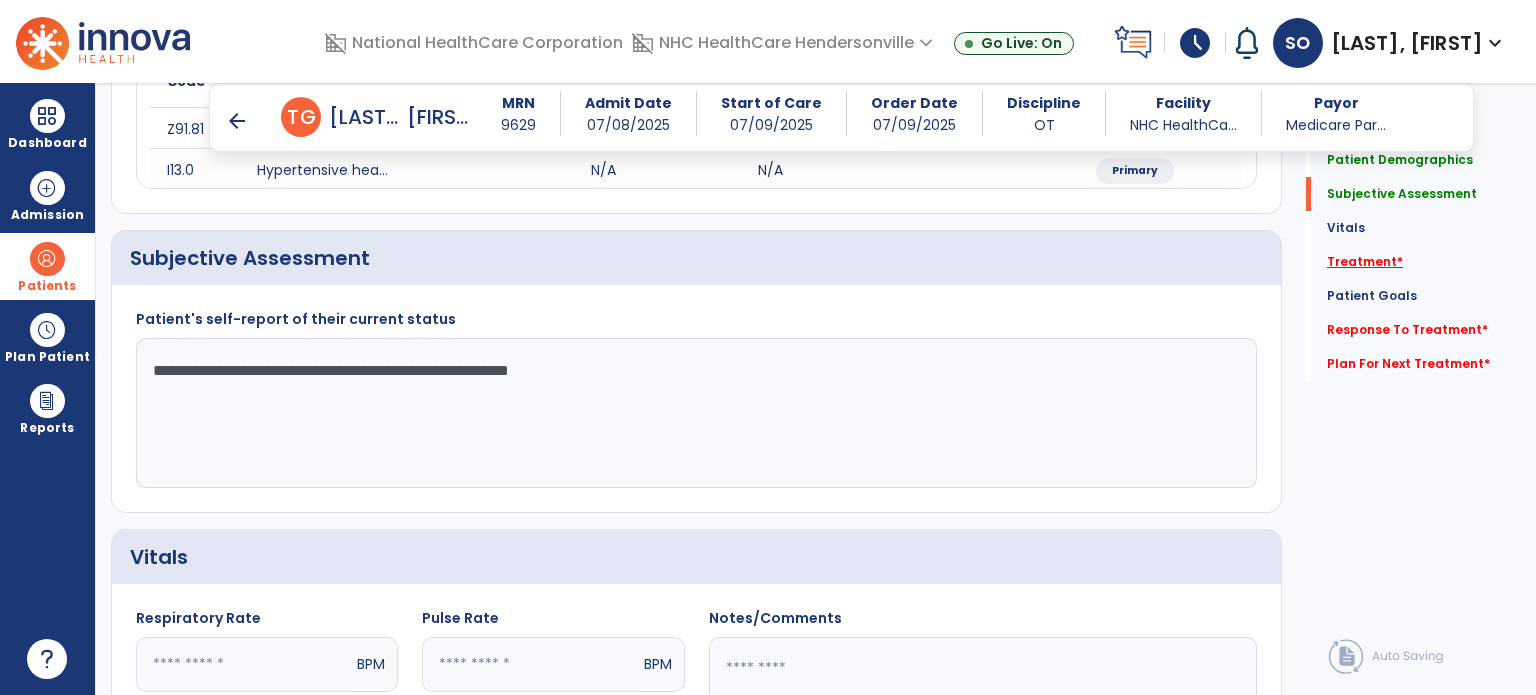 type on "**********" 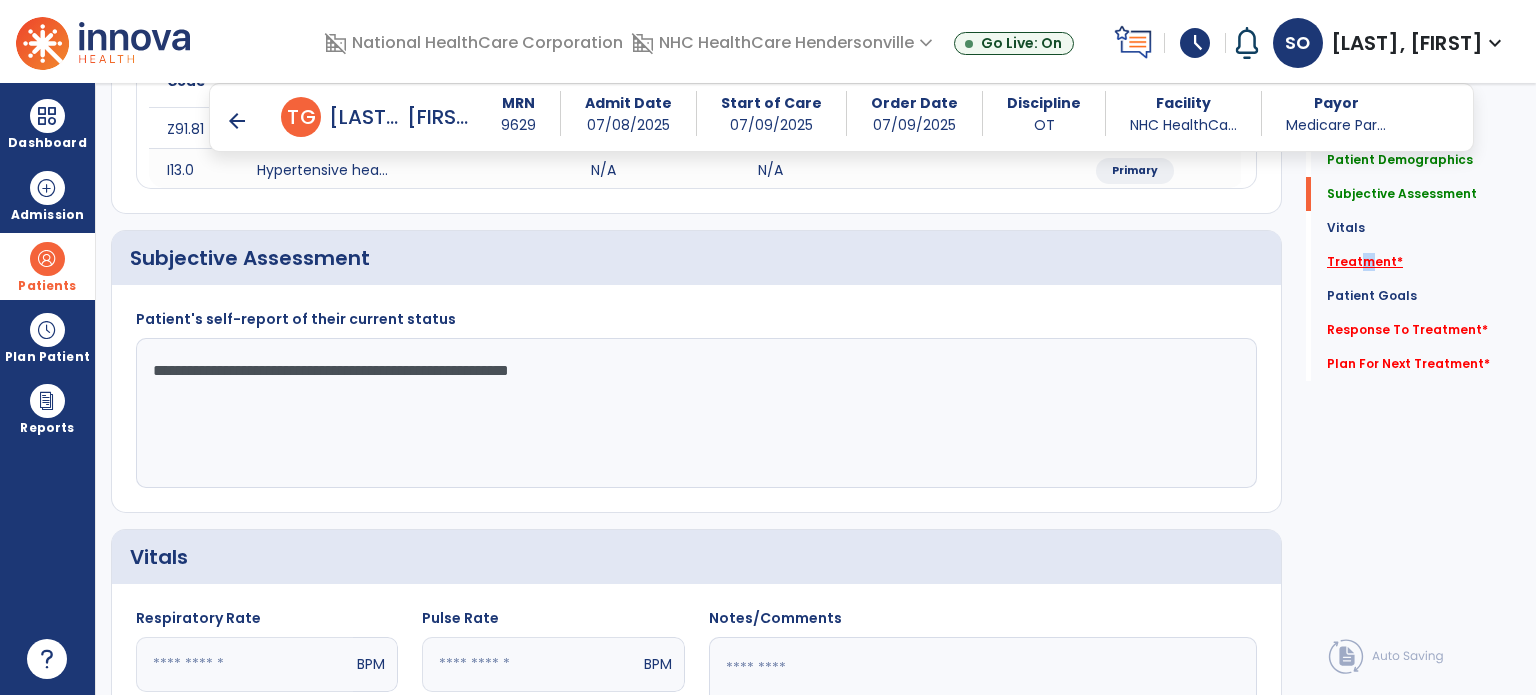 click on "Treatment   *" 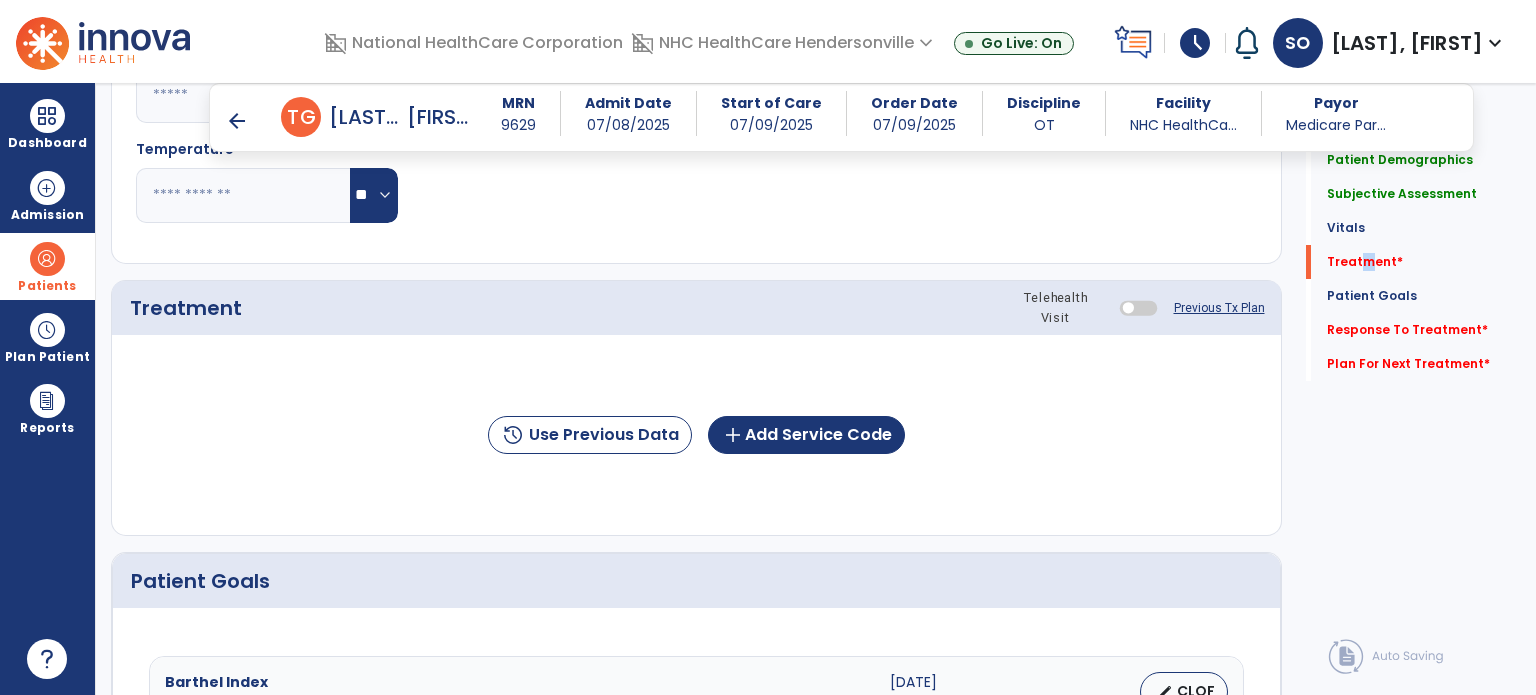 scroll, scrollTop: 1027, scrollLeft: 0, axis: vertical 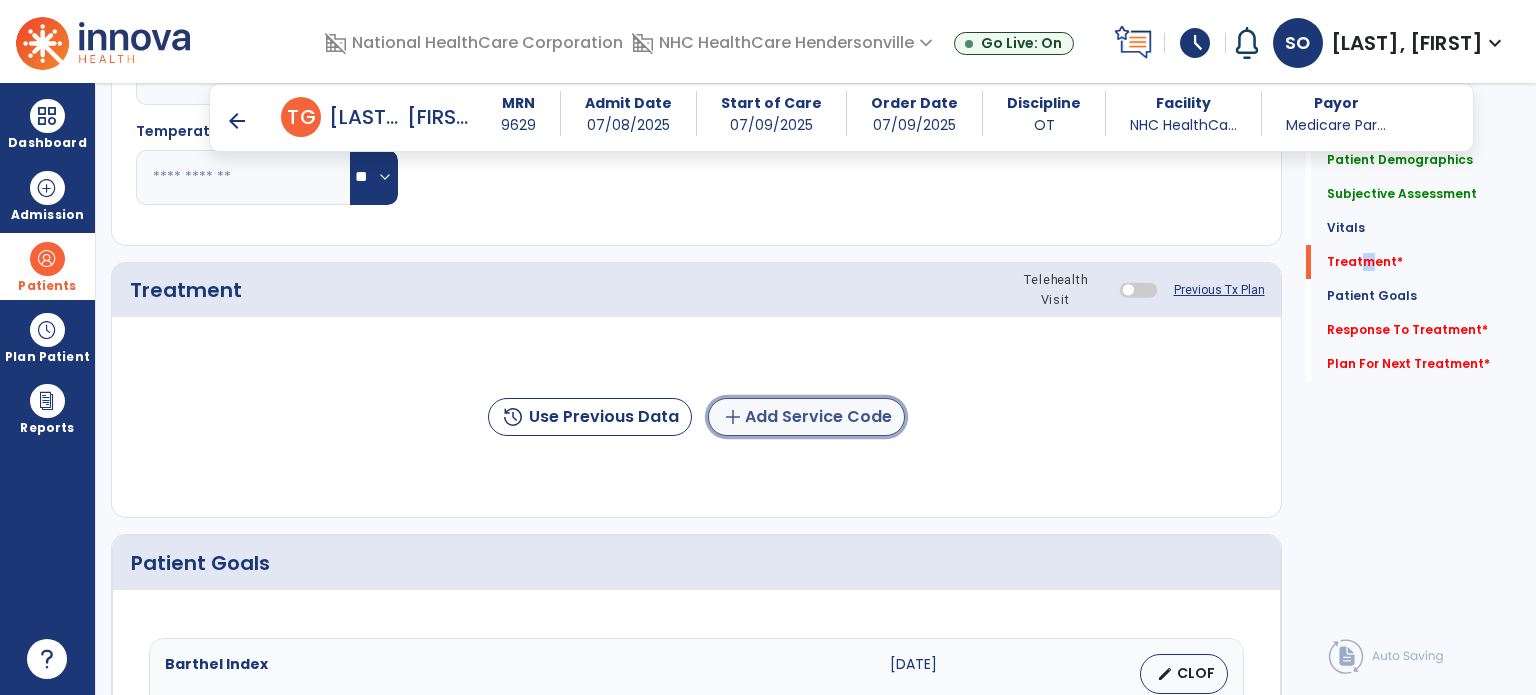 click on "add  Add Service Code" 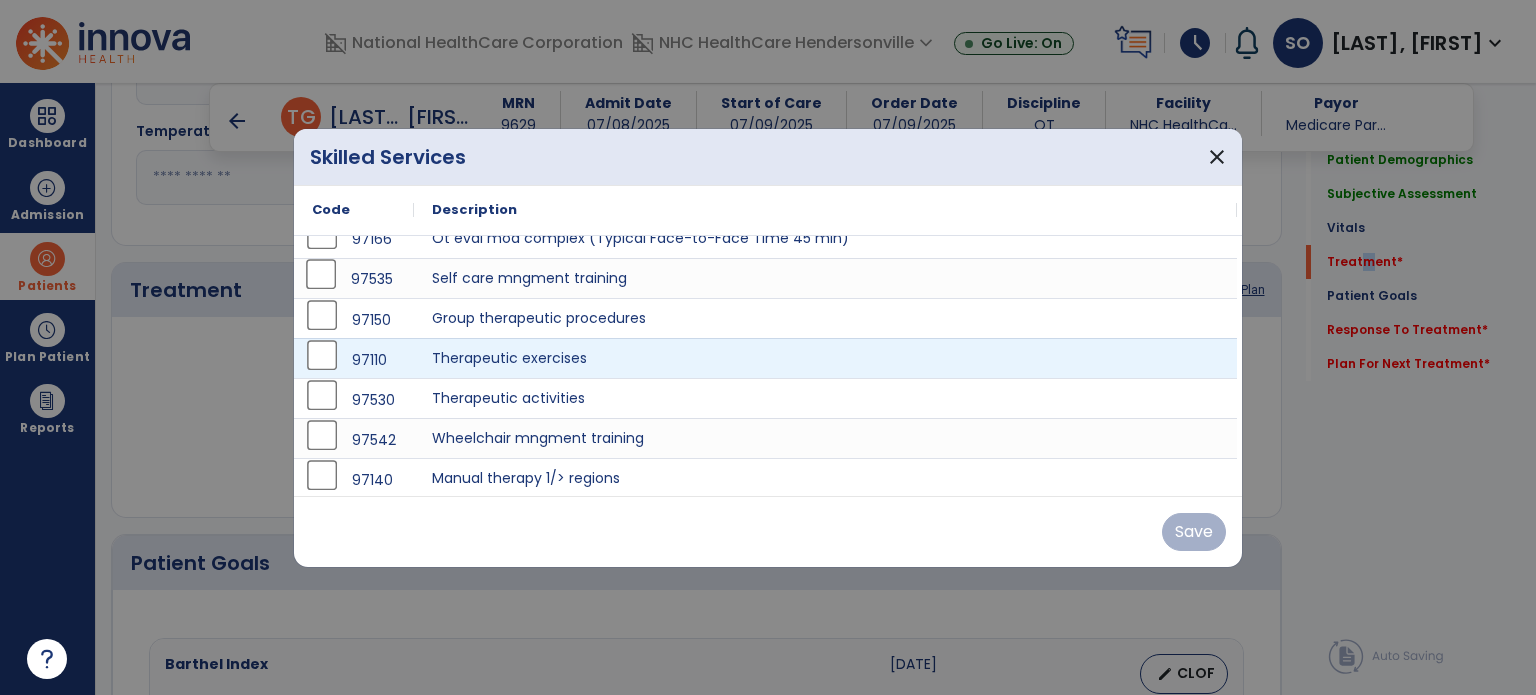 scroll, scrollTop: 20, scrollLeft: 0, axis: vertical 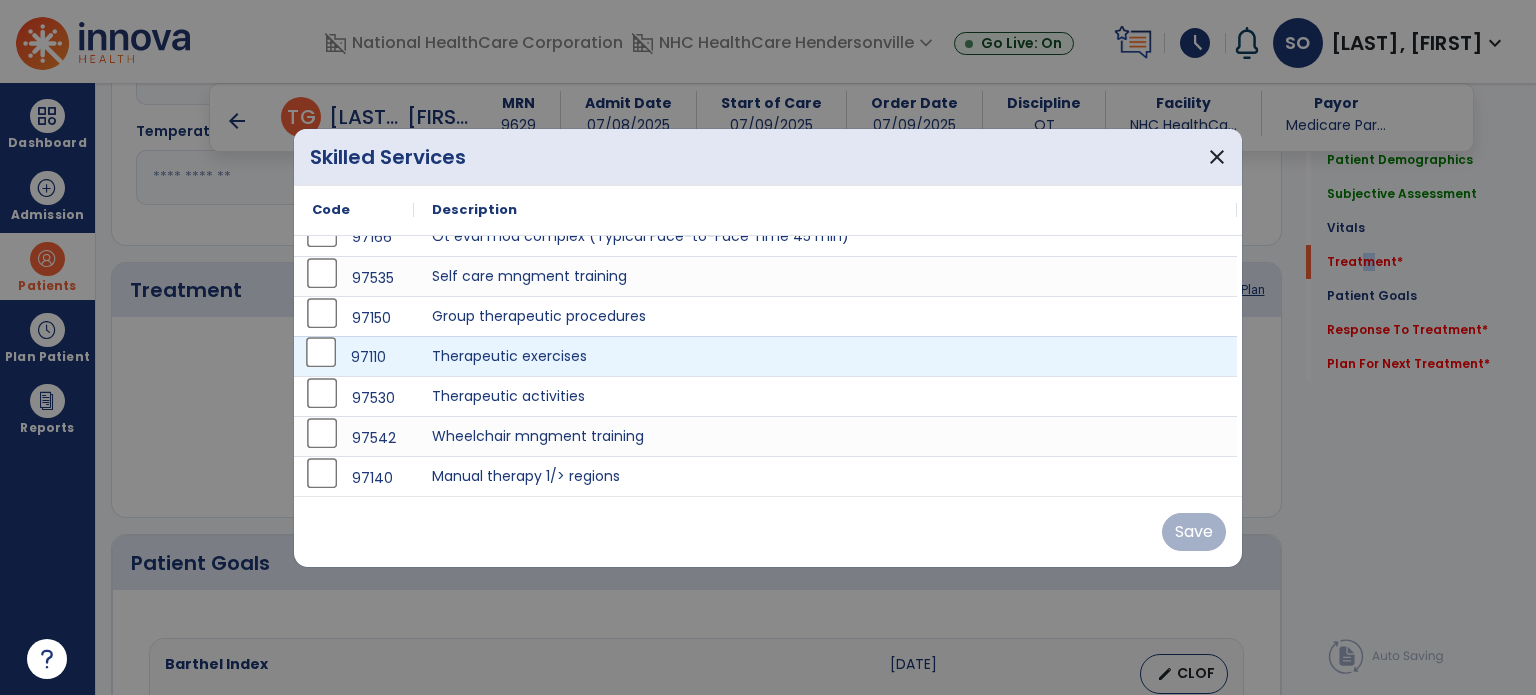 click on "97110" at bounding box center (354, 356) 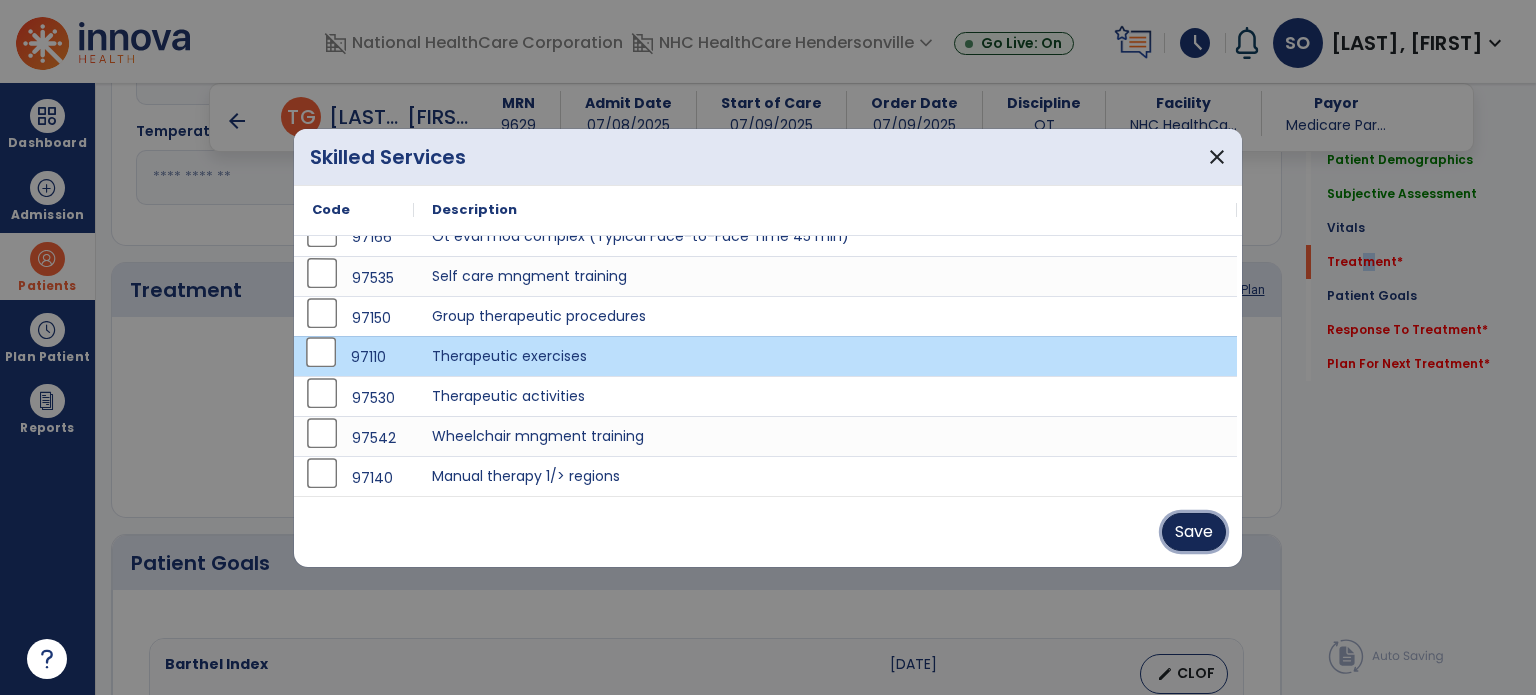 click on "Save" at bounding box center [1194, 532] 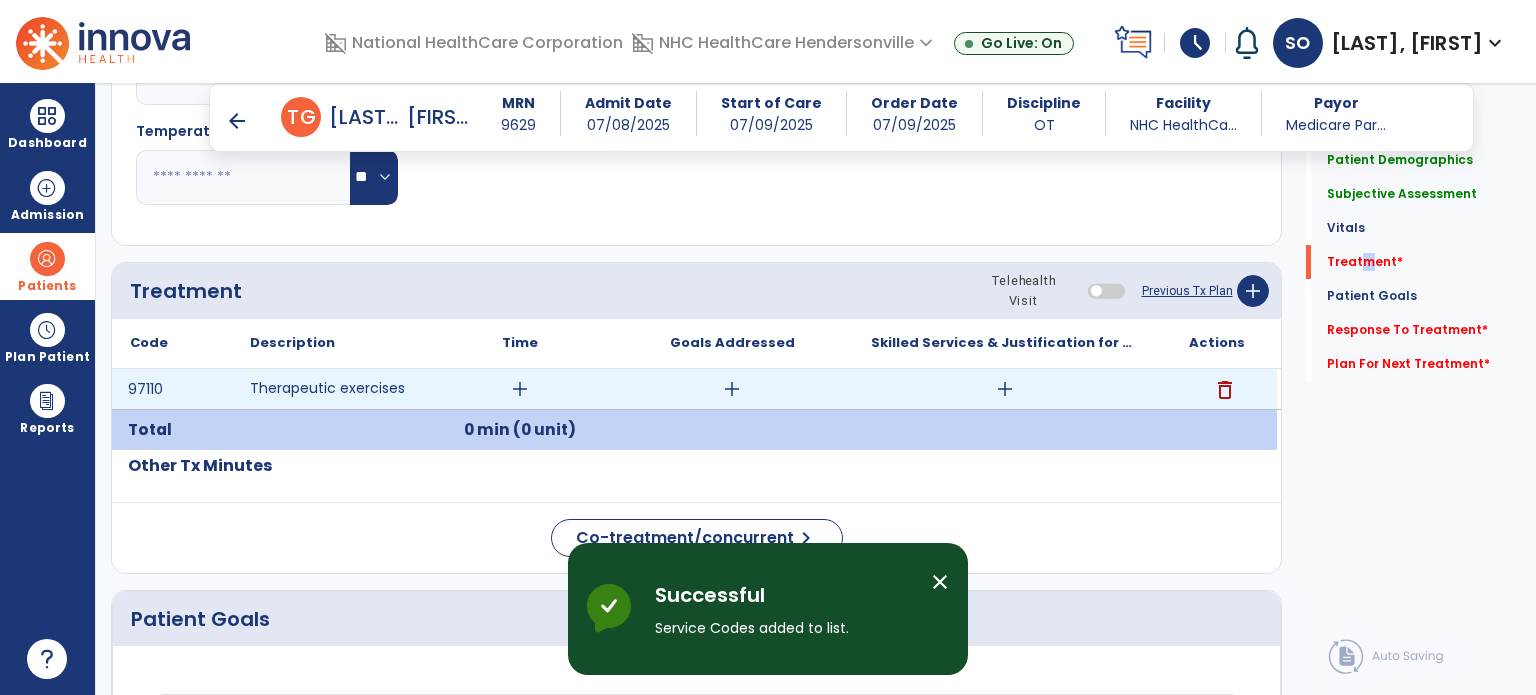 click on "add" at bounding box center [520, 389] 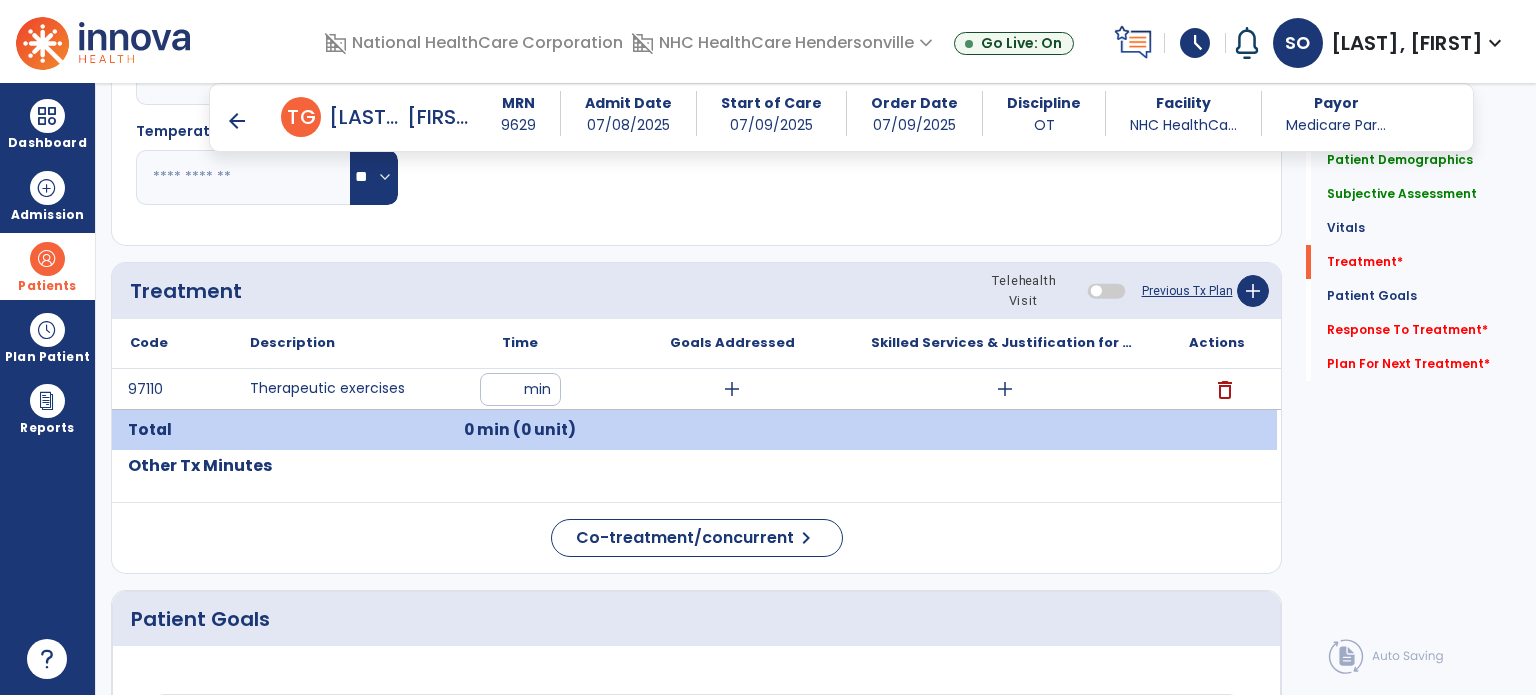 type on "**" 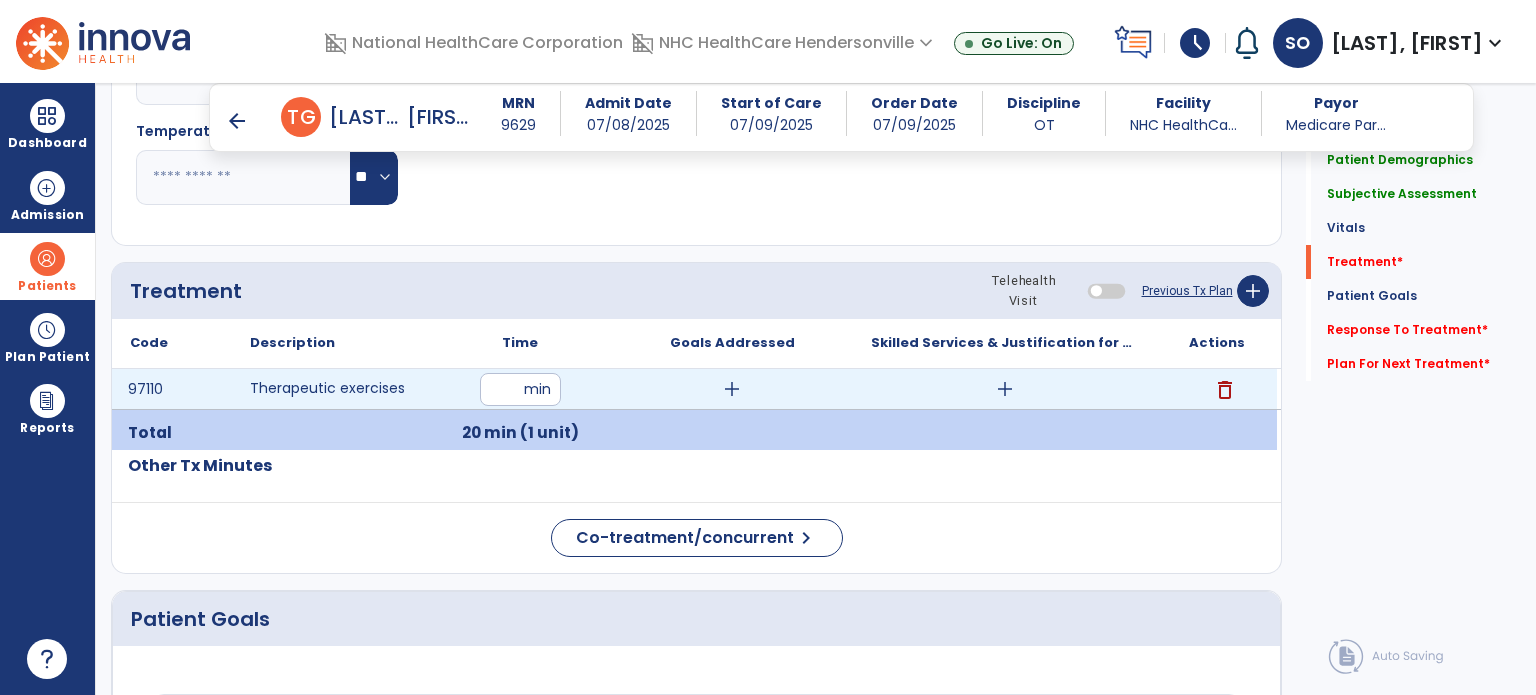 click on "add" at bounding box center (732, 389) 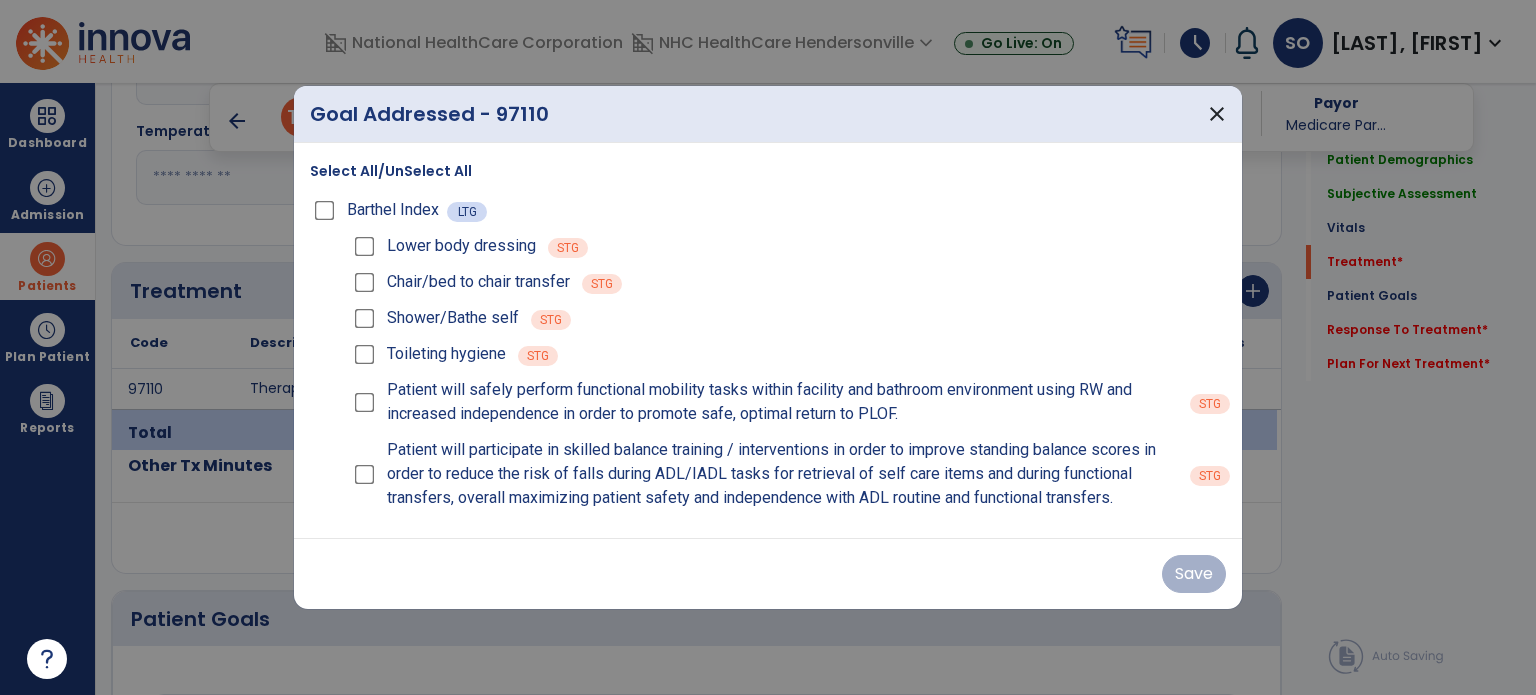 click on "Select All/UnSelect All Barthel Index  LTG  Lower body dressing  STG  Chair/bed to chair transfer  STG  Shower/Bathe self  STG  Toileting hygiene  STG  Patient will safely perform functional mobility tasks within facility and bathroom environment using RW and increased independence in order to promote safe, optimal return to PLOF.  STG  Patient will participate in skilled balance training / interventions in order to improve standing balance scores in order to reduce the risk of falls during ADL/IADL tasks for retrieval of self care items and during functional transfers, overall maximizing patient safety and independence with ADL routine and functional transfers.  STG" at bounding box center [768, 340] 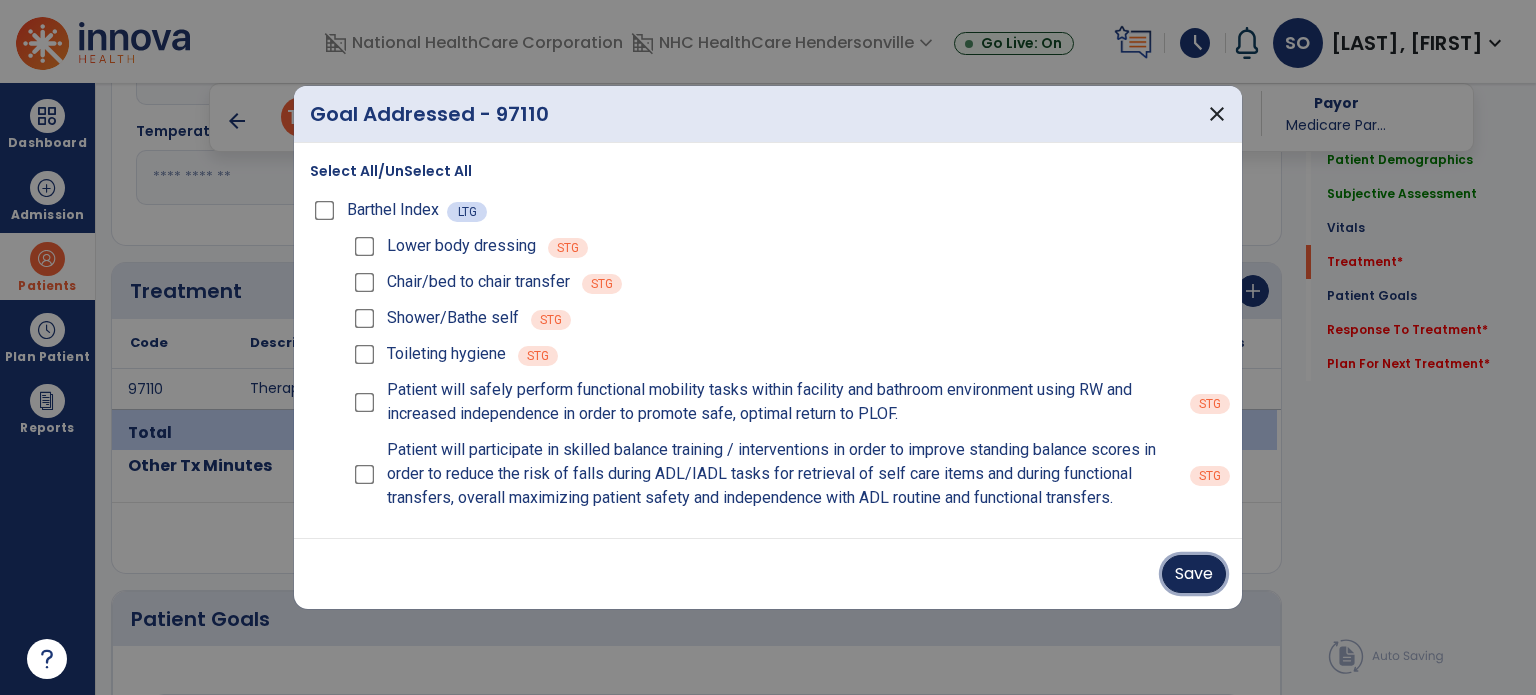 click on "Save" at bounding box center [1194, 574] 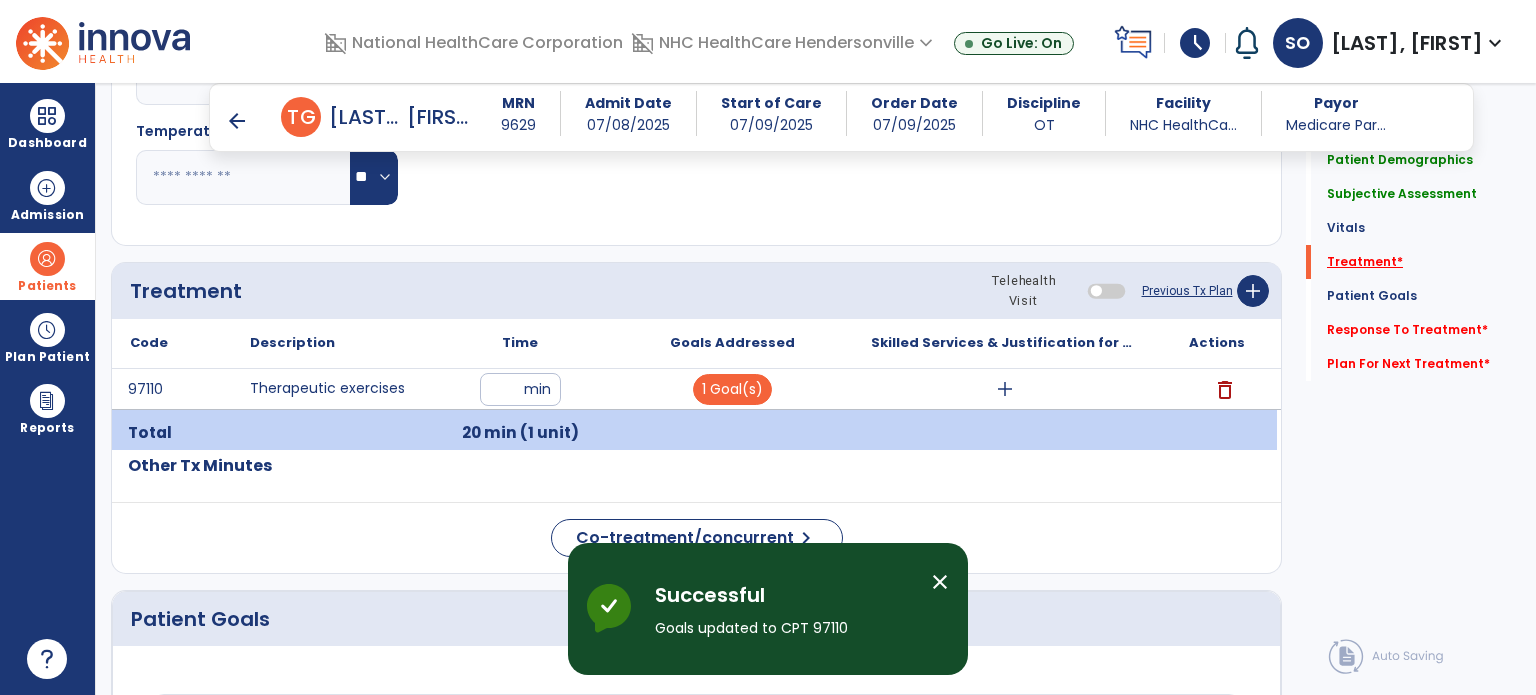 click on "Treatment   *" 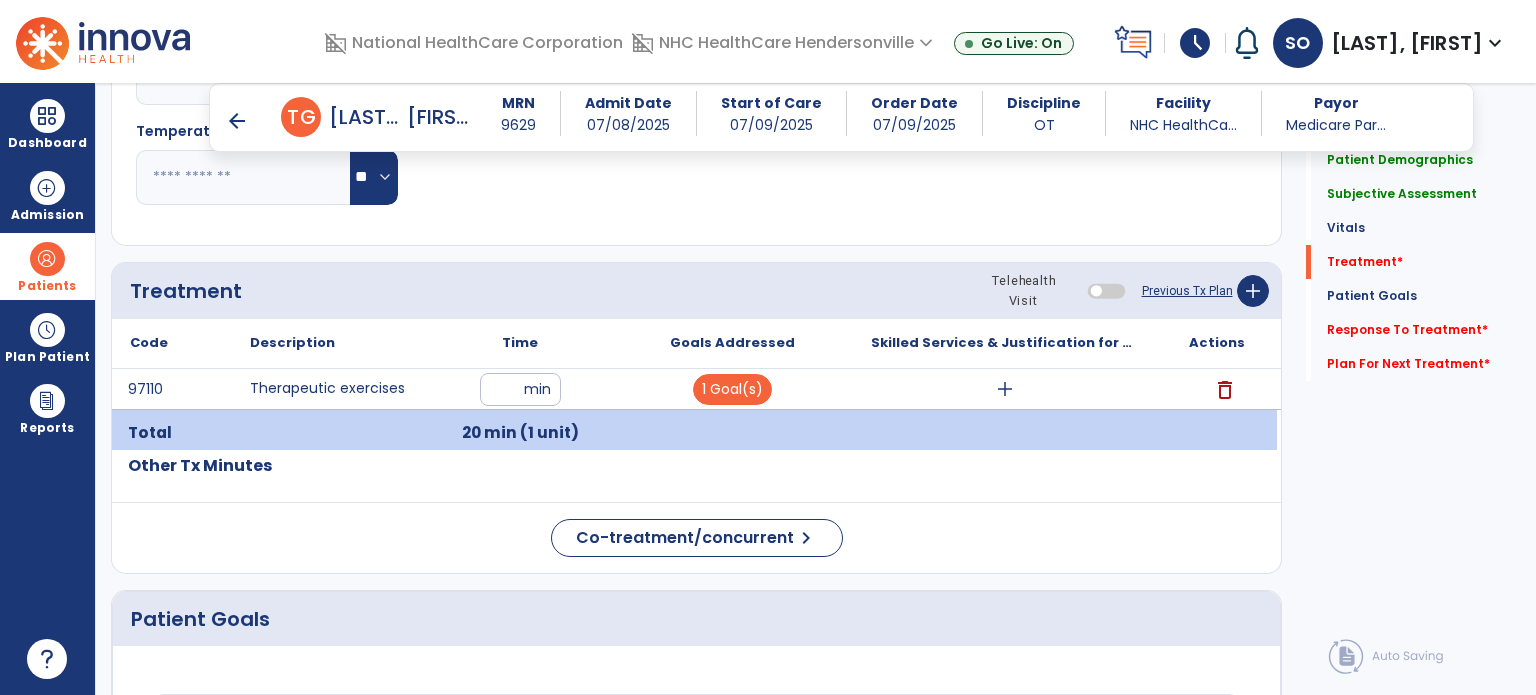 scroll, scrollTop: 1054, scrollLeft: 0, axis: vertical 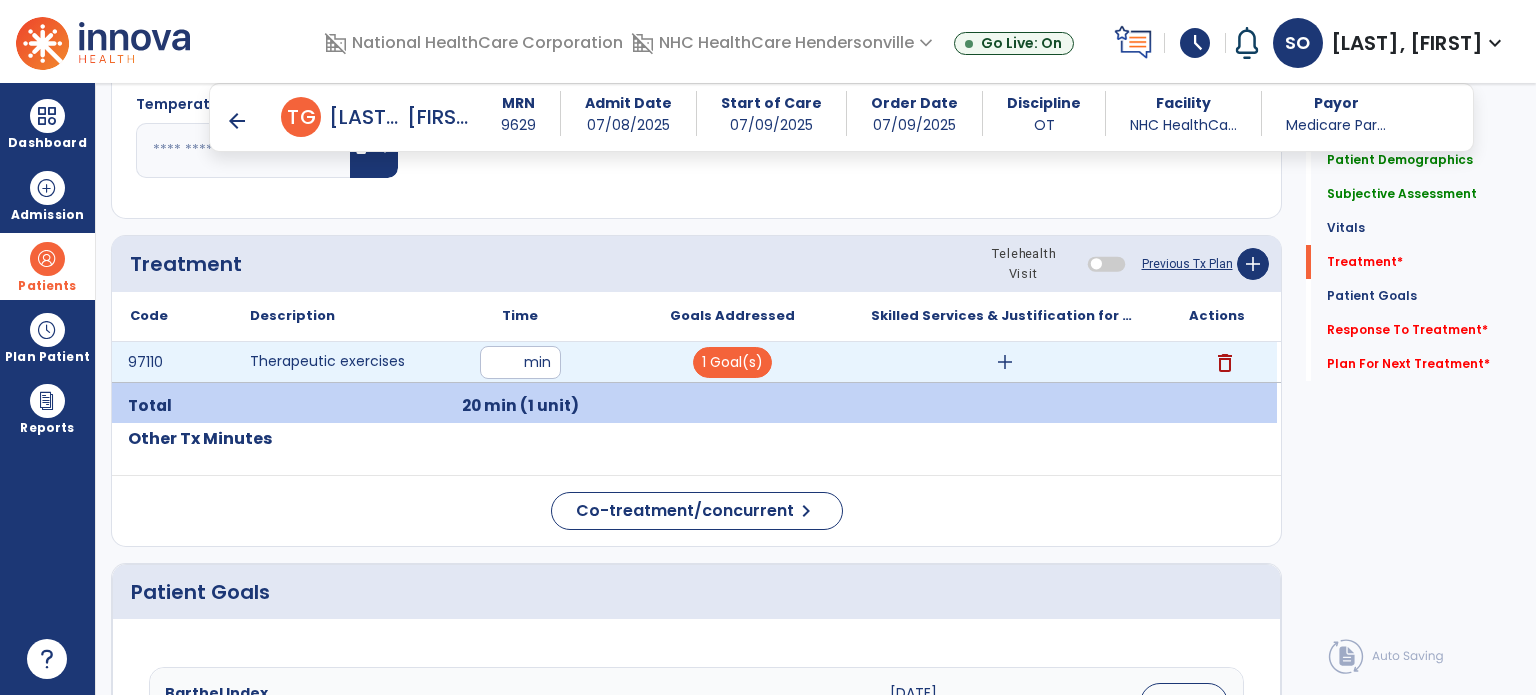click on "add" at bounding box center (1004, 362) 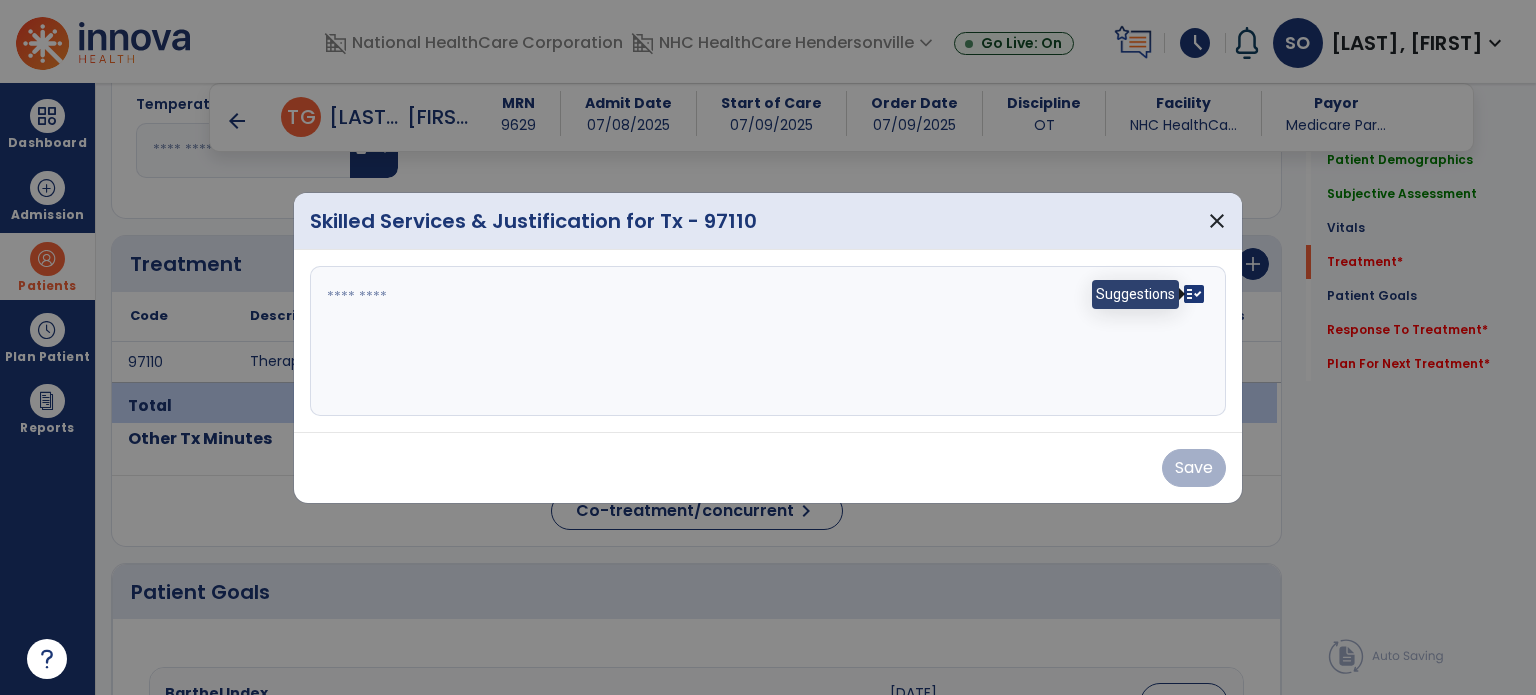 click on "fact_check" at bounding box center [1194, 294] 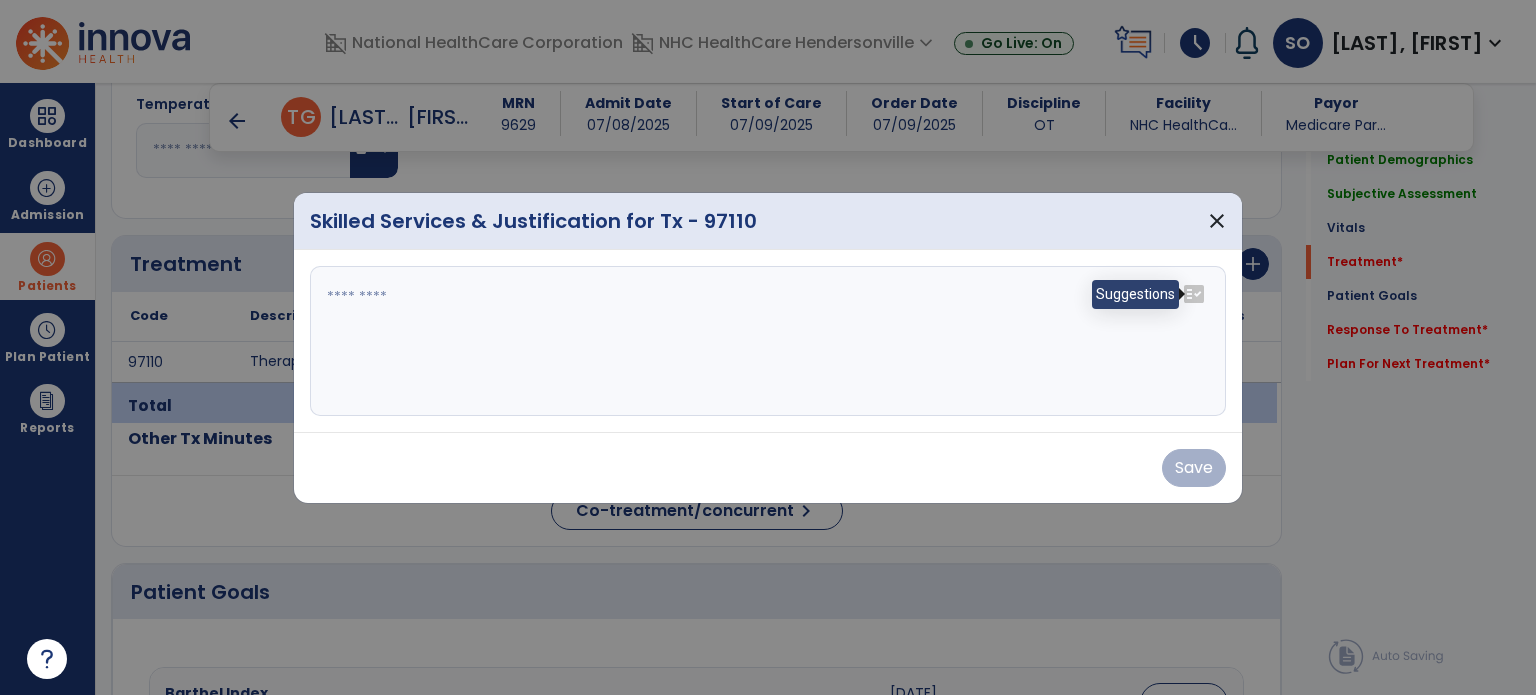 click on "fact_check" at bounding box center (1194, 294) 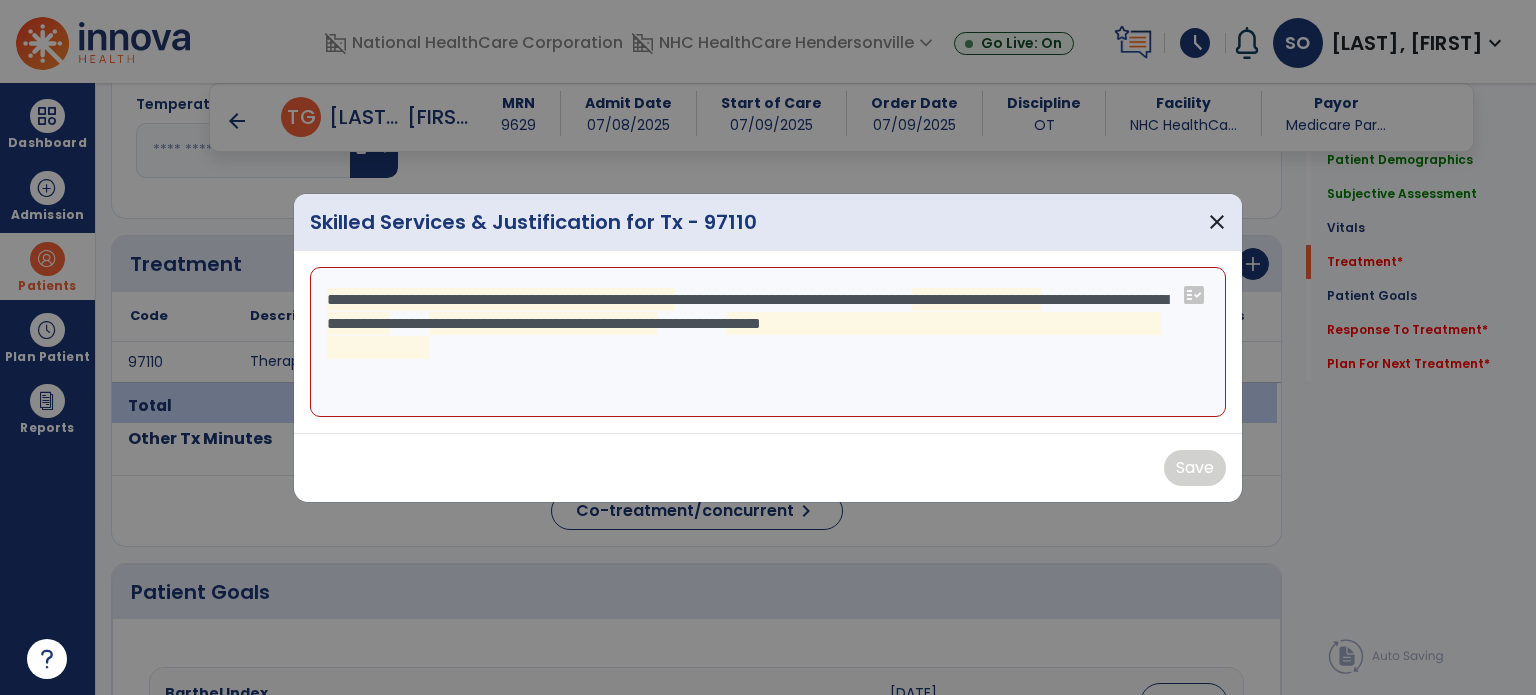 click on "**********" at bounding box center (768, 342) 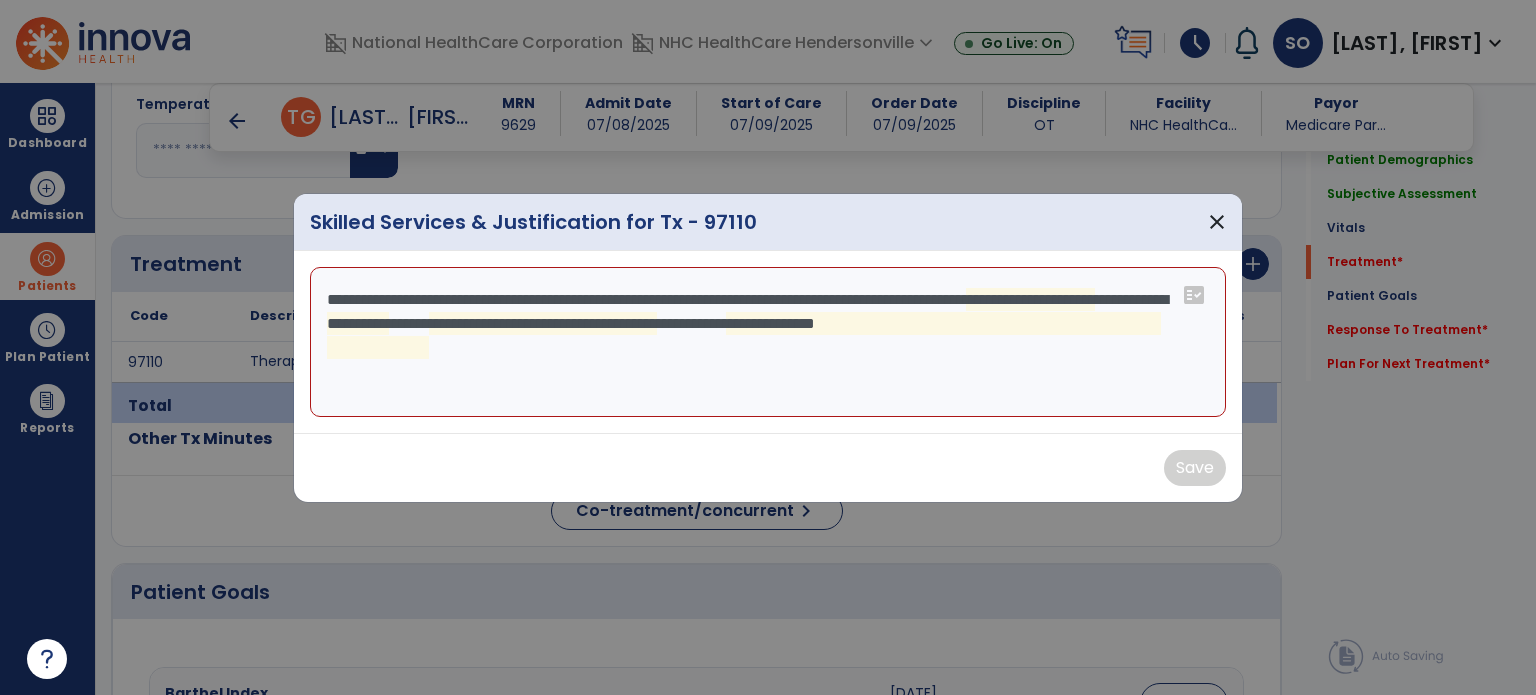 click on "**********" at bounding box center (768, 342) 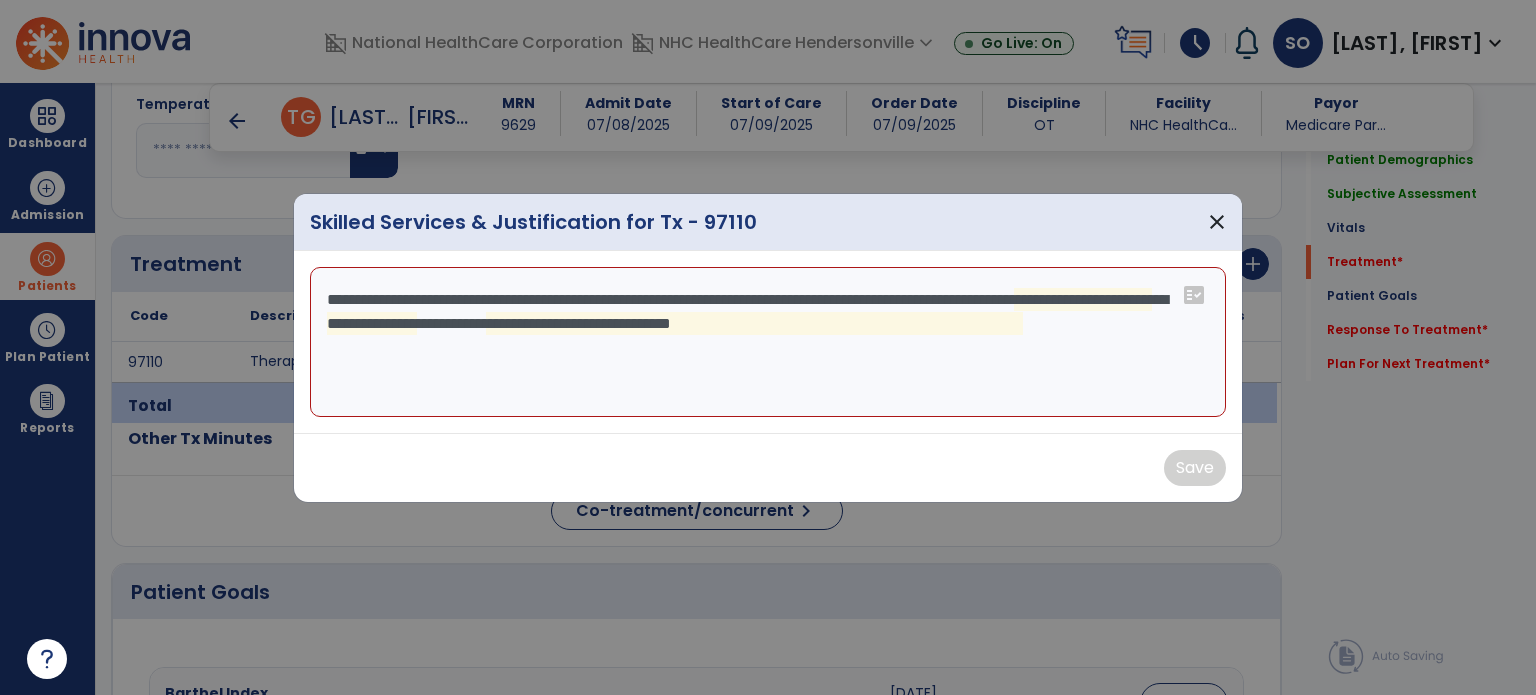 click on "**********" at bounding box center [768, 342] 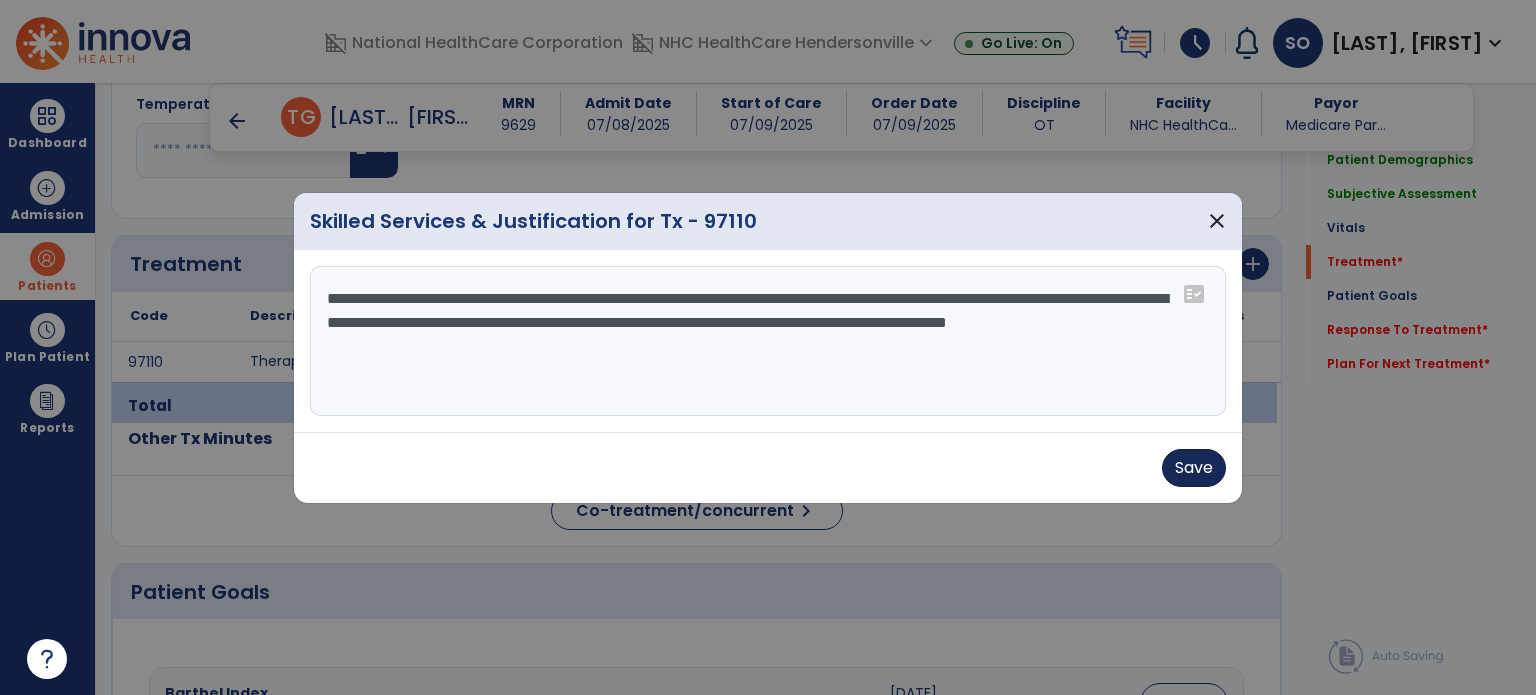 type on "**********" 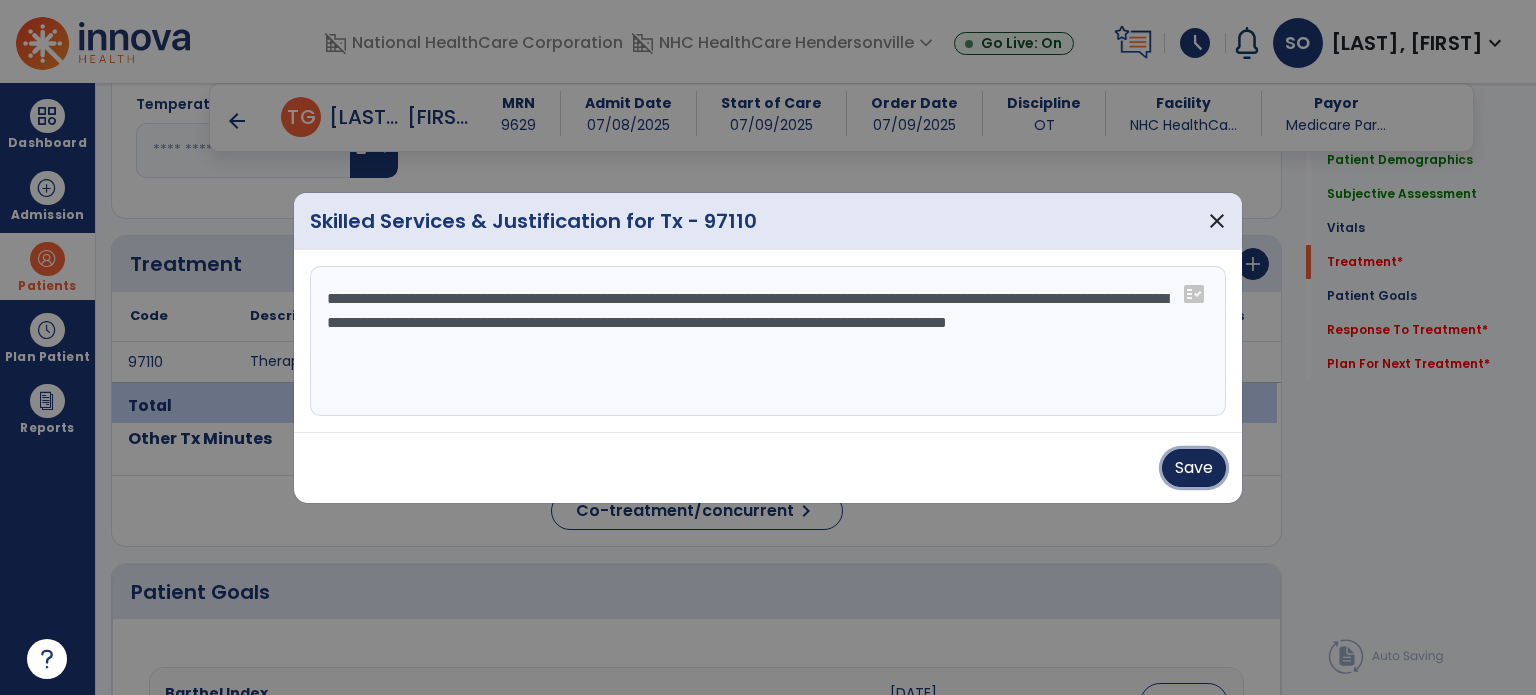 click on "Save" at bounding box center [1194, 468] 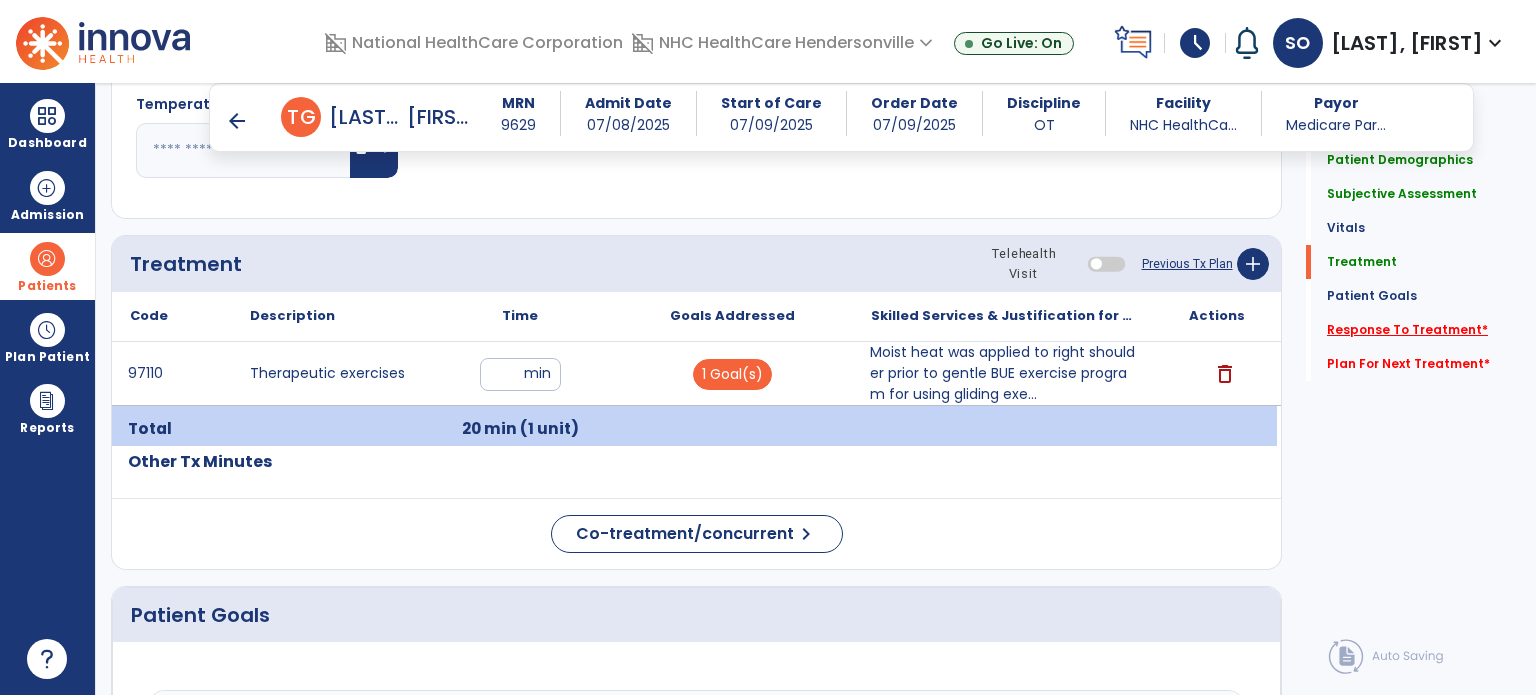 click on "Response To Treatment   *" 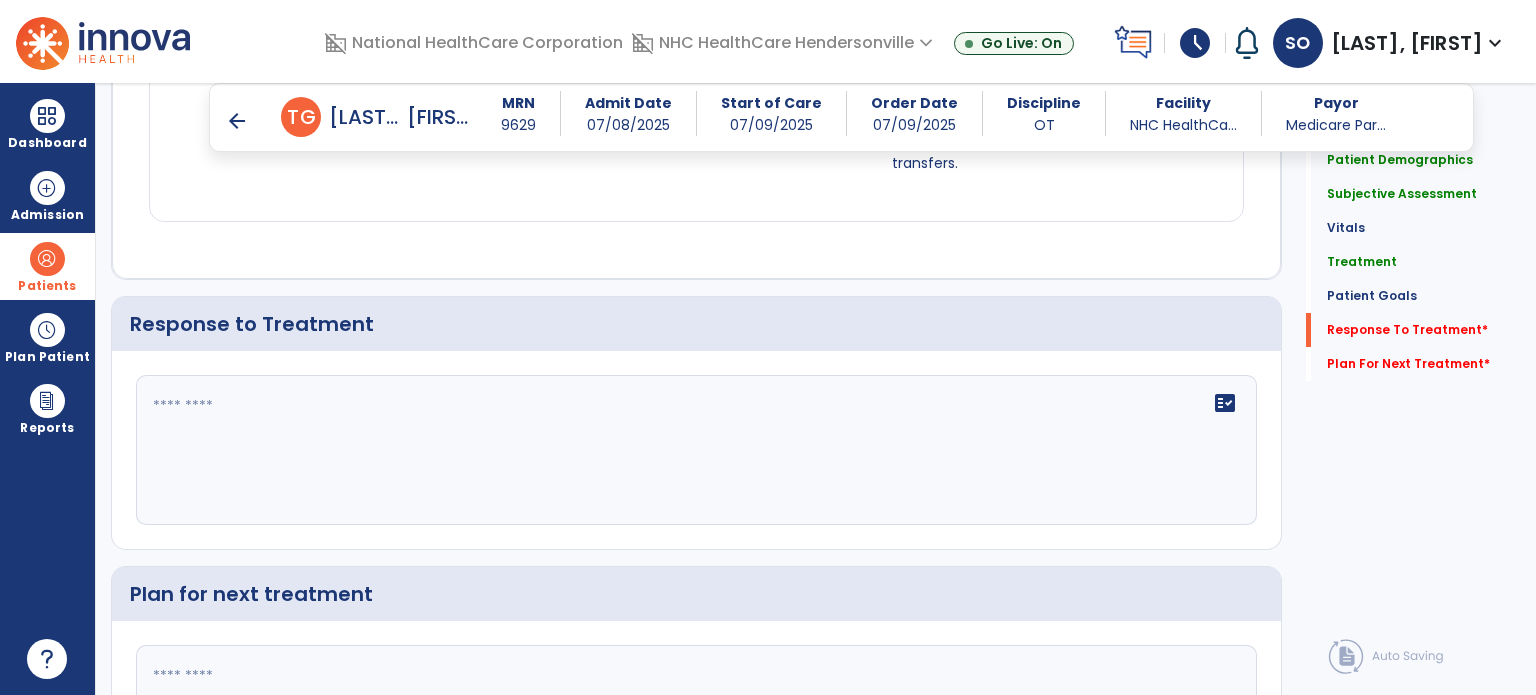 scroll, scrollTop: 2733, scrollLeft: 0, axis: vertical 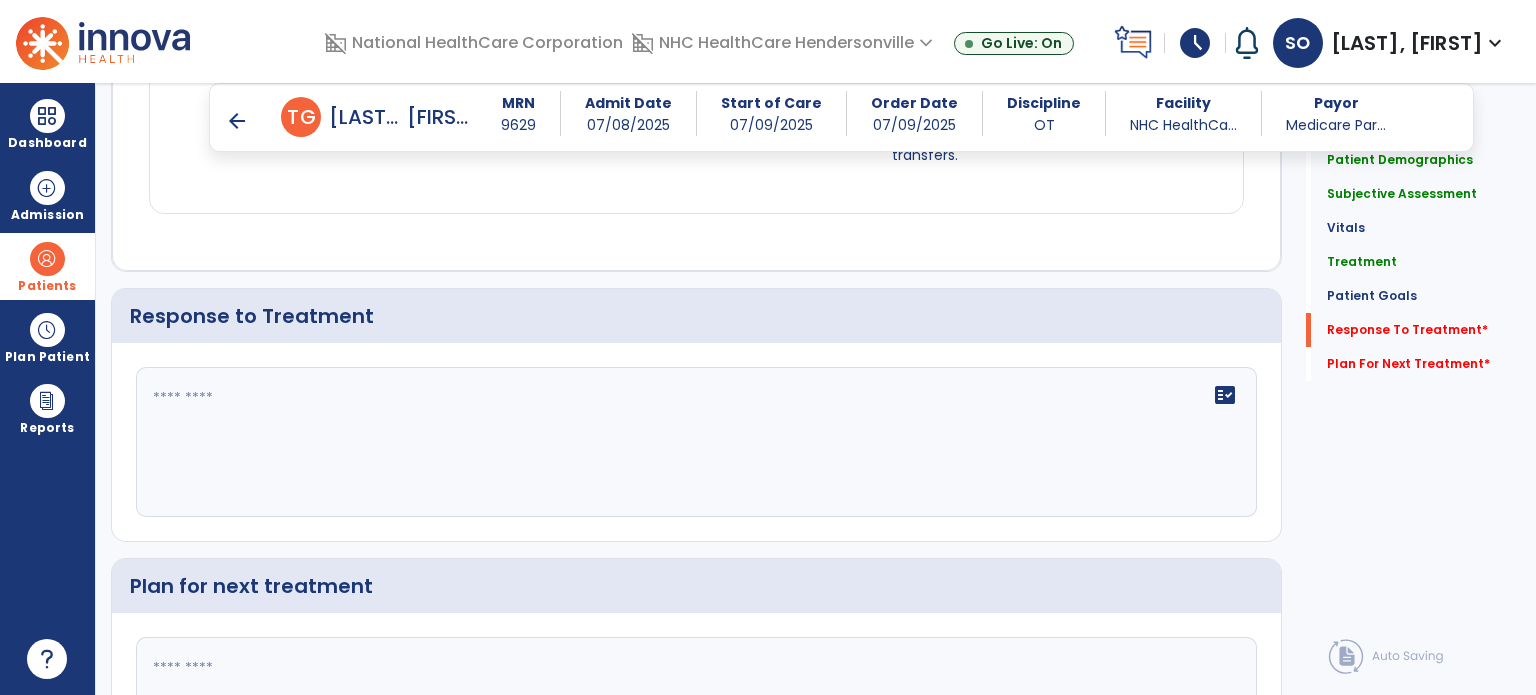 click on "Dashboard  dashboard  Therapist Dashboard Admission Patients  format_list_bulleted  Patient List  space_dashboard  Patient Board  insert_chart  PDPM Board Plan Patient  event_note  Planner  content_paste_go  Scheduler  content_paste_go  Whiteboard Reports  export_notes  Billing Exports  note_alt  EOM Report  event_note  Minutes By Payor  inbox_customize  Service Log  playlist_add_check  Triple Check Report  arrow_back   Daily Note   arrow_back      T  G  [LAST],   [FIRST]  MRN [NUMBER] Admit Date [DATE] Start of Care [DATE] Order Date [DATE] Discipline OT Facility NHC HealthCa... Payor Medicare Par... Patient Demographics  Medical Diagnosis   Treatment Diagnosis   Precautions   Contraindications
Code" at bounding box center (768, 347) 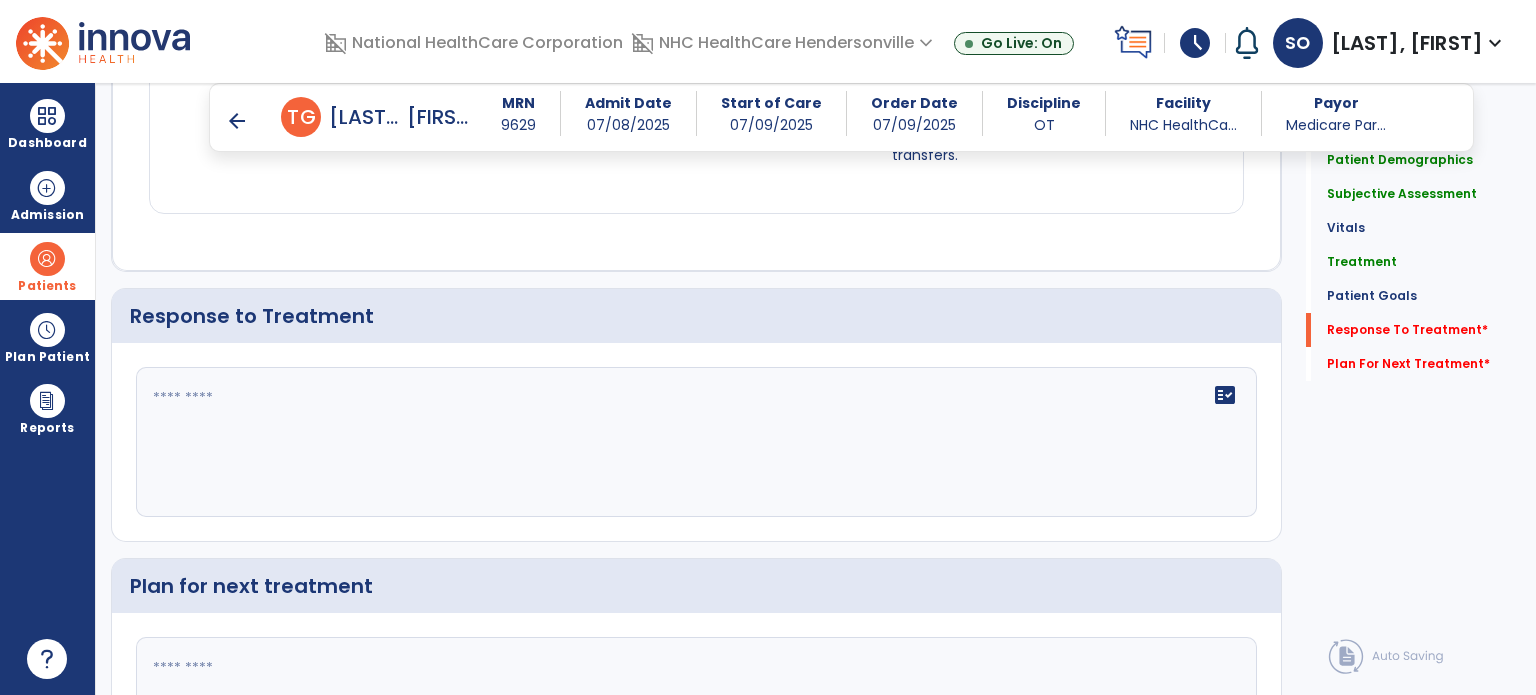 click on "fact_check" 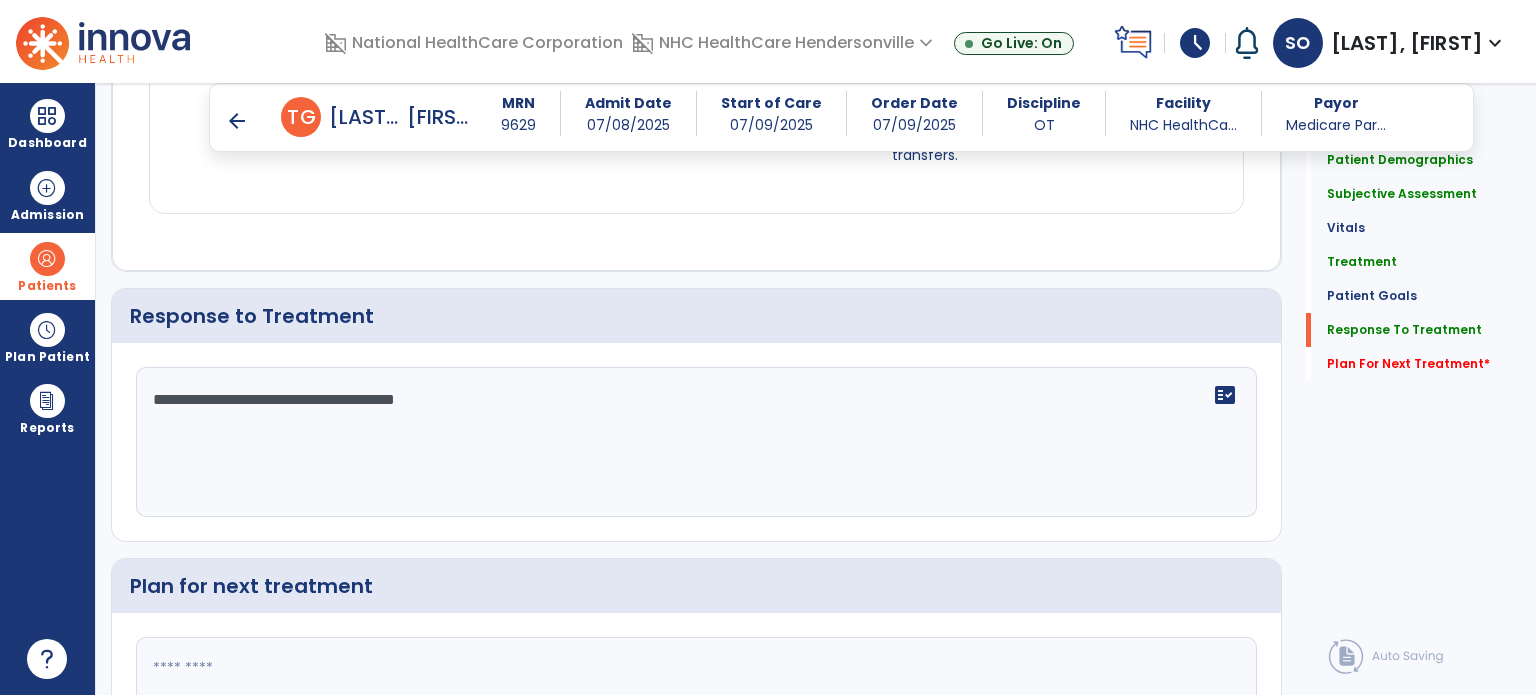 scroll, scrollTop: 2733, scrollLeft: 0, axis: vertical 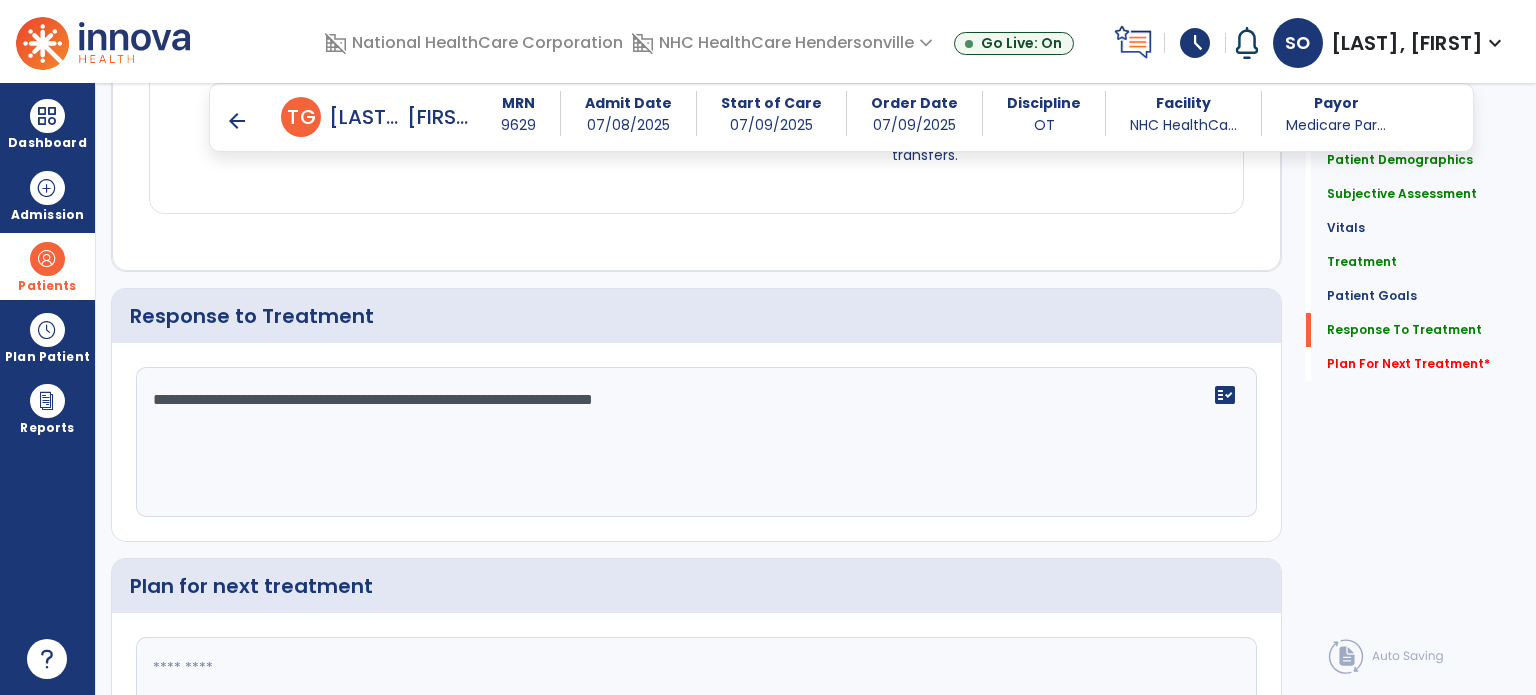 type on "**********" 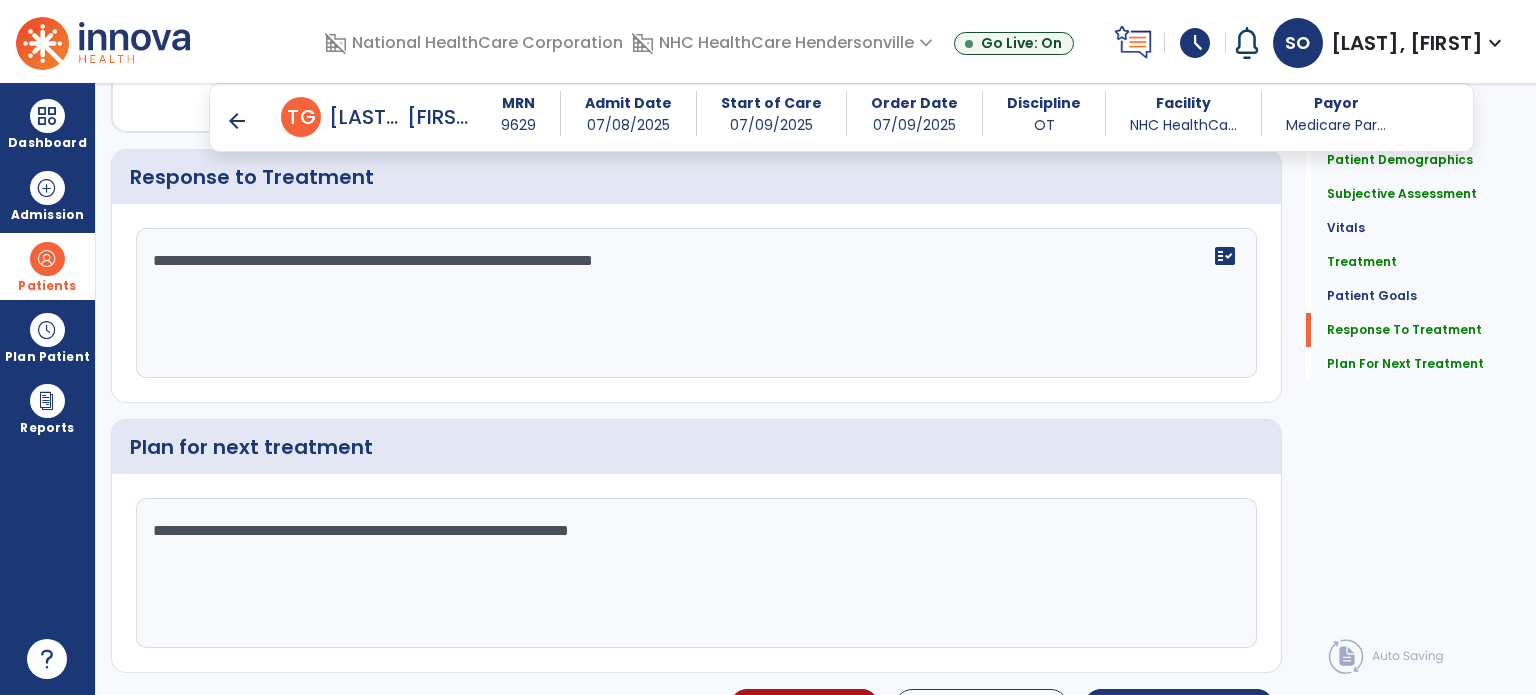 scroll, scrollTop: 2888, scrollLeft: 0, axis: vertical 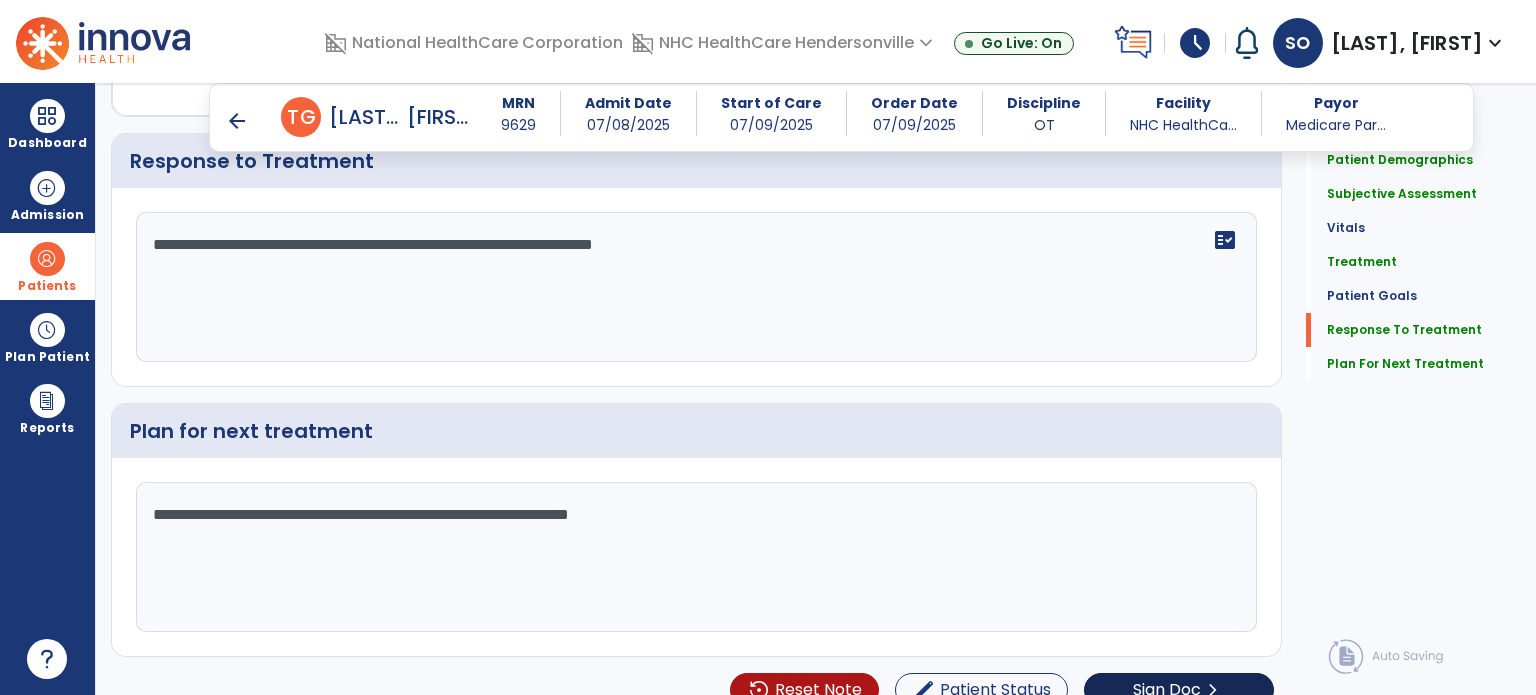 type on "**********" 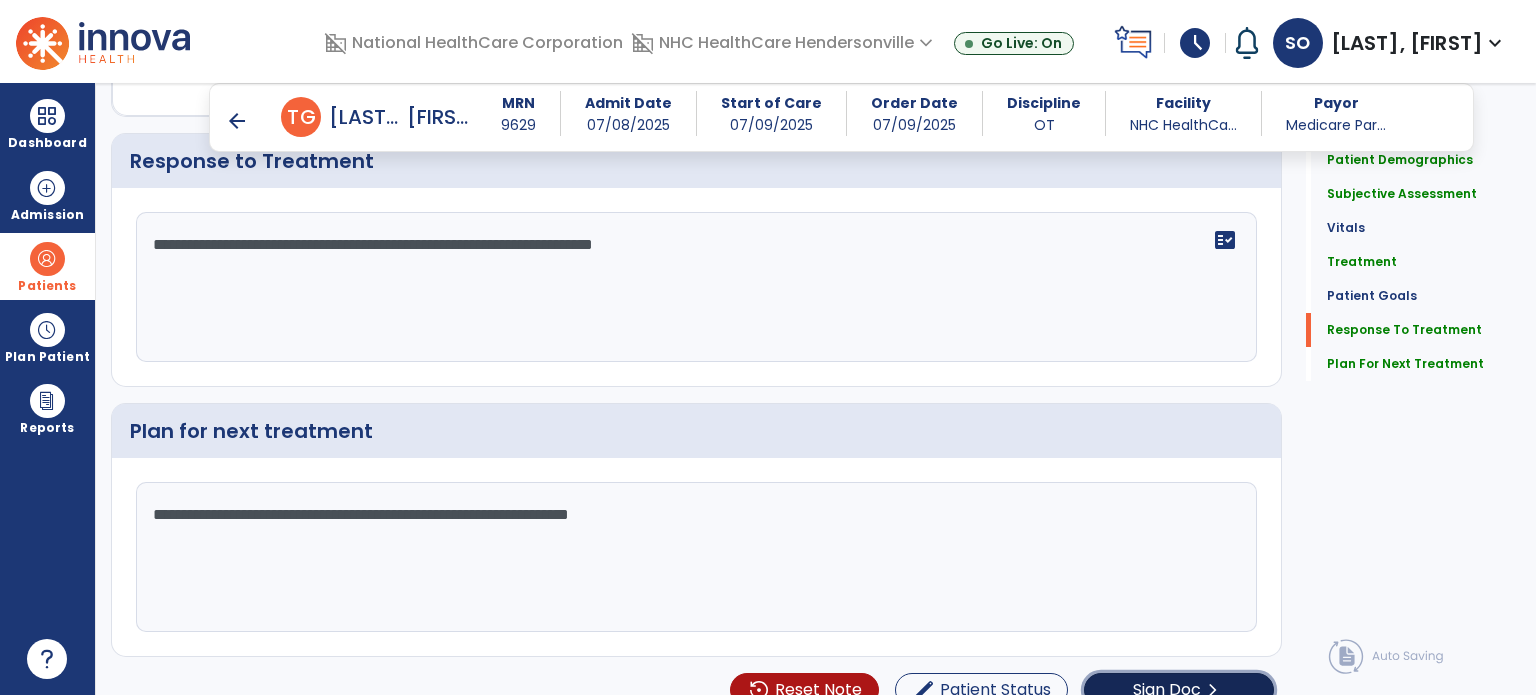 click on "Sign Doc" 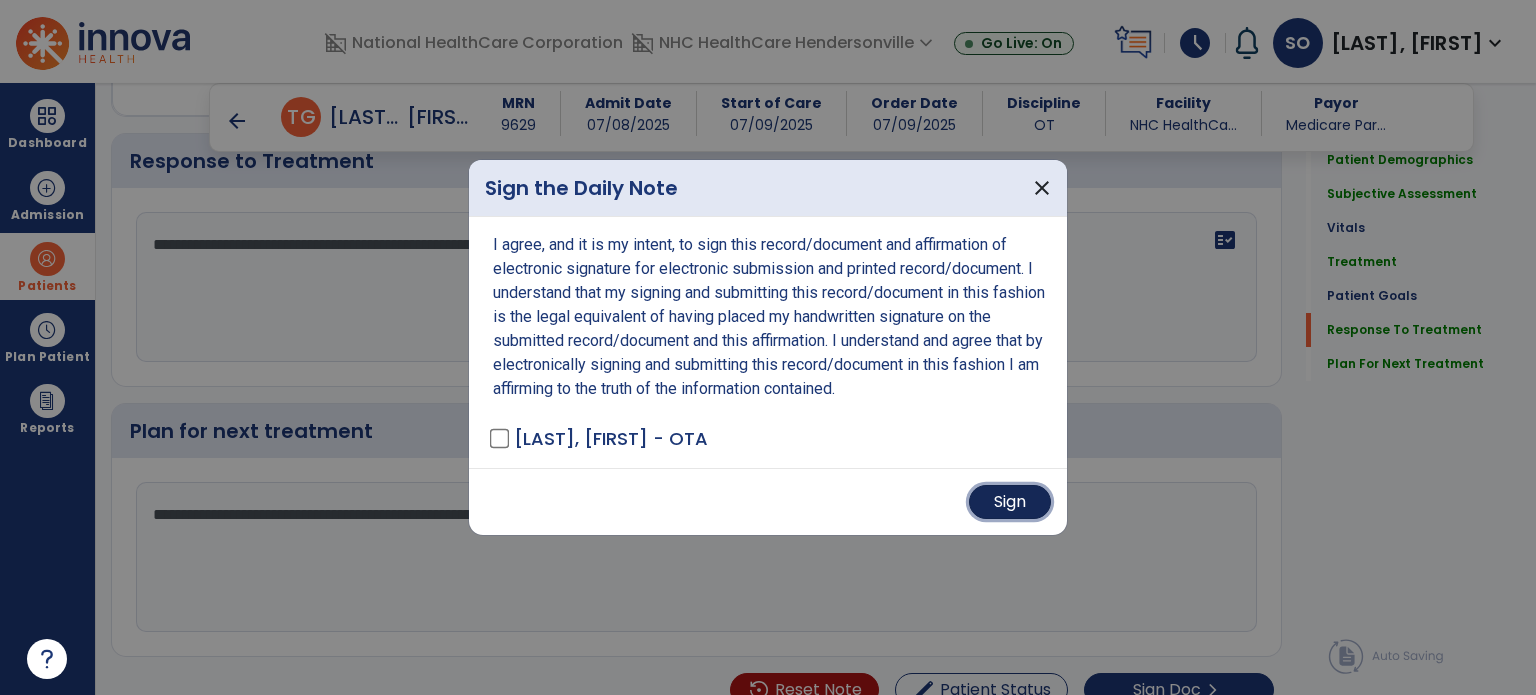 click on "Sign" at bounding box center [1010, 502] 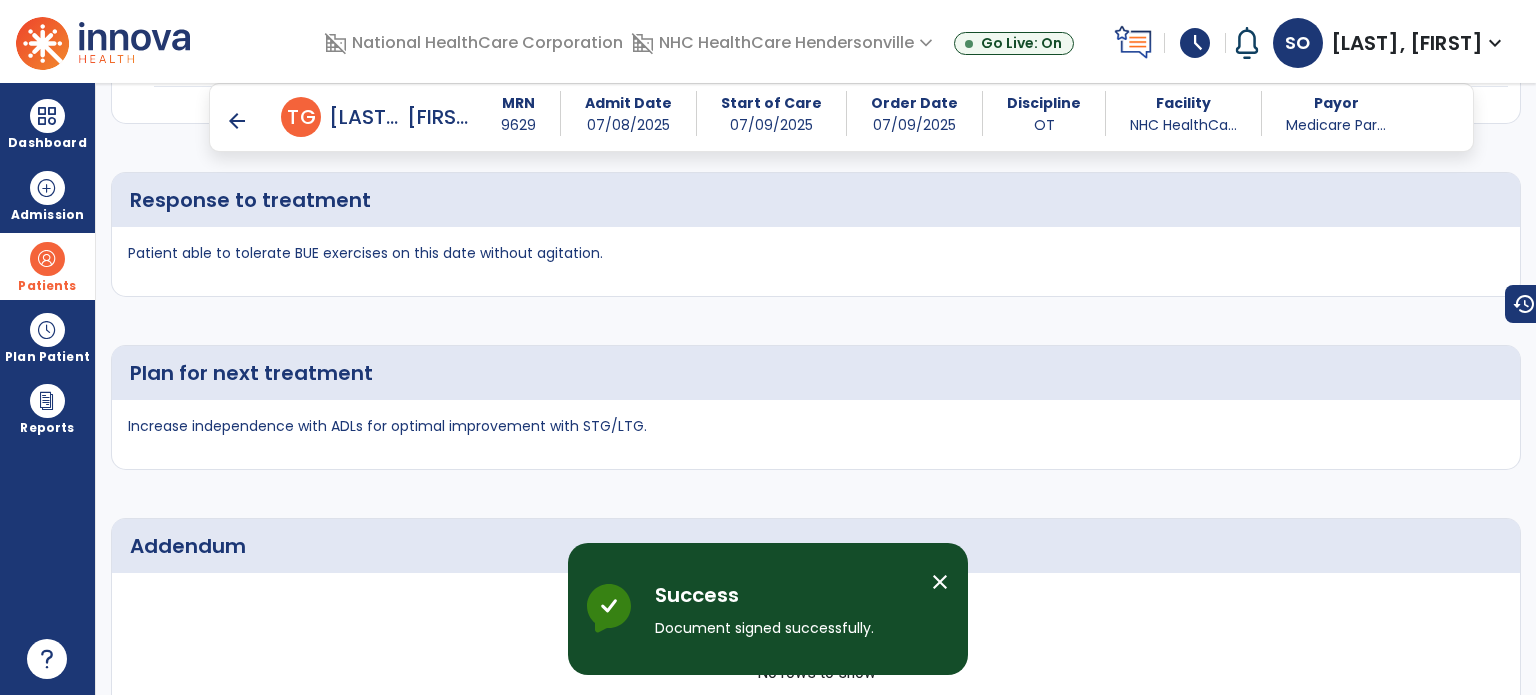scroll, scrollTop: 4455, scrollLeft: 0, axis: vertical 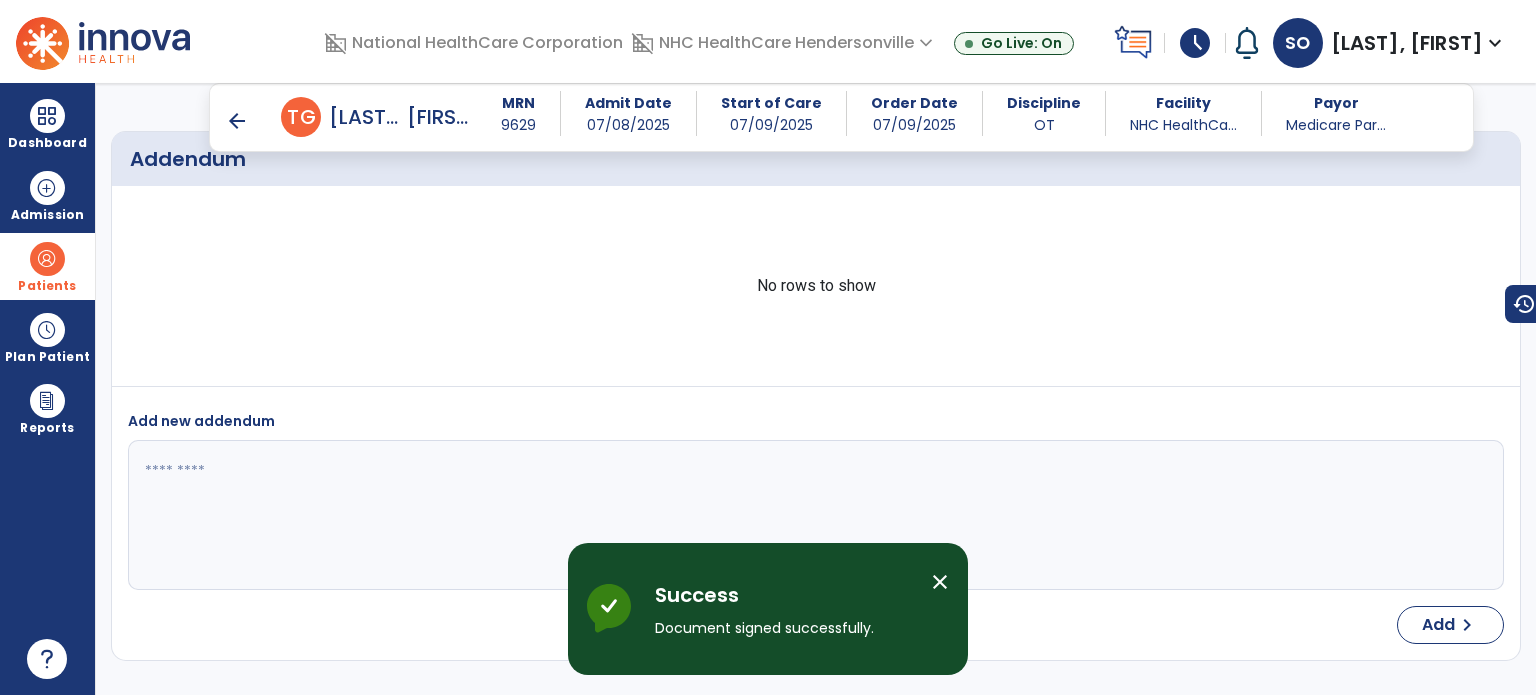 click on "arrow_back" at bounding box center (237, 121) 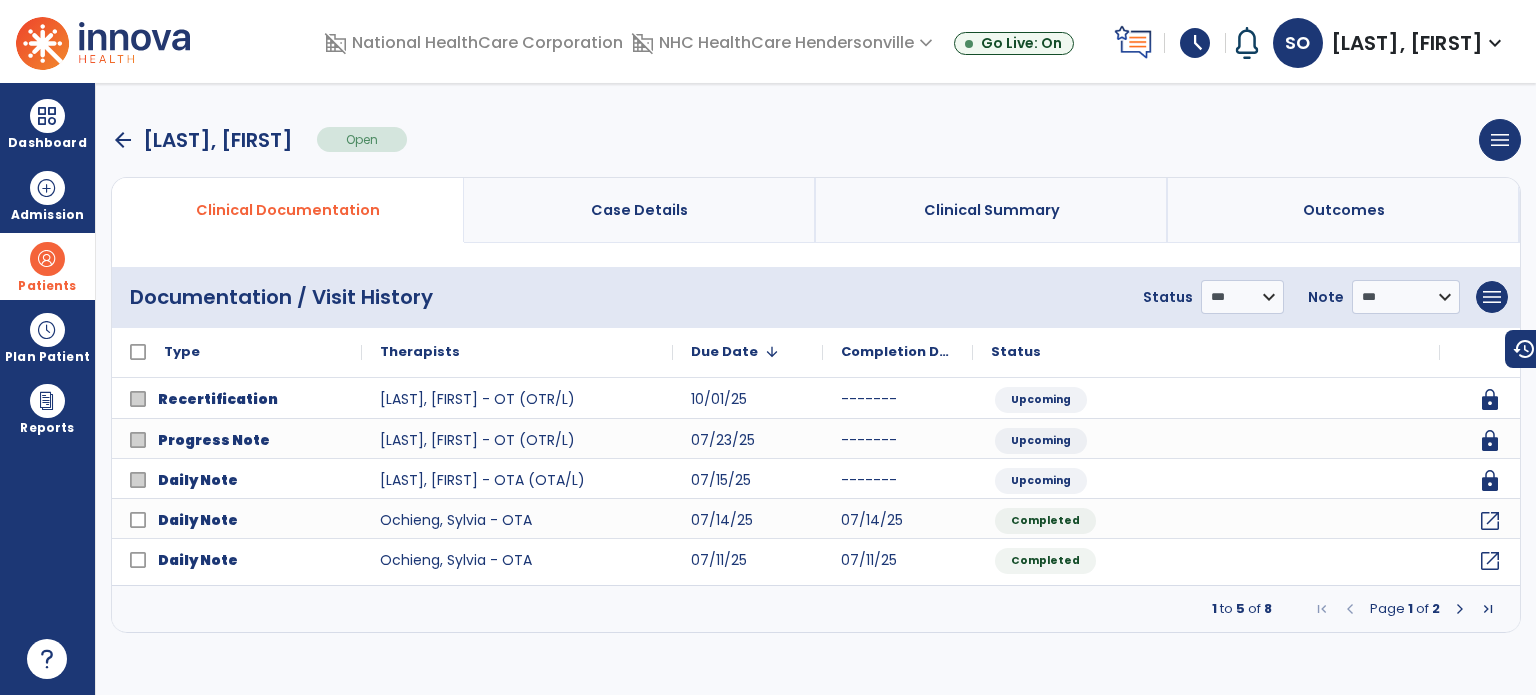 click at bounding box center (103, 41) 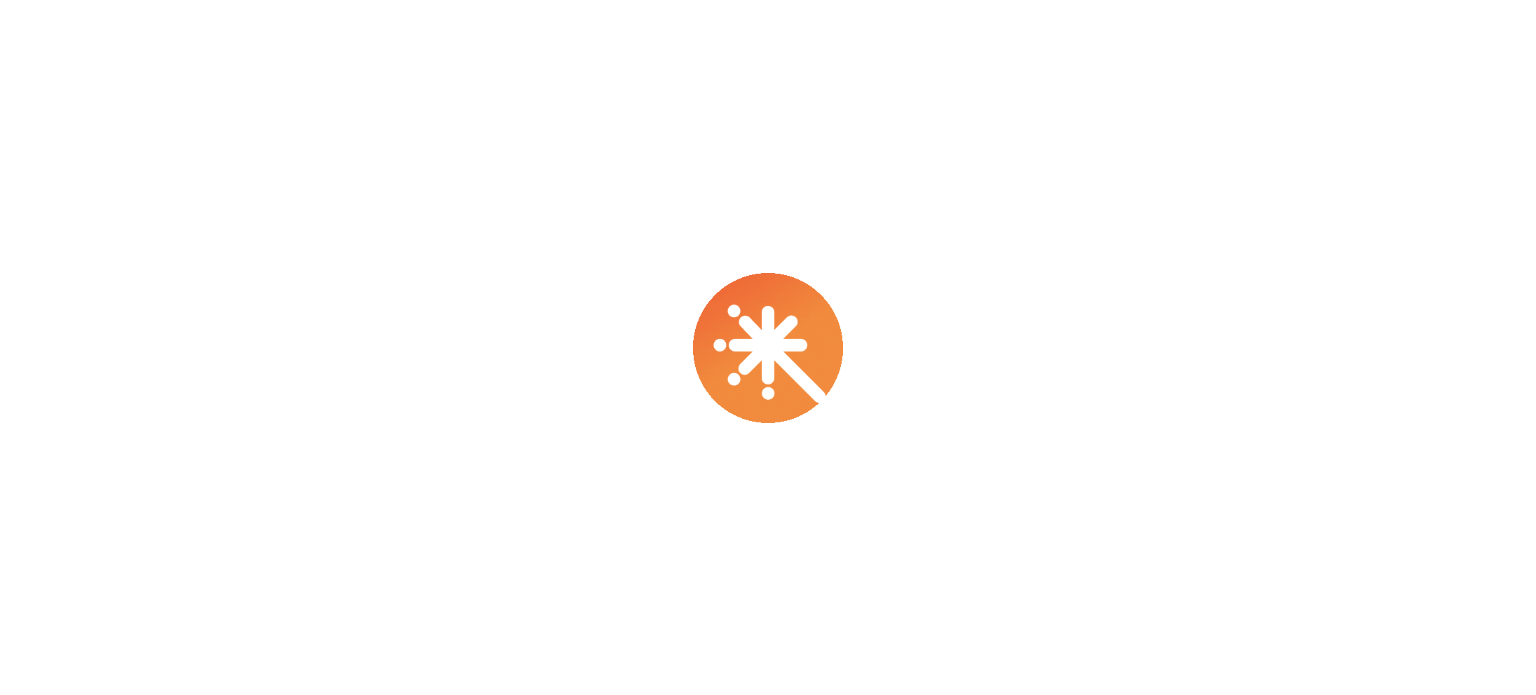 scroll, scrollTop: 0, scrollLeft: 0, axis: both 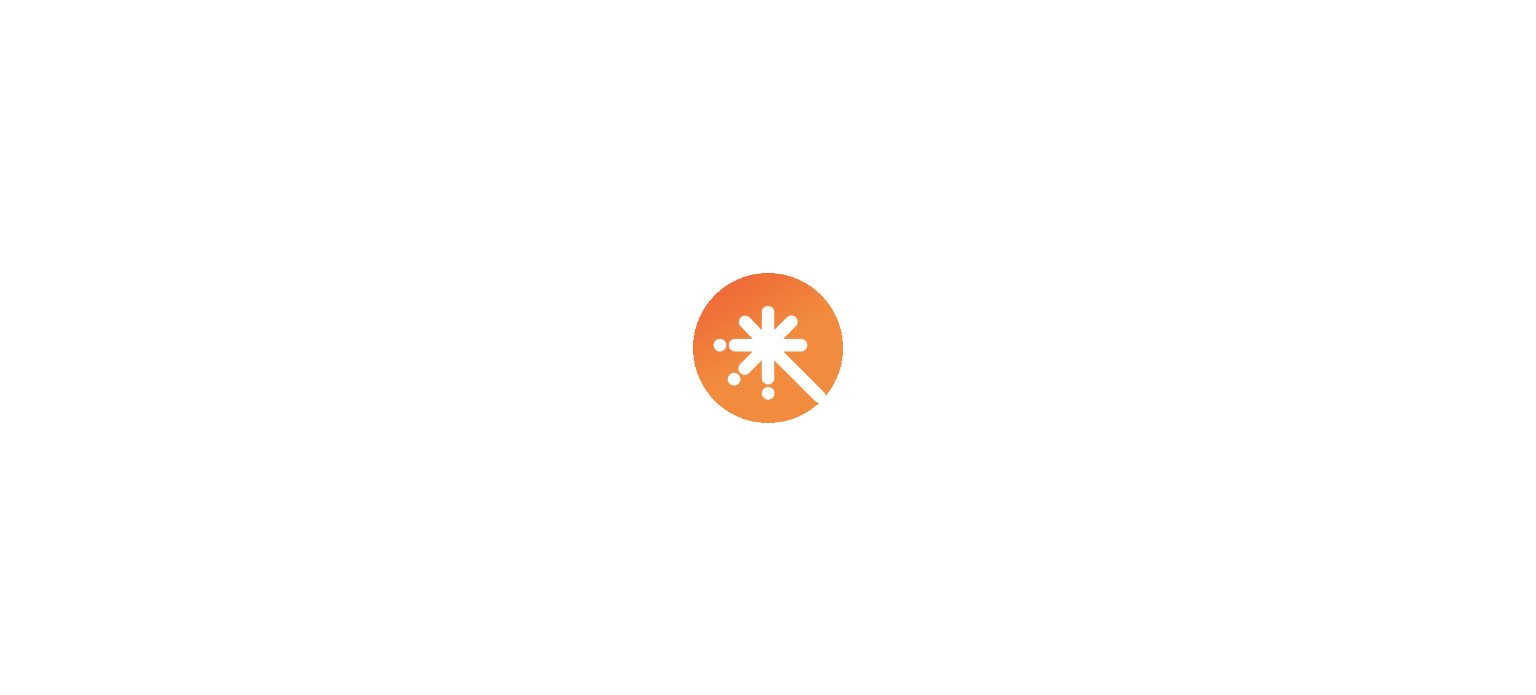 select on "****" 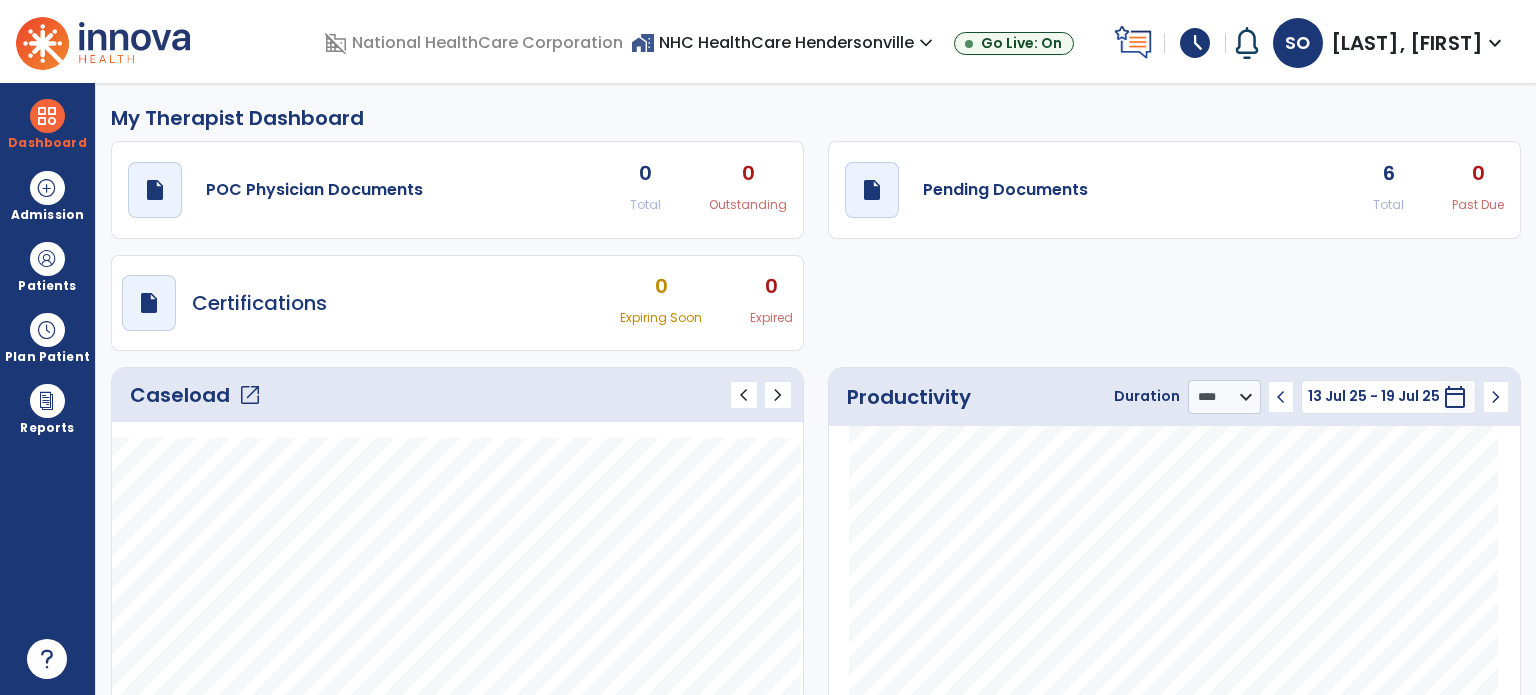 click on "open_in_new" 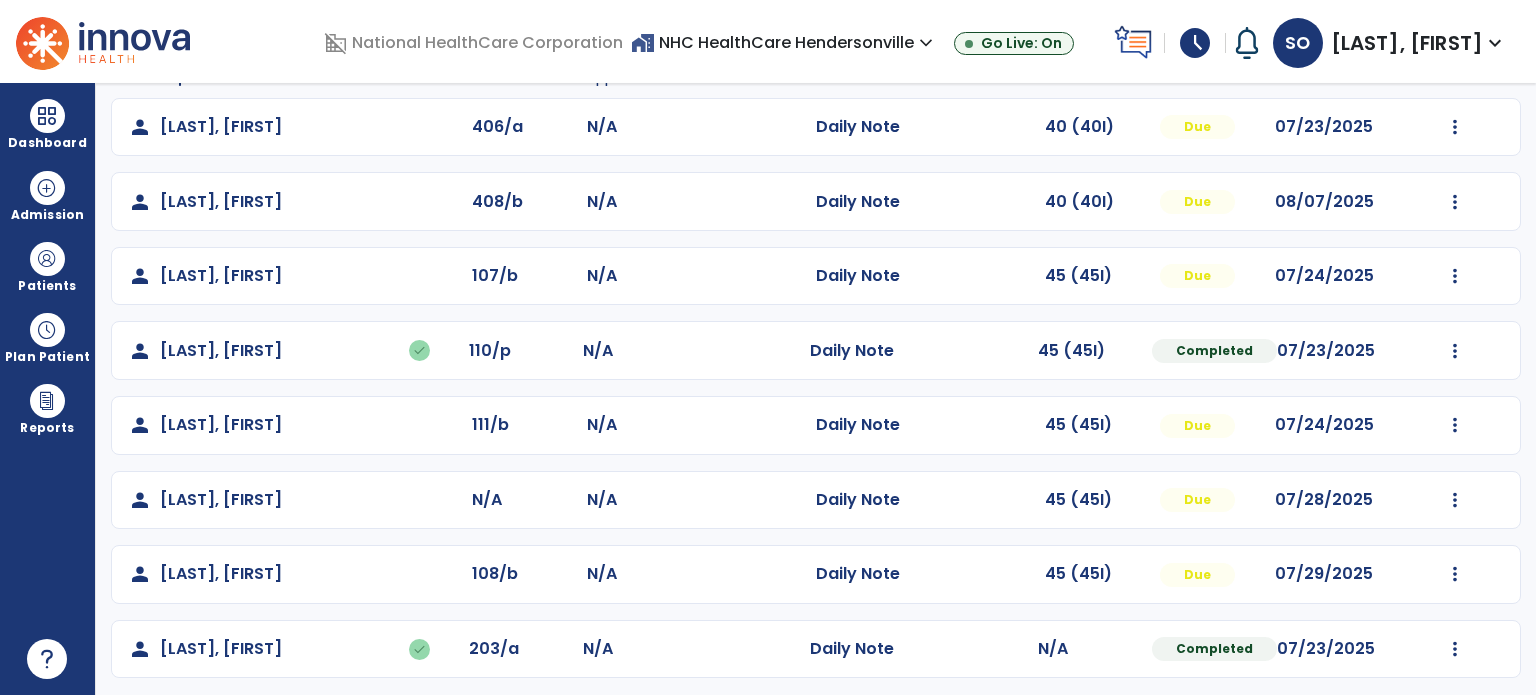 scroll, scrollTop: 240, scrollLeft: 0, axis: vertical 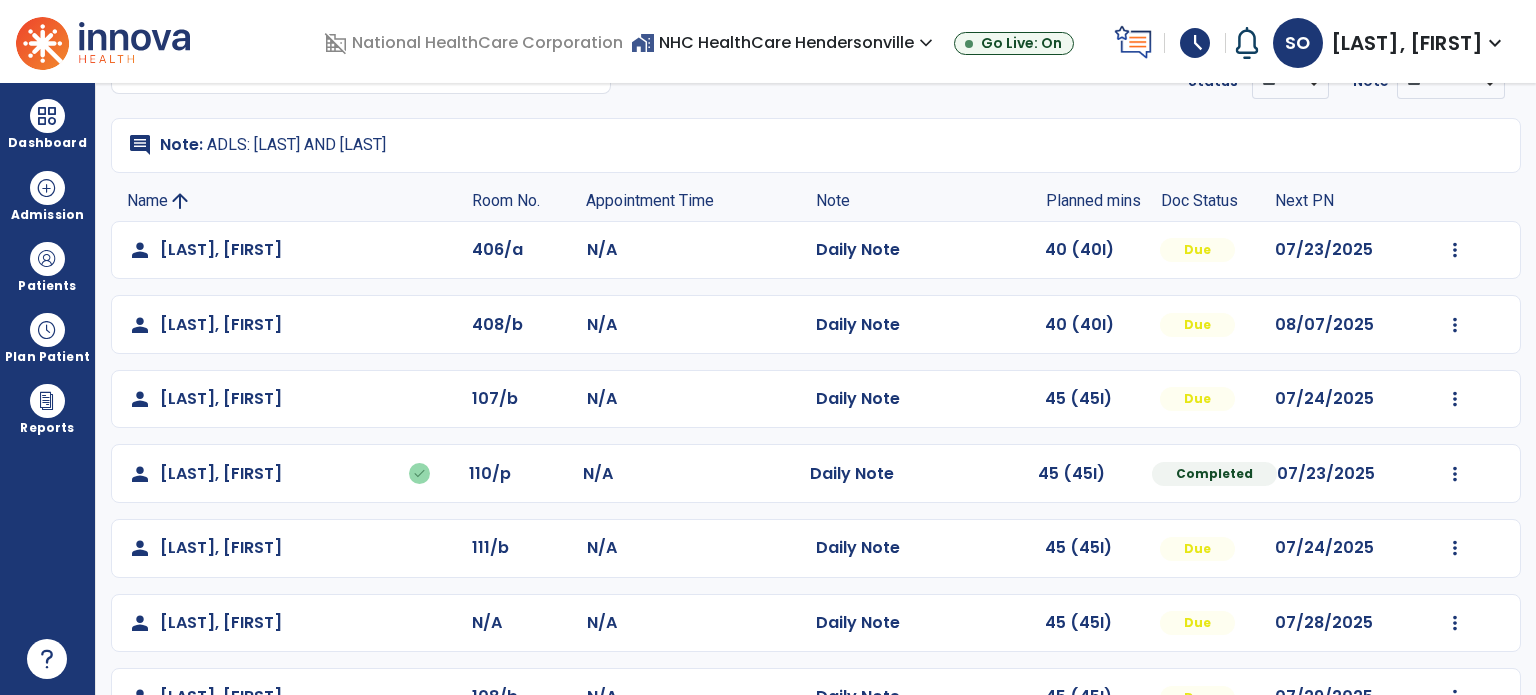 select on "****" 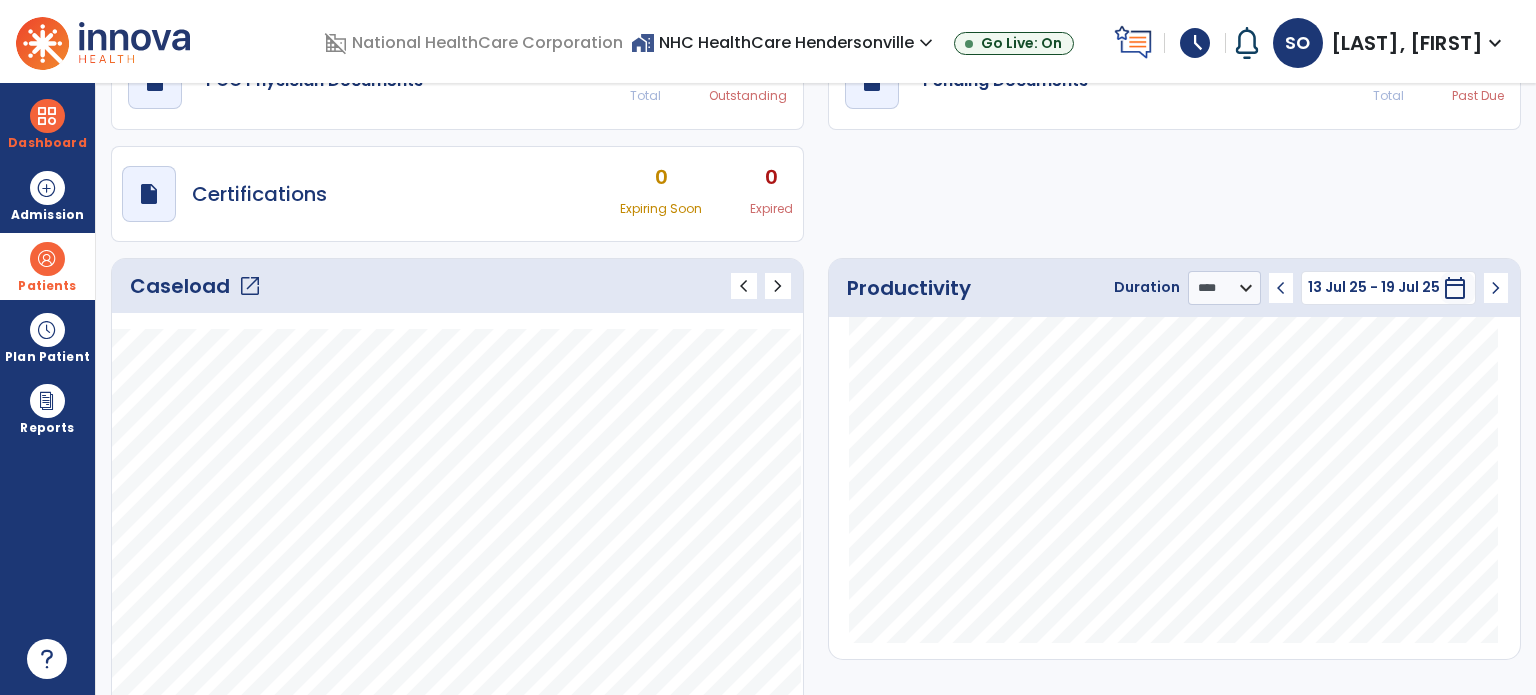 click at bounding box center [47, 259] 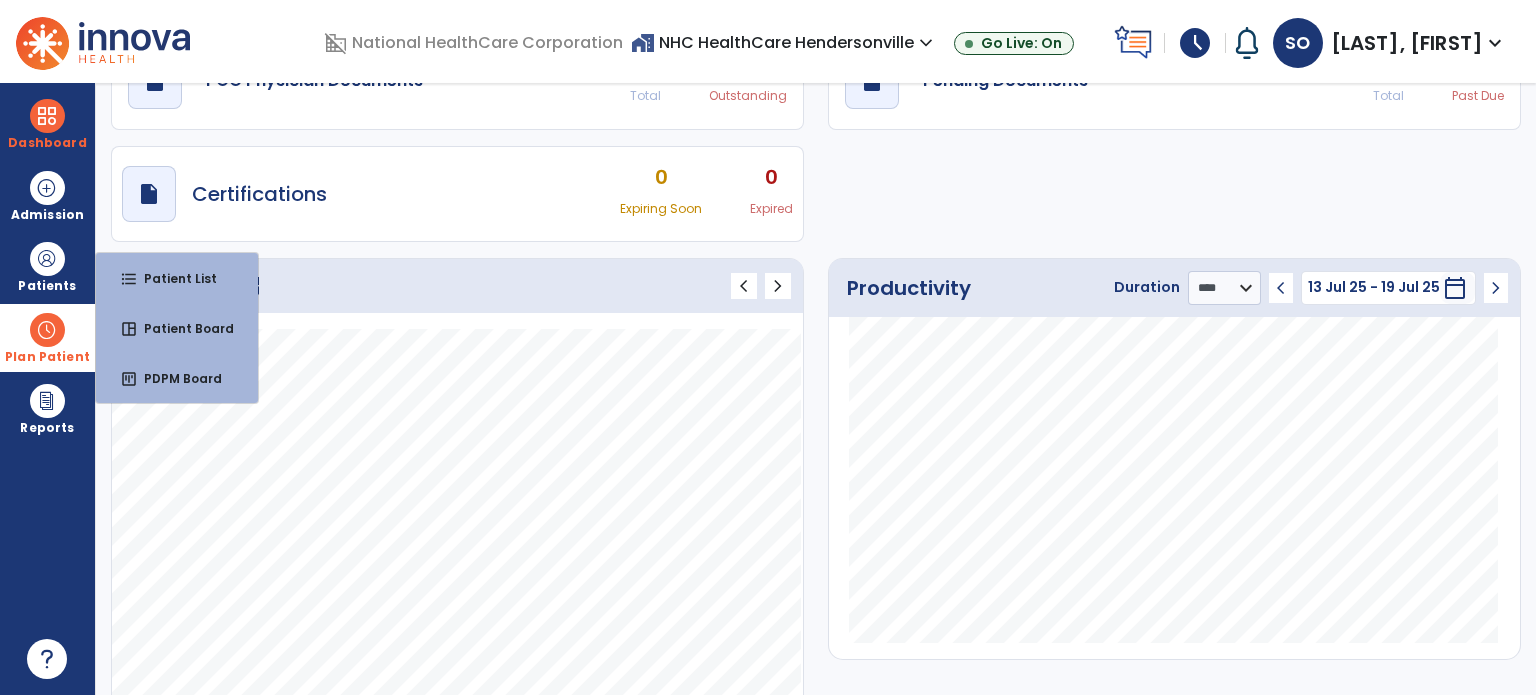 click on "Plan Patient" at bounding box center (47, 266) 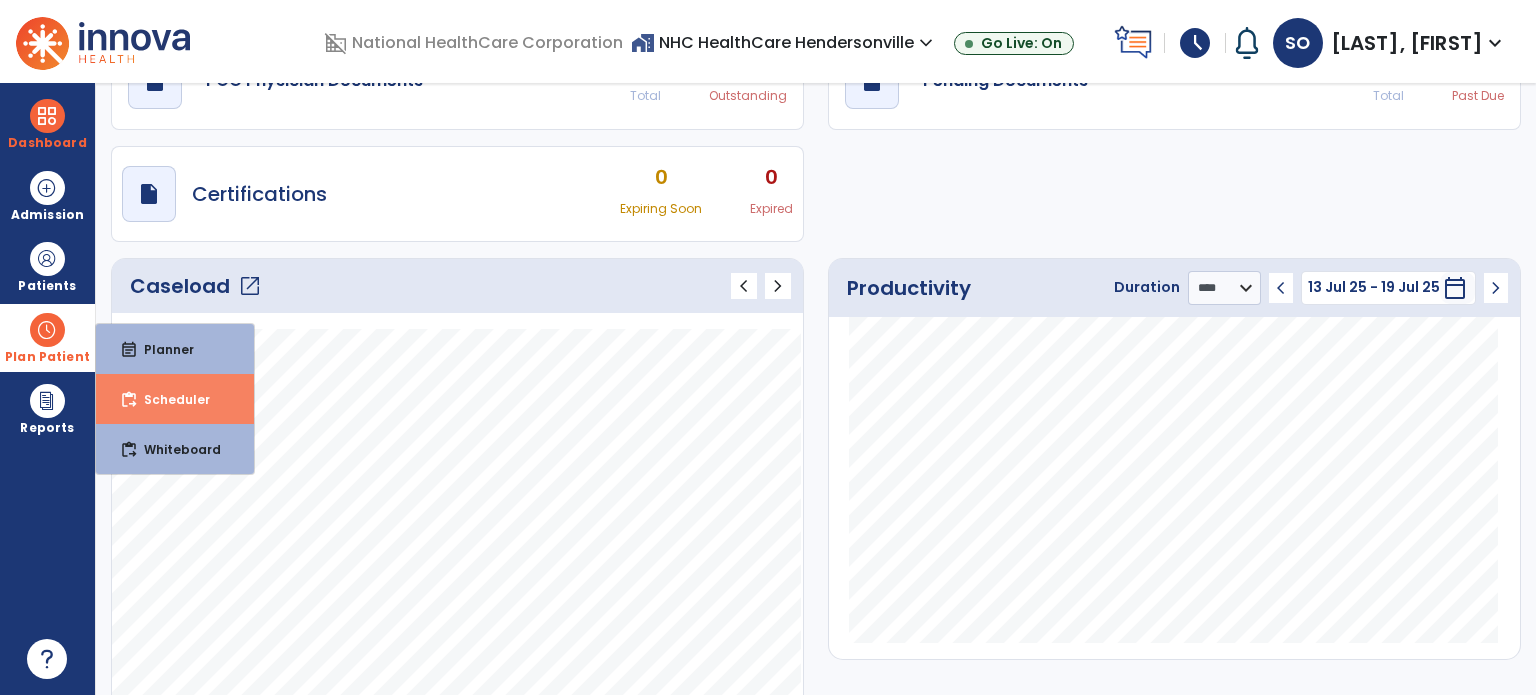 click on "Scheduler" at bounding box center [169, 399] 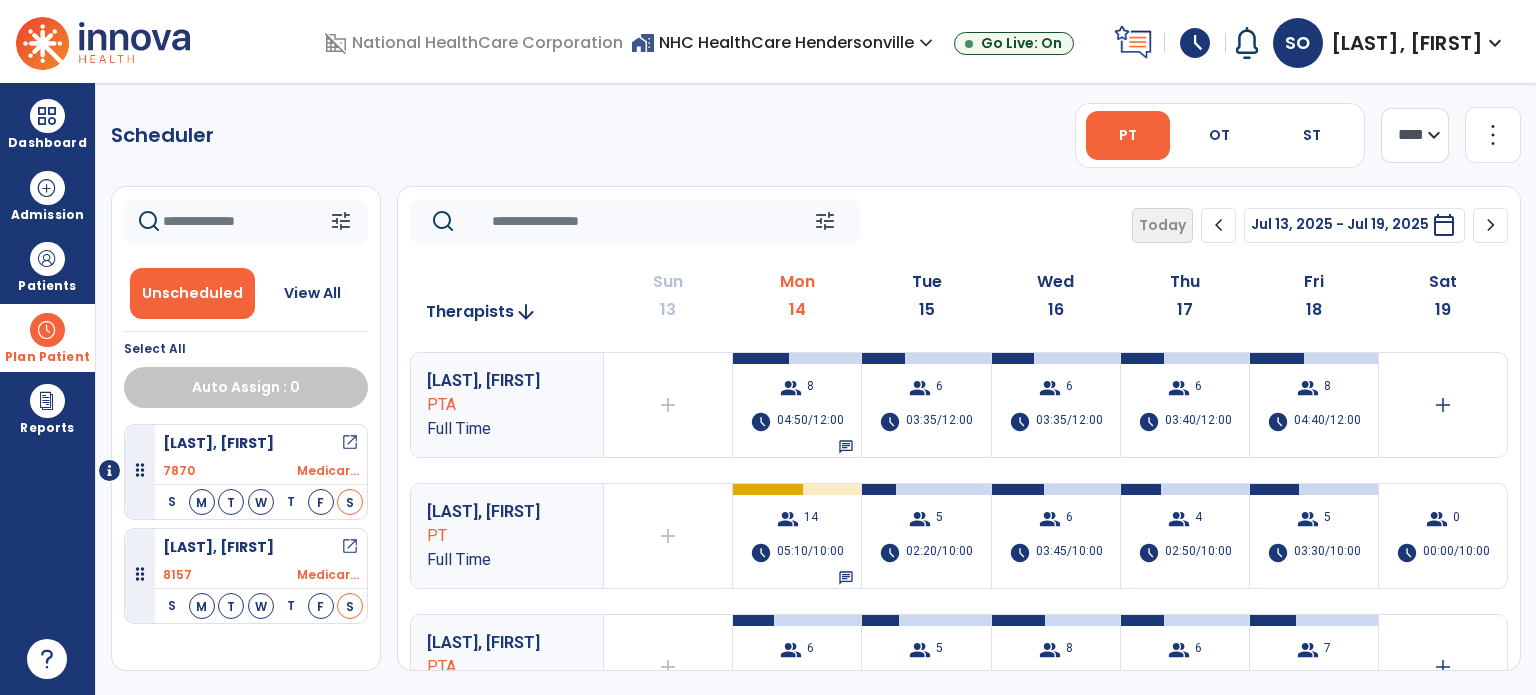 click on "tune Today chevron_left Jul 13, 2025 - Jul 19, 2025 ********* calendar_today chevron_right Therapists arrow_downward Sun 13 Mon 14 Tue 15 Wed 16 Thu 17 Fri 18 Sat 19 [LAST], [FIRST] PTA Full Time add Therapist not available for the day group 8 schedule 04:50/12:00 chat group 6 schedule 03:35/12:00 group 6 schedule 03:35/12:00 group 6 schedule 03:40/12:00 group 8 schedule 04:40/12:00 add [LAST], [FIRST] PT Full Time add Therapist not available for the day group 14 schedule 05:10/10:00 chat group 5 schedule 02:20/10:00 group 6 schedule 03:45/10:00 group 4 schedule 02:50/10:00 group 5 schedule 03:30/10:00 group 0 schedule 00:00/10:00 [LAST], [FIRST] PTA Full Time add Therapist not available for the day group 6 schedule 03:25/12:00 chat group 5 schedule 03:05/12:00 group 8 schedule 04:40/12:00 group 6 schedule 03:40/12:00 group 7 schedule 03:55/12:00 add [LAST], [FIRST] PT Full Time group 1 7 2 6" 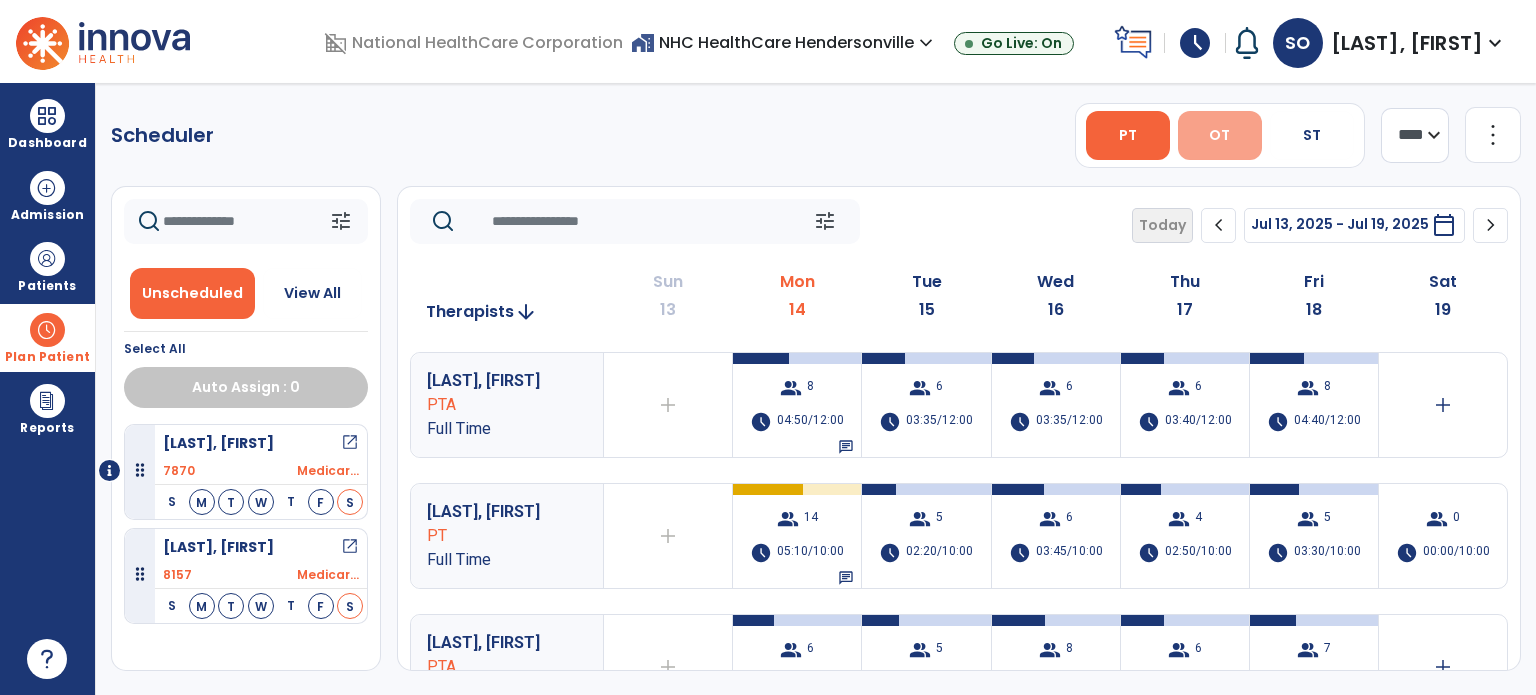 click on "OT" at bounding box center [1219, 135] 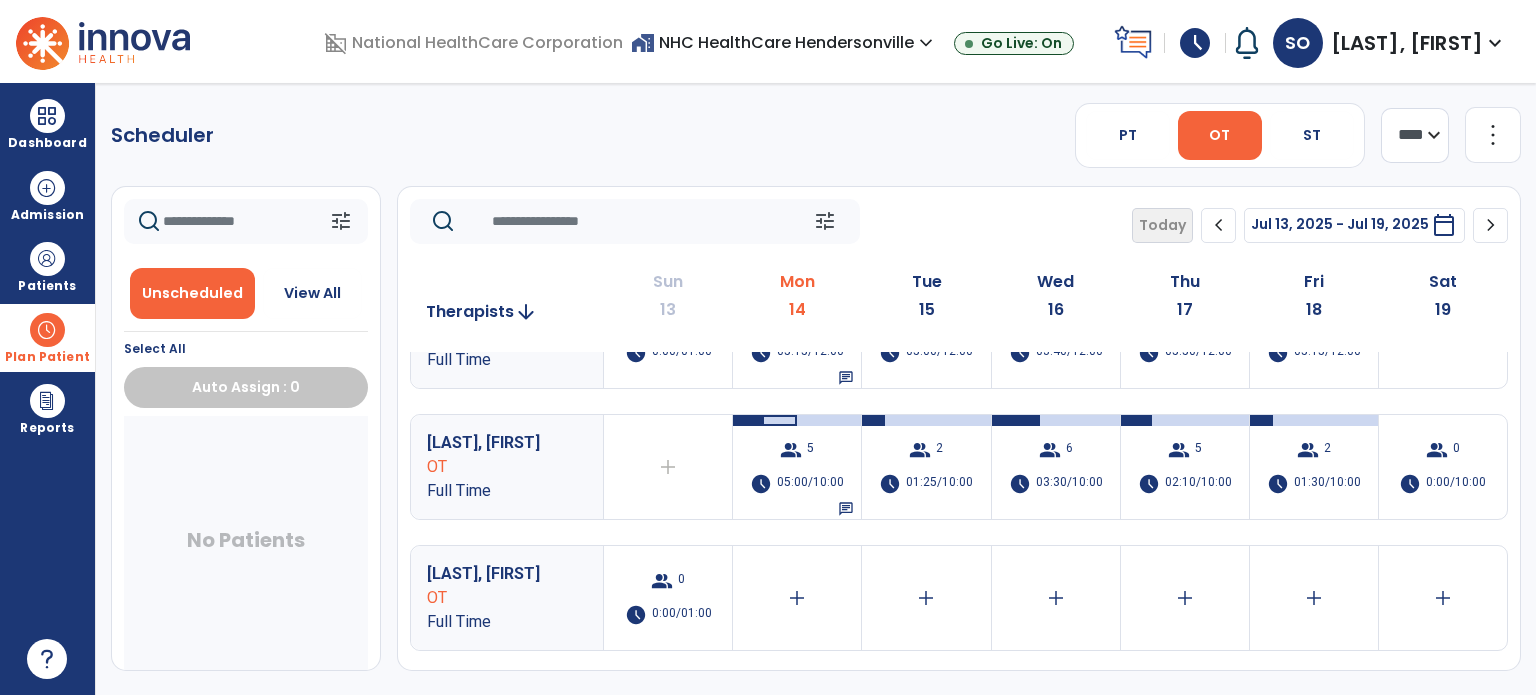 scroll, scrollTop: 0, scrollLeft: 0, axis: both 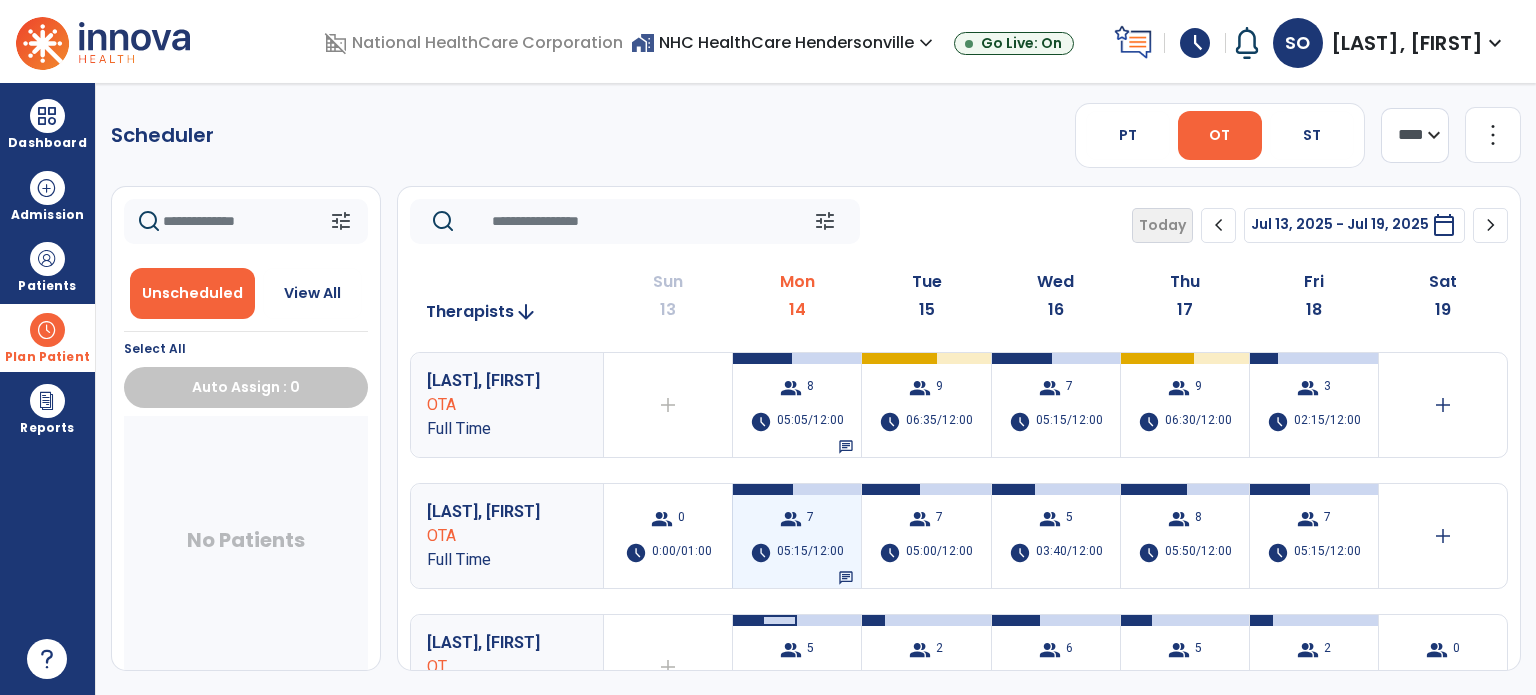 click on "group  7" at bounding box center (797, 519) 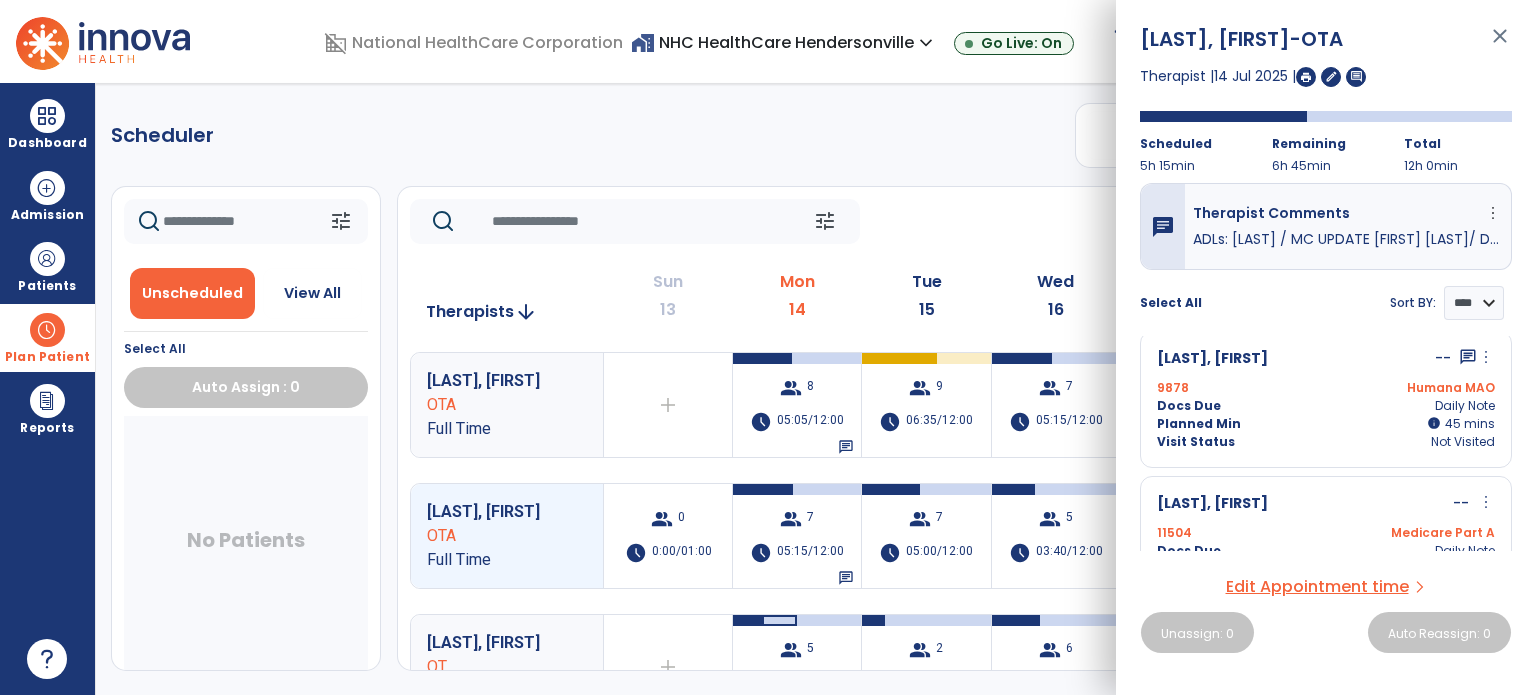 scroll, scrollTop: 0, scrollLeft: 0, axis: both 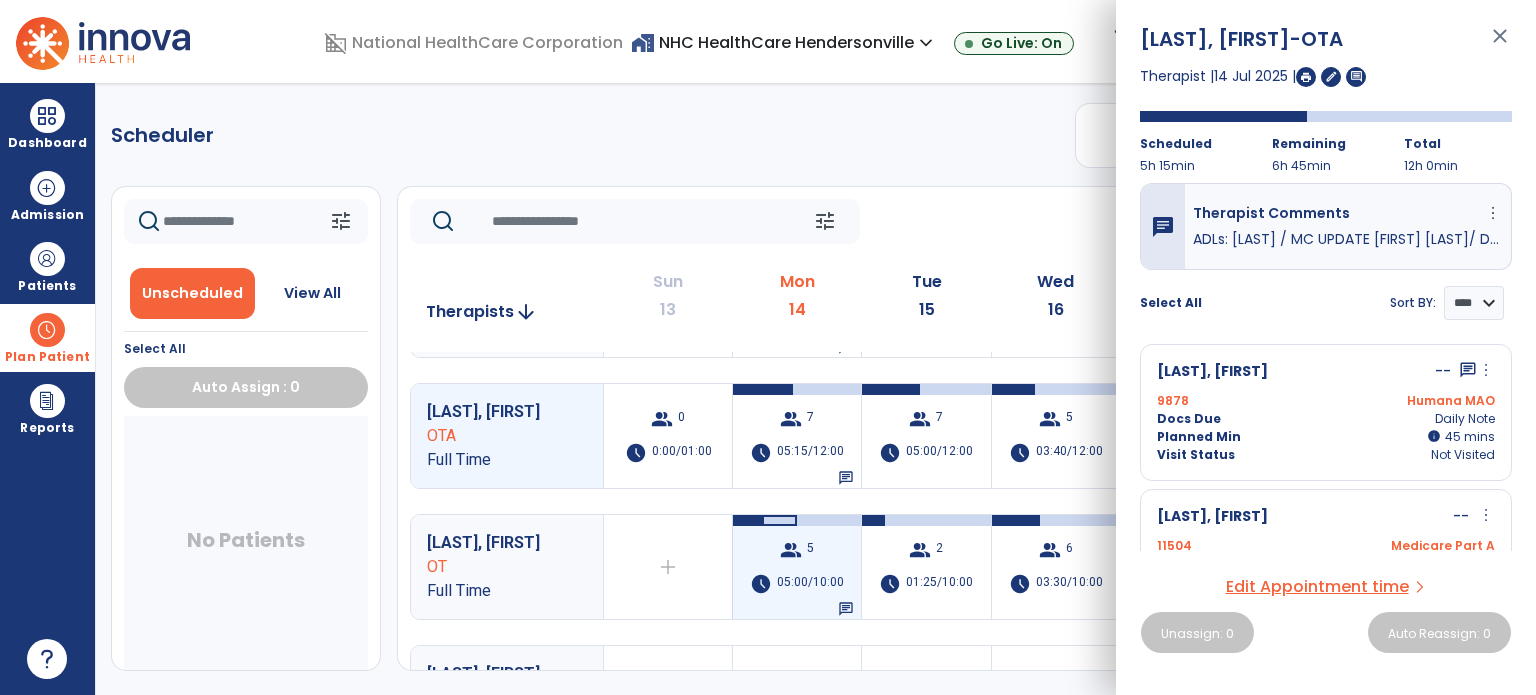 click on "group 5 schedule 05:00/10:00 chat" at bounding box center (797, 567) 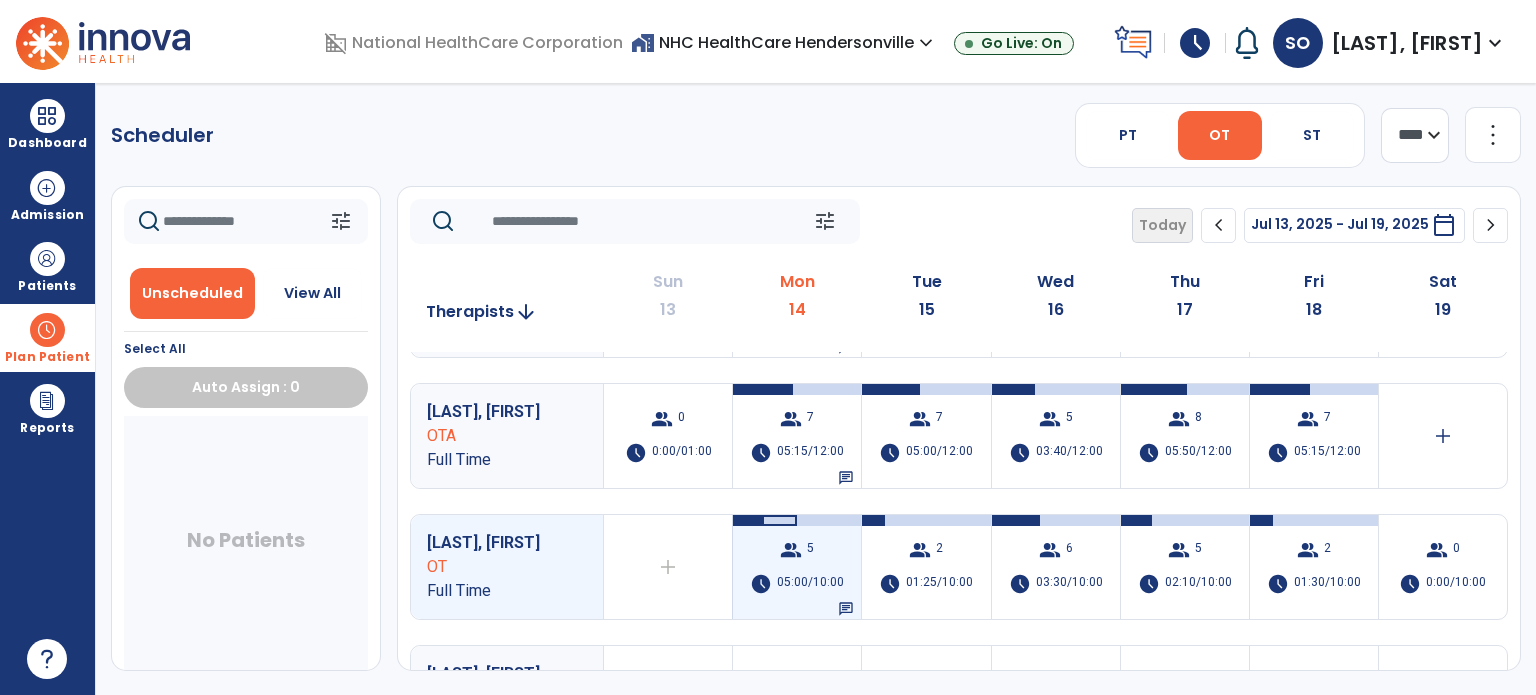 click on "group 5 schedule 05:00/10:00 chat" at bounding box center (797, 567) 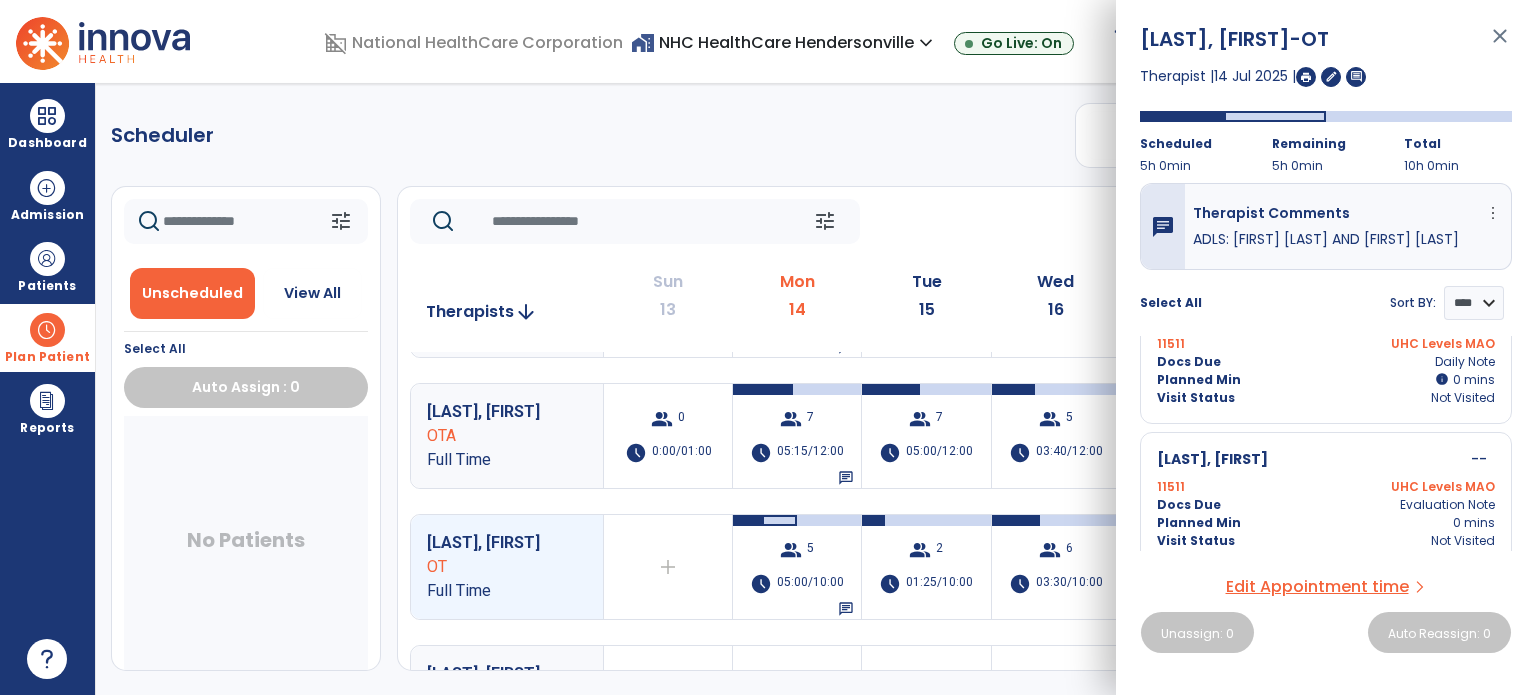 scroll, scrollTop: 788, scrollLeft: 0, axis: vertical 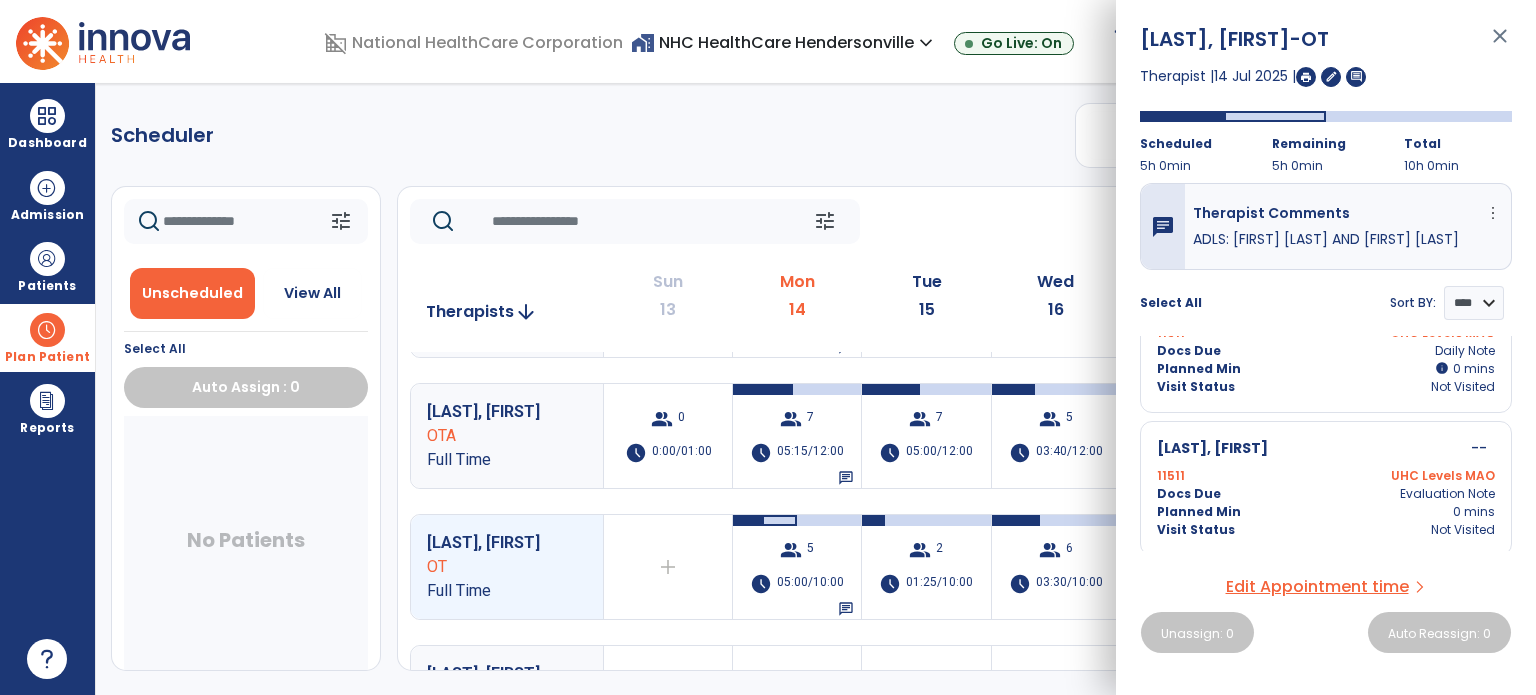 click on "Scheduler   PT   OT   ST  **** *** more_vert  Manage Labor   View All Therapists   Print" 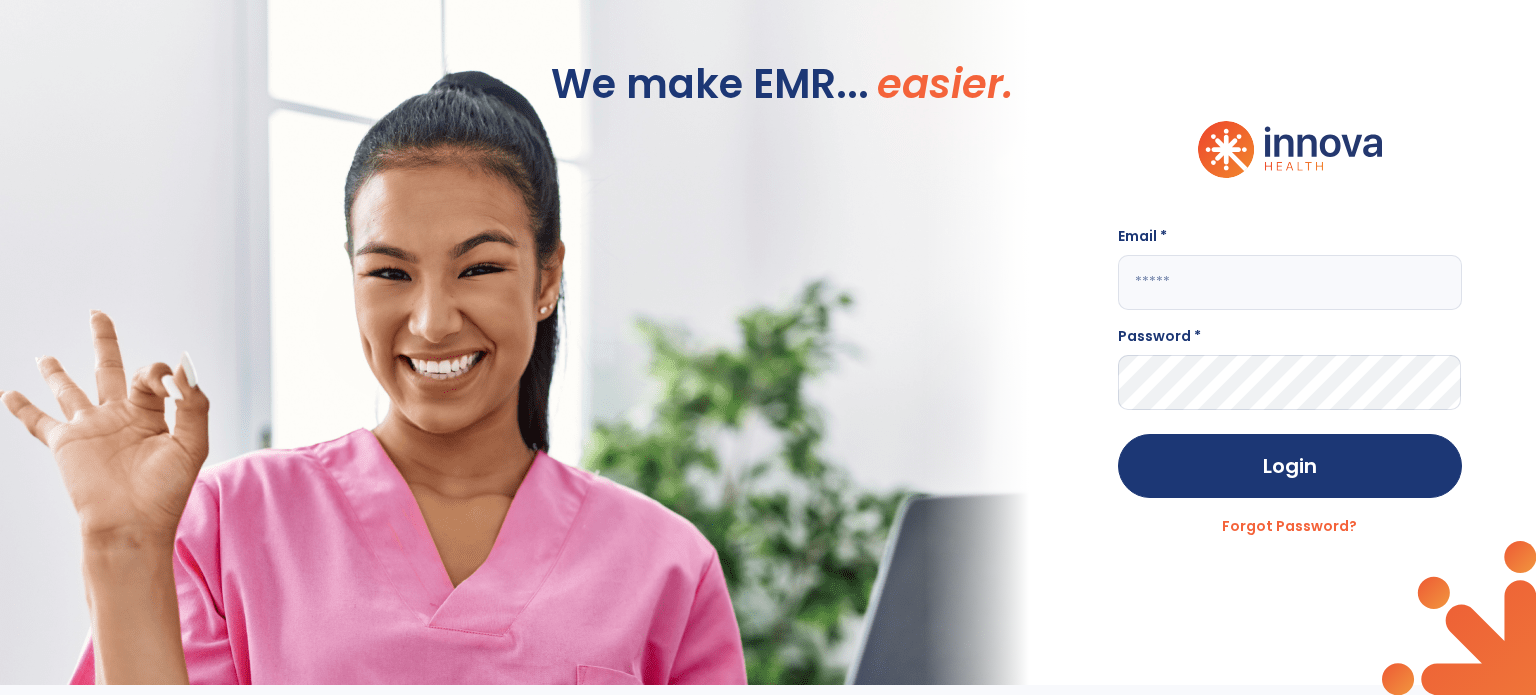type on "**********" 